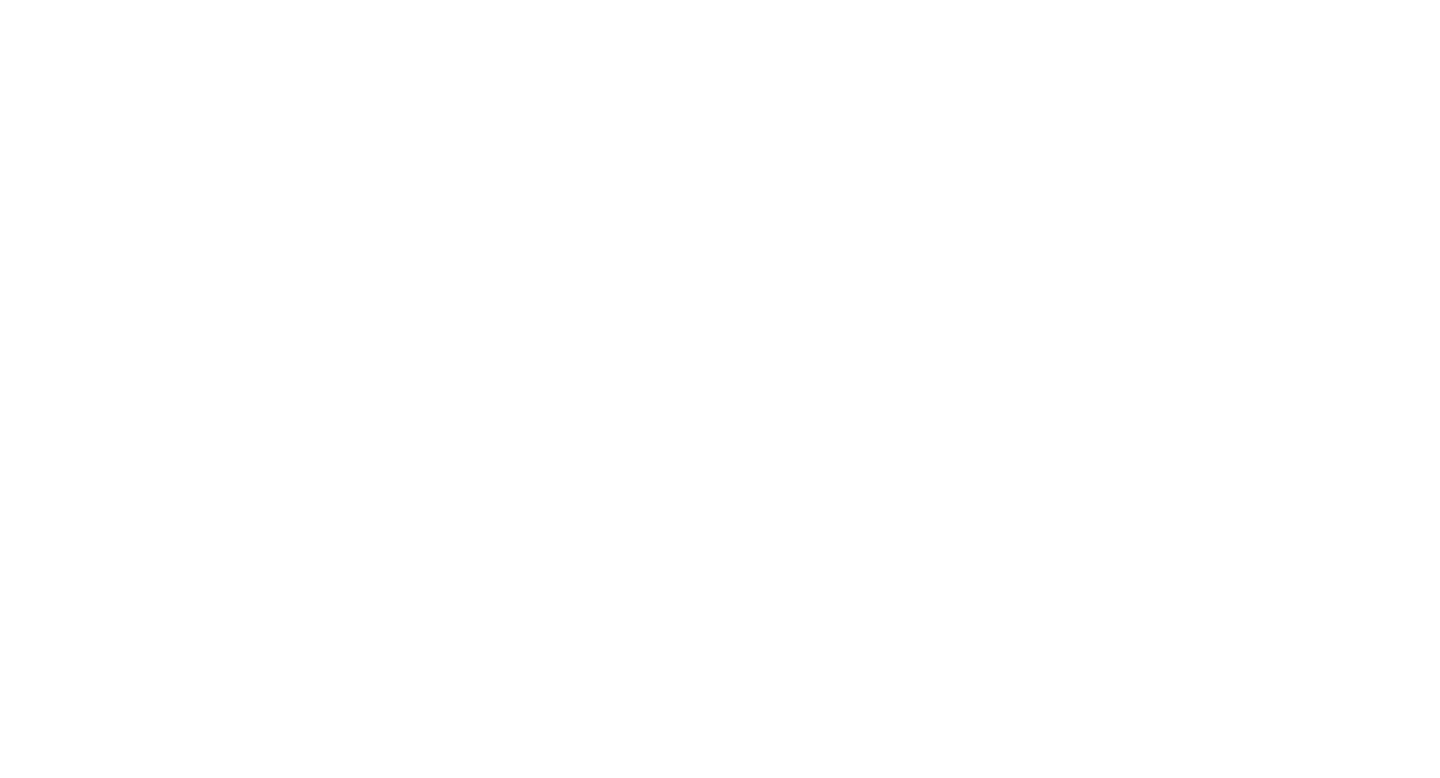 scroll, scrollTop: 0, scrollLeft: 0, axis: both 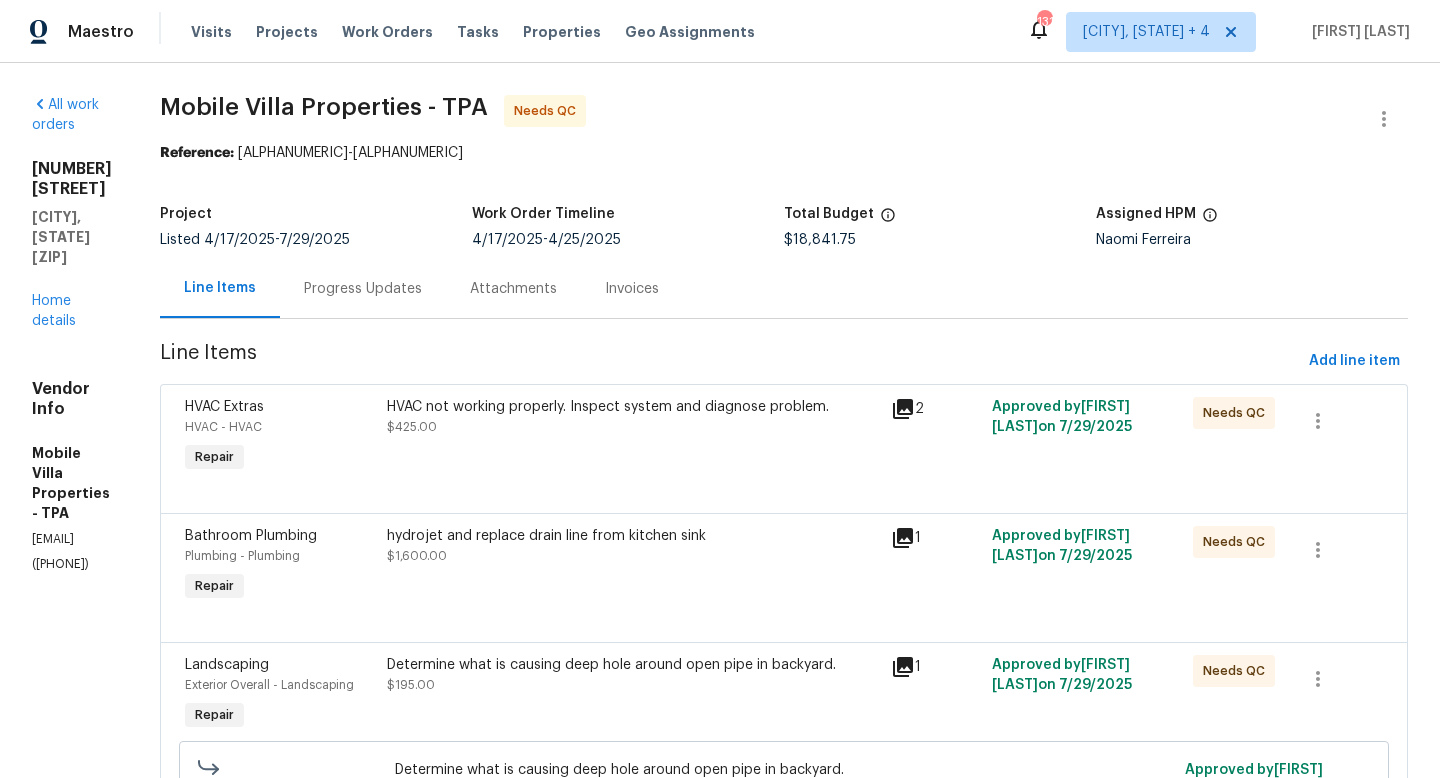 click on "[NUMBER] [STREET] [CITY], [STATE] Home details" at bounding box center [72, 245] 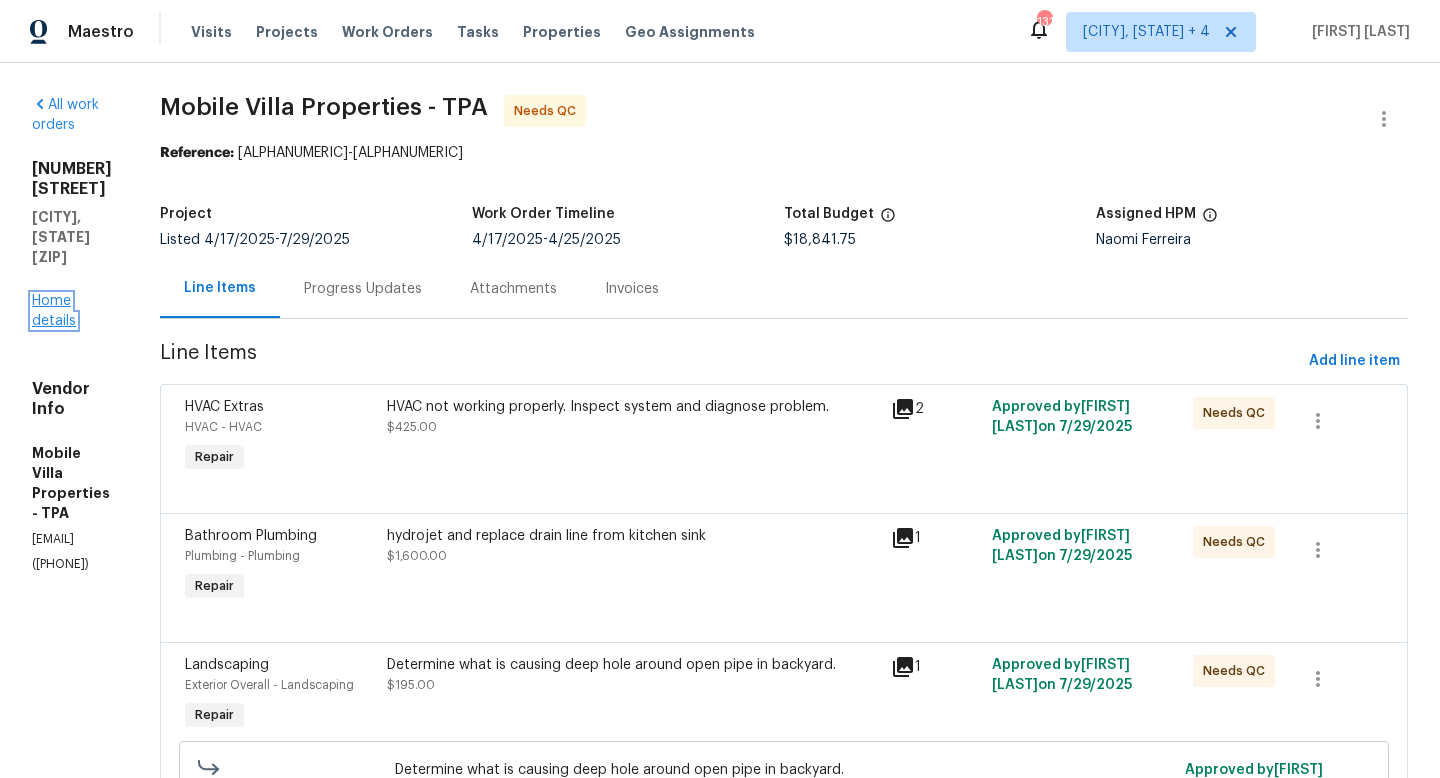 click on "Home details" at bounding box center (54, 311) 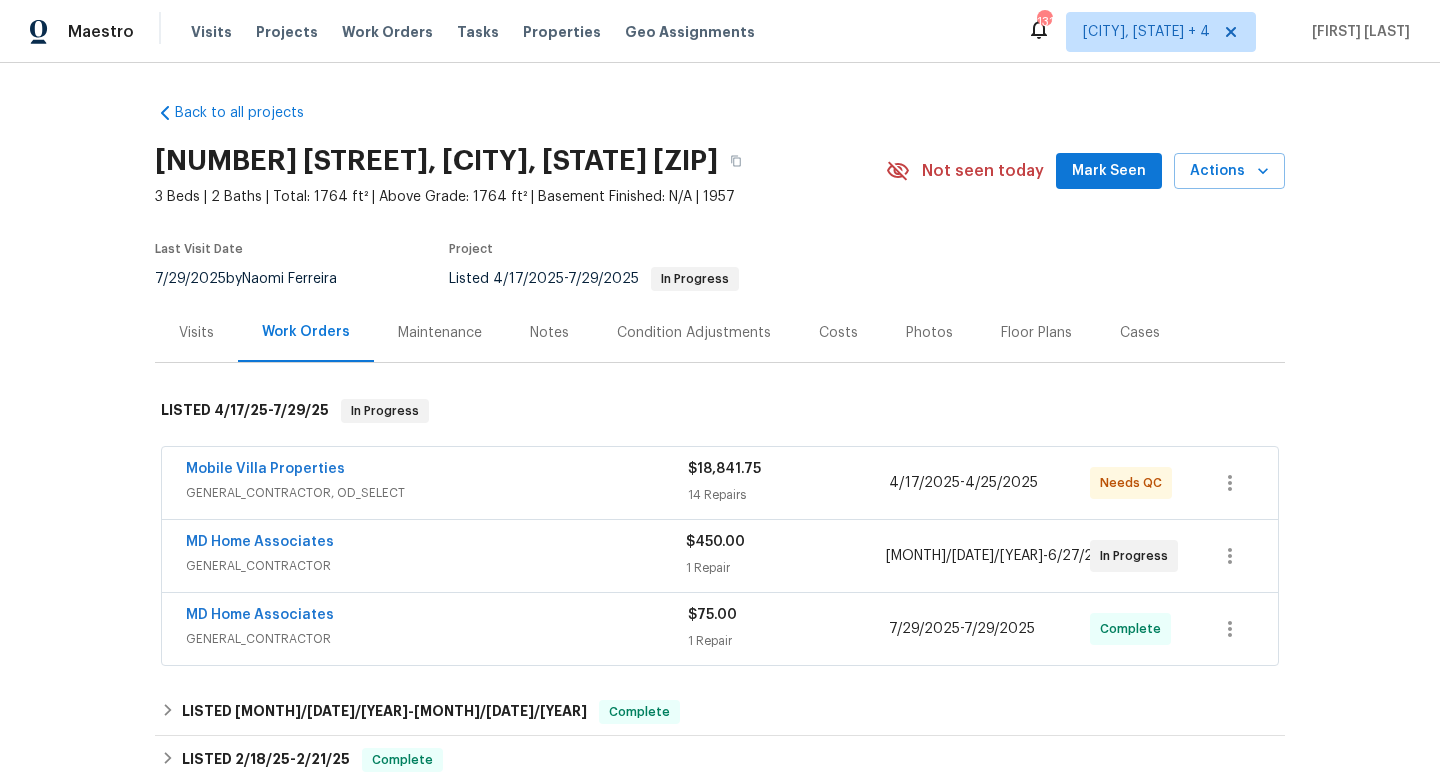 scroll, scrollTop: 168, scrollLeft: 0, axis: vertical 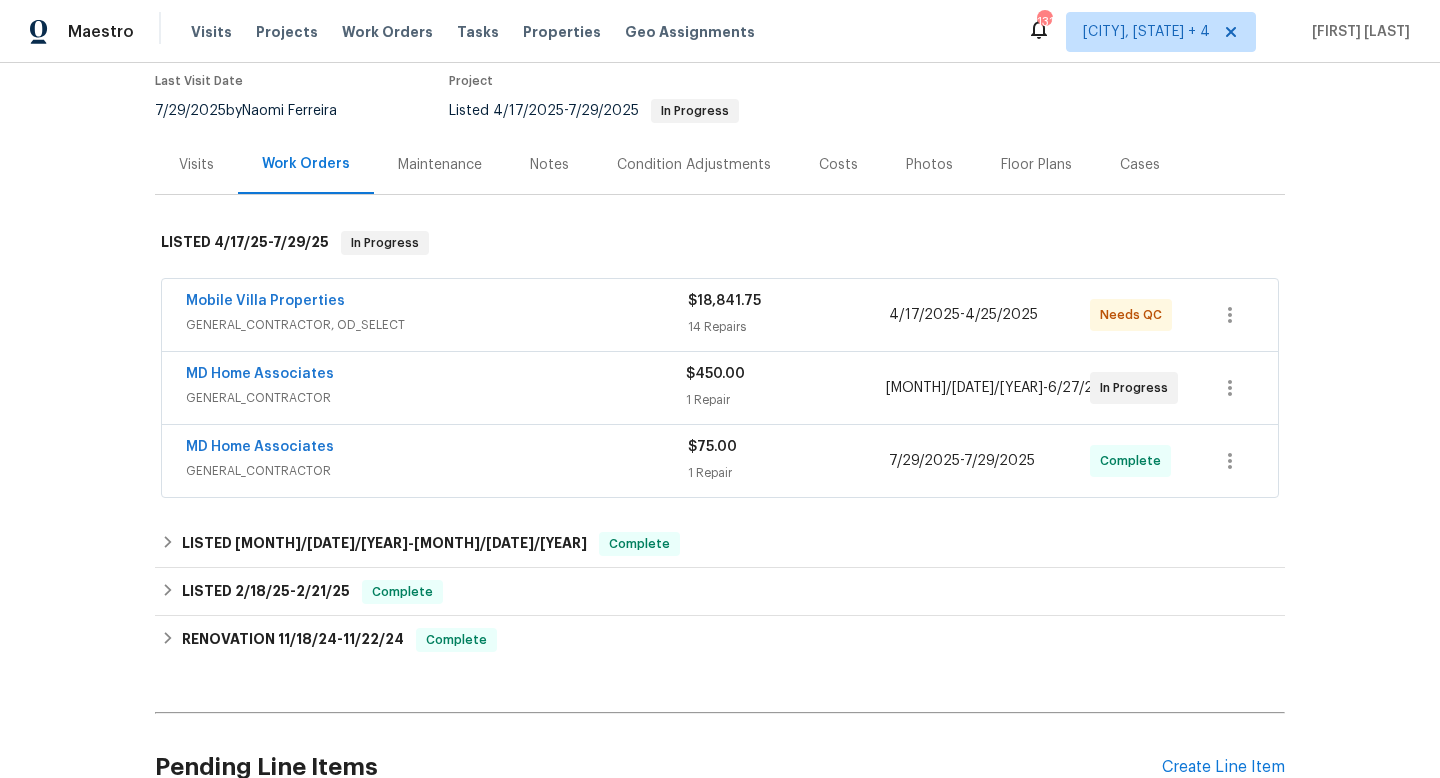 click on "Mobile Villa Properties" at bounding box center (437, 303) 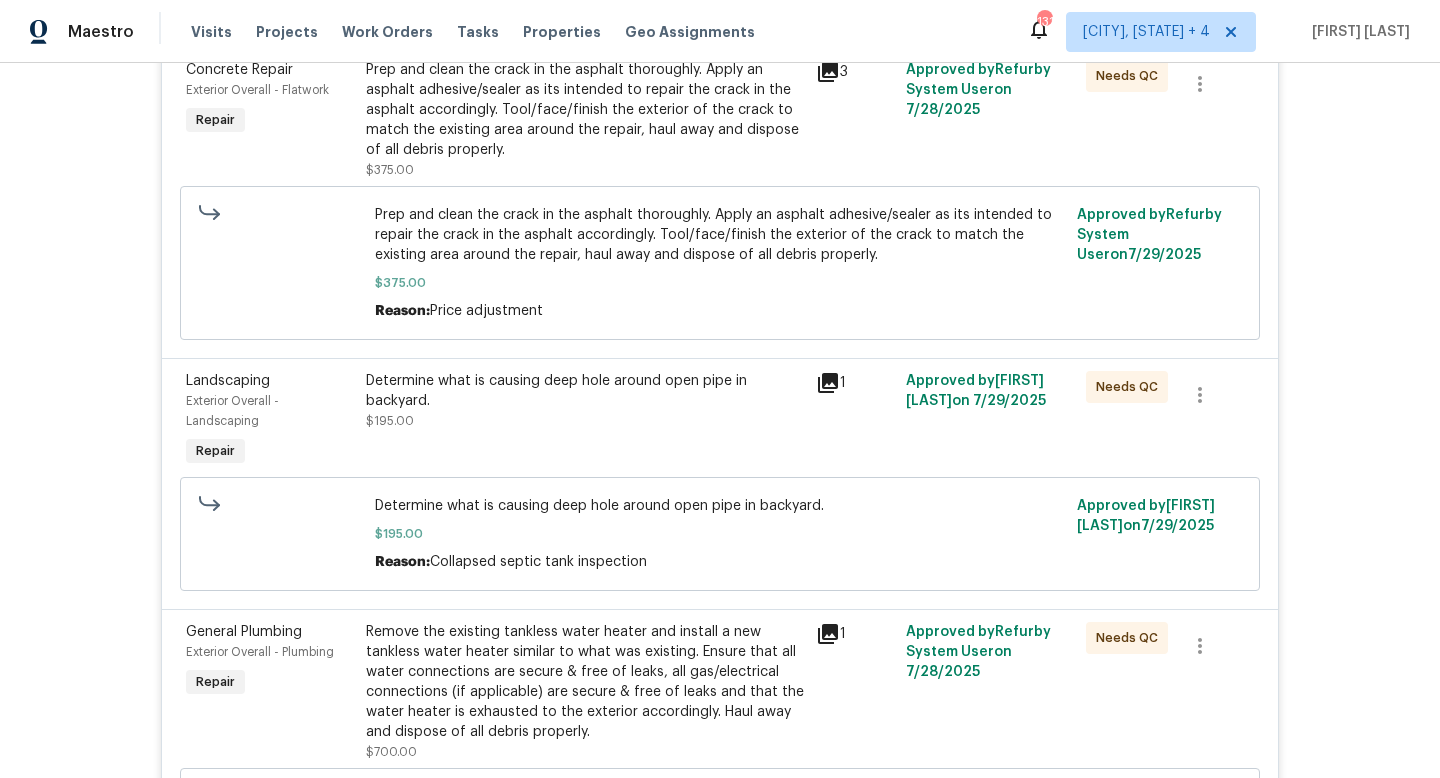 scroll, scrollTop: 1037, scrollLeft: 0, axis: vertical 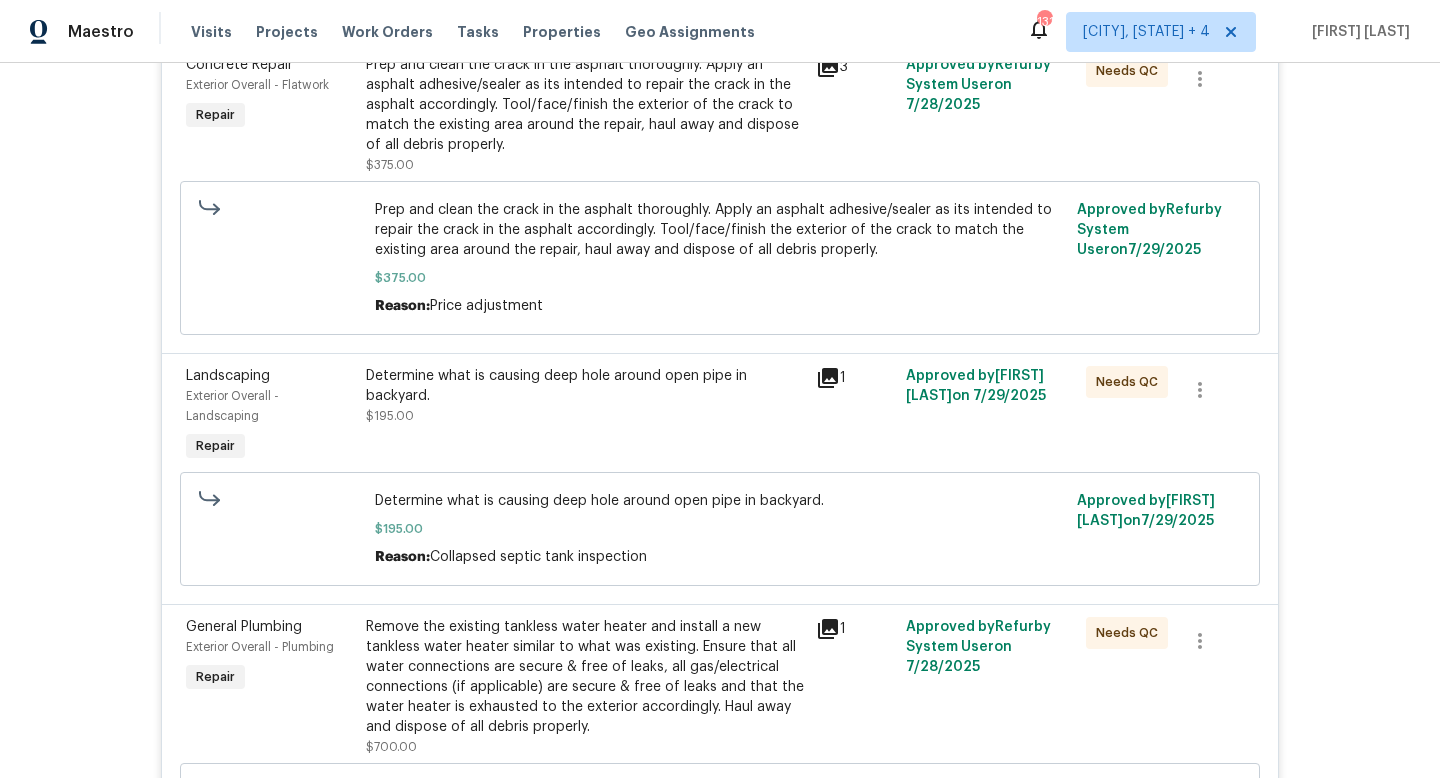 click 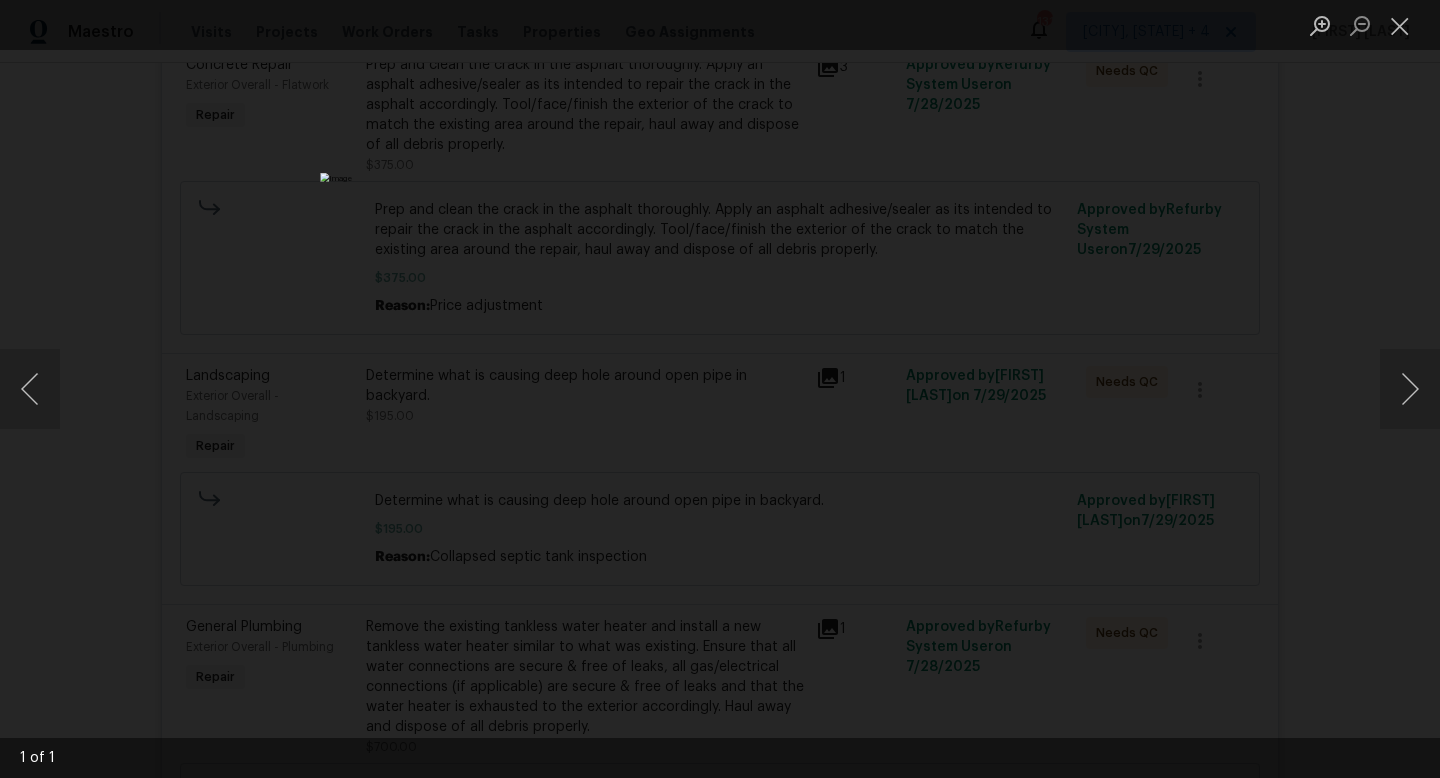 click at bounding box center [720, 389] 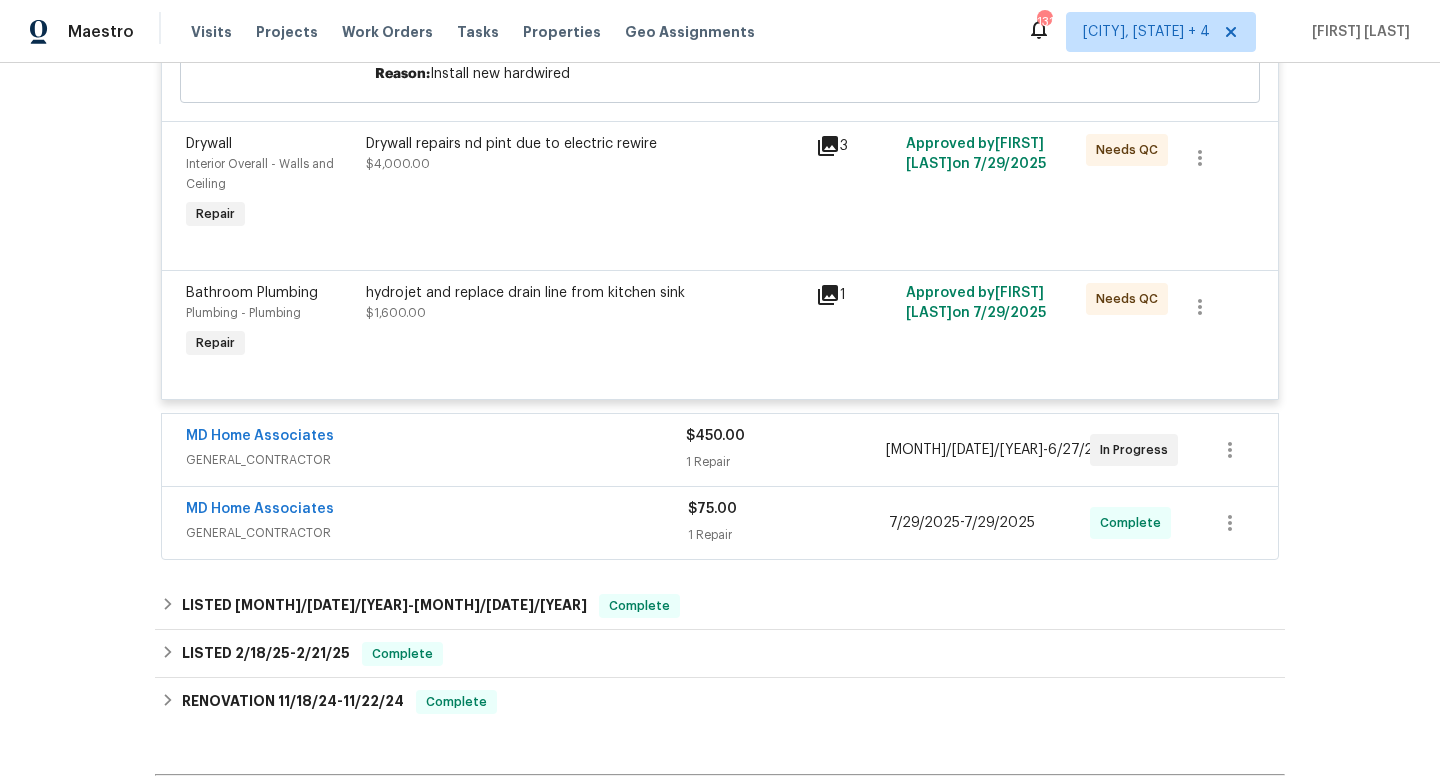 scroll, scrollTop: 3661, scrollLeft: 0, axis: vertical 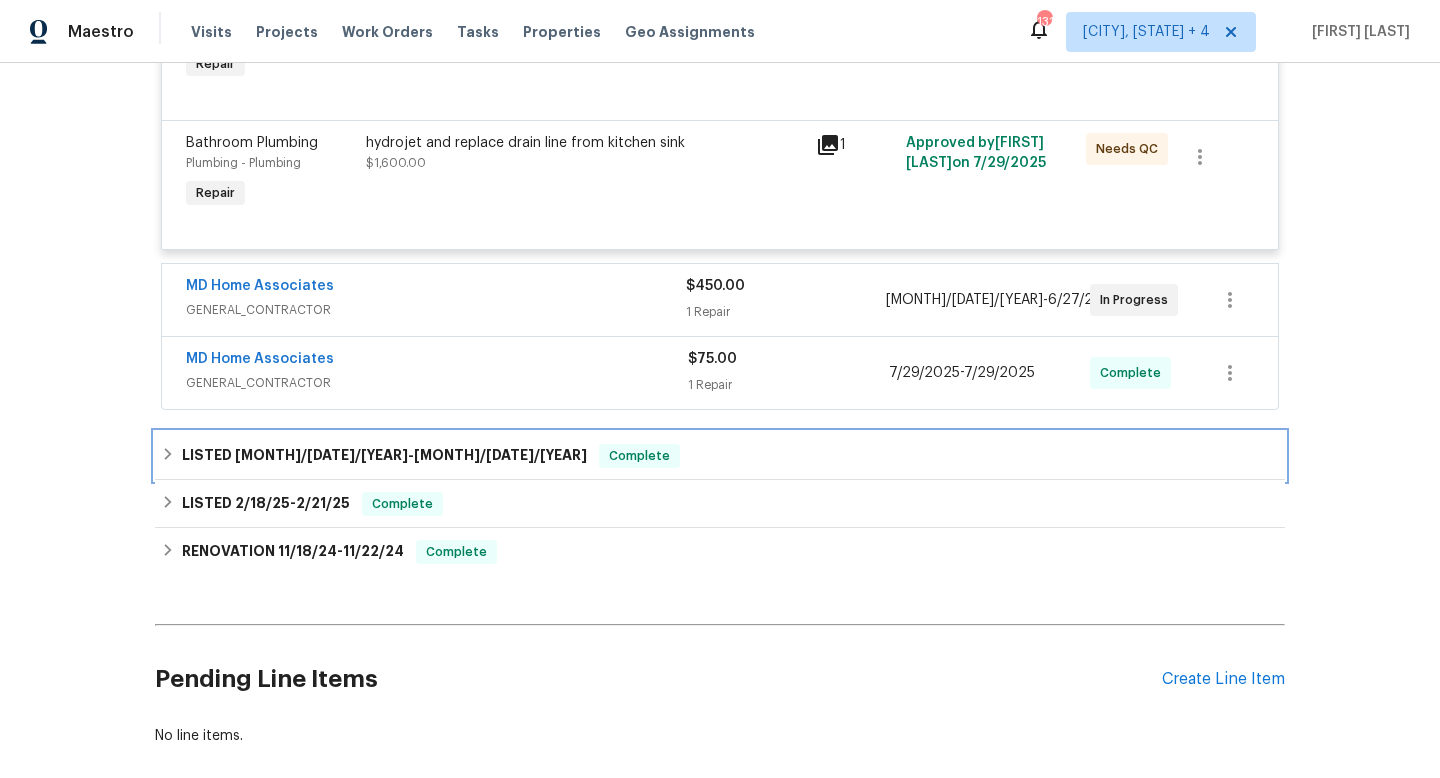 click on "LISTED   [MONTH]/[DATE]/[YEAR]  -  [MONTH]/[DATE]/[YEAR] Complete" at bounding box center [720, 456] 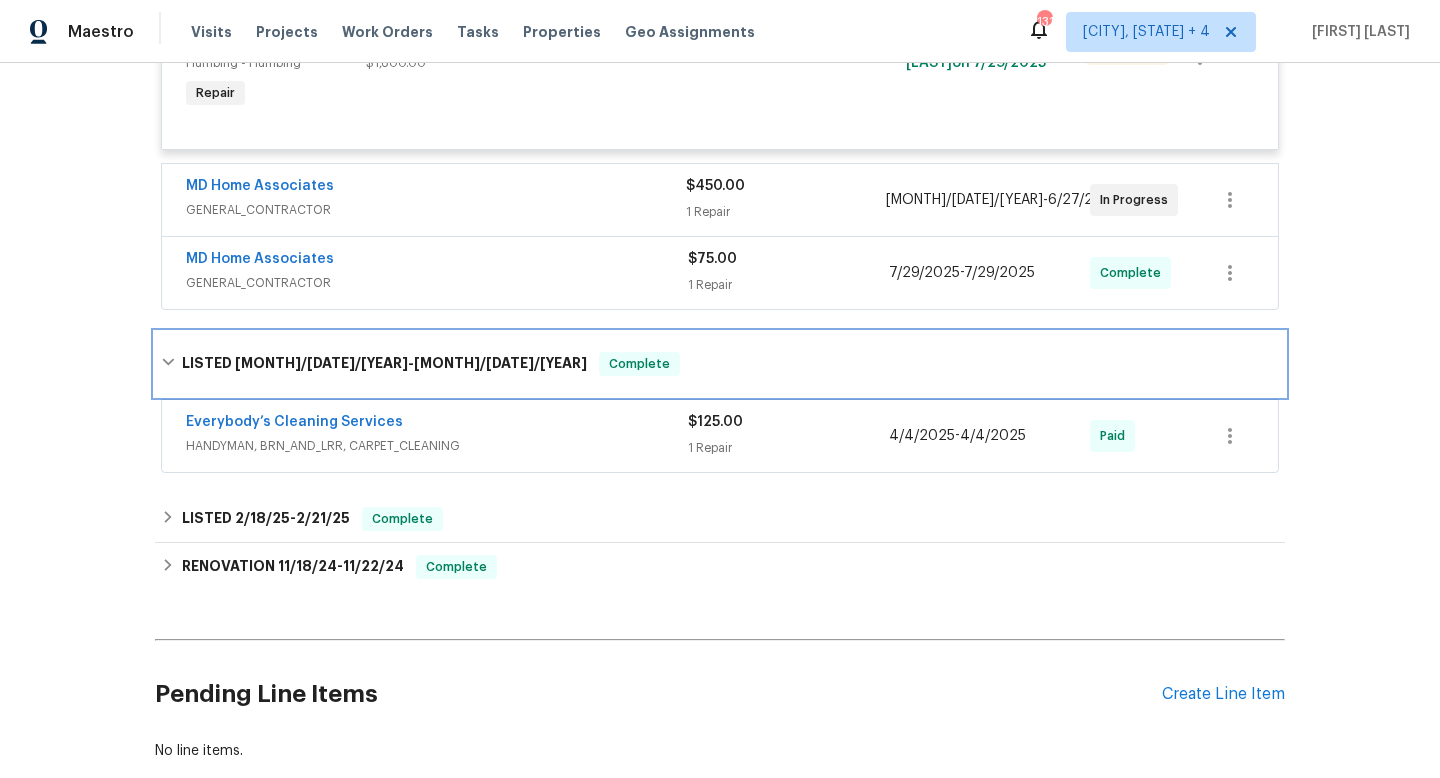 scroll, scrollTop: 3763, scrollLeft: 0, axis: vertical 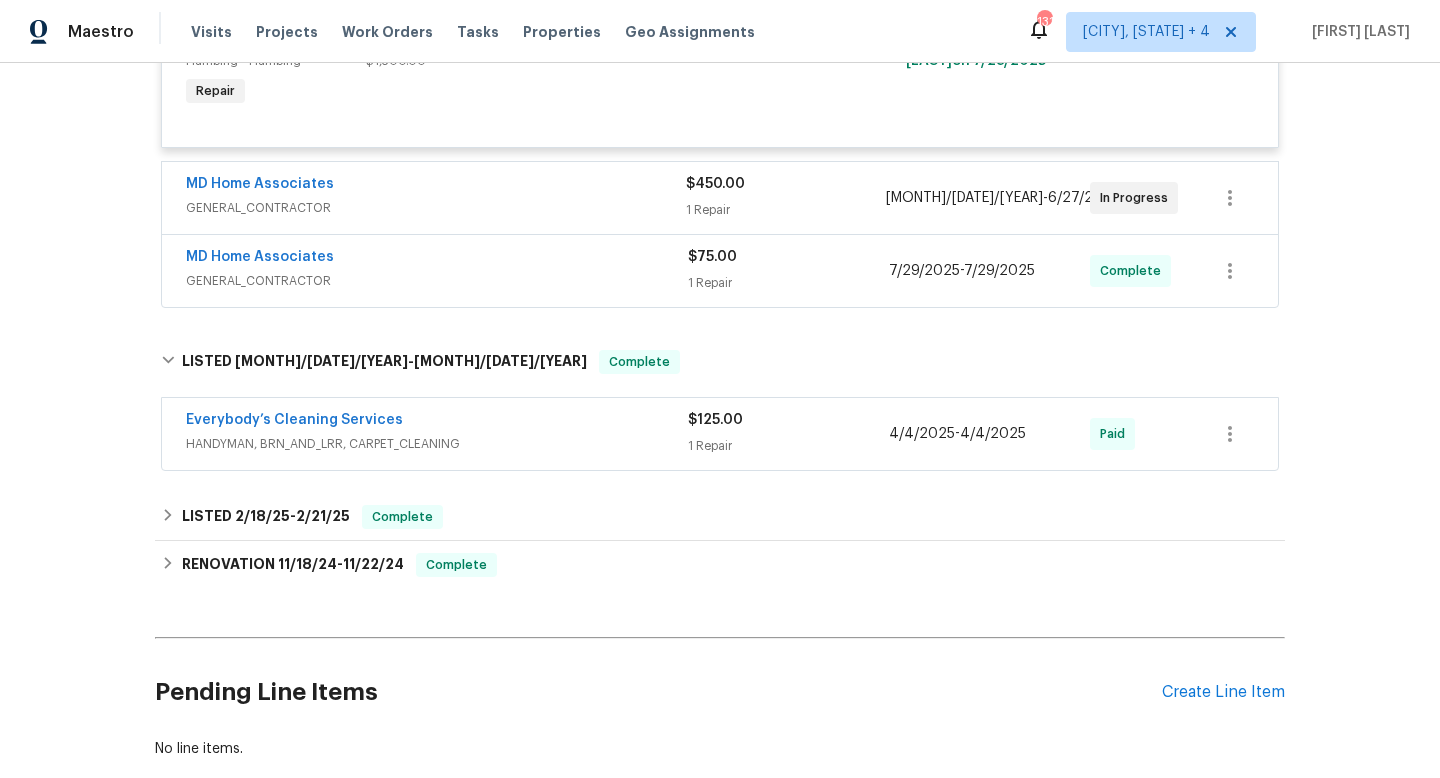 click on "Back to all projects [NUMBER] [STREET], [CITY], [STATE] [ZIP] 3 Beds | 2 Baths | Total: 1764 ft² | Above Grade: 1764 ft² | Basement Finished: N/A | 1957 Not seen today Mark Seen Actions Last Visit Date [MONTH]/[DATE]/[YEAR]  by  [FIRST] [LAST]   Project Listed   [MONTH]/[DATE]/[YEAR]  -  [MONTH]/[DATE]/[YEAR] In Progress Visits Work Orders Maintenance Notes Condition Adjustments Costs Photos Floor Plans Cases LISTED   [MONTH]/[DATE]/[YEAR]  -  [MONTH]/[DATE]/[YEAR] In Progress Mobile Villa Properties GENERAL_CONTRACTOR, OD_SELECT $[PRICE] 14 Repairs [MONTH]/[DATE]/[YEAR]  -  [MONTH]/[DATE]/[YEAR] Needs QC Reference:  [ALPHANUMERIC]-[ALPHANUMERIC] Bathroom Plumbing Bathroom - Plumbing Repair Repair leak under sink $[PRICE]   2 Approved by  [FIRST] [LAST]  on   [MONTH]/[DATE]/[YEAR] Needs QC Repair leak under sink $[PRICE] Reason:  Price adjustment Approved by  [FIRST] [LAST]  on  [MONTH]/[DATE]/[YEAR] Electrical Electrical - Main Electrical Panel Repair $[PRICE]   4 Approved by  [FIRST] [LAST]  on   [MONTH]/[DATE]/[YEAR] Needs QC Fencing Exterior Overall - Fence Repair Reinstall fence panels post septic work $[PRICE]   1 Approved by  [FIRST] [LAST]" at bounding box center [720, -1451] 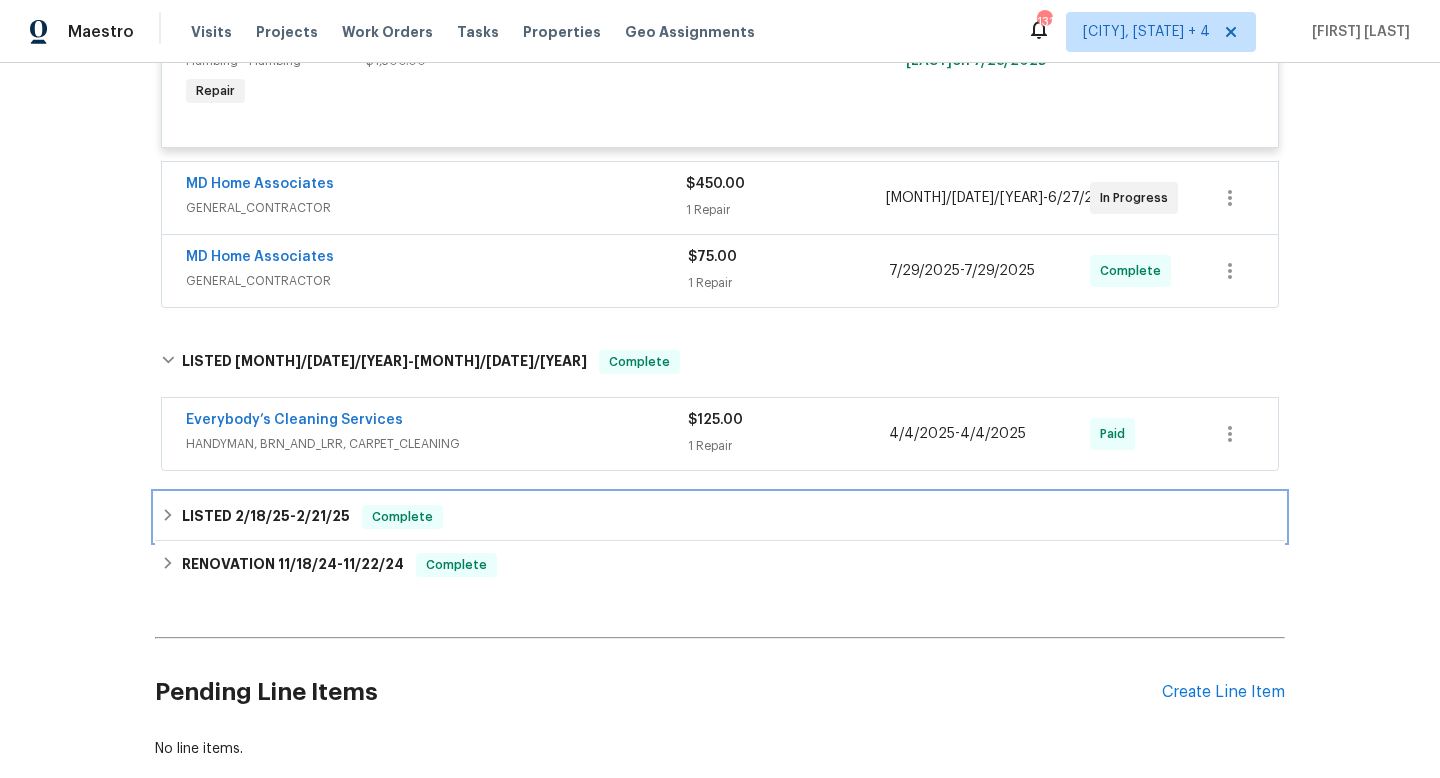 click on "LISTED   [MONTH]/[DATE]/[YEAR]  -  [MONTH]/[DATE]/[YEAR] Complete" at bounding box center (720, 517) 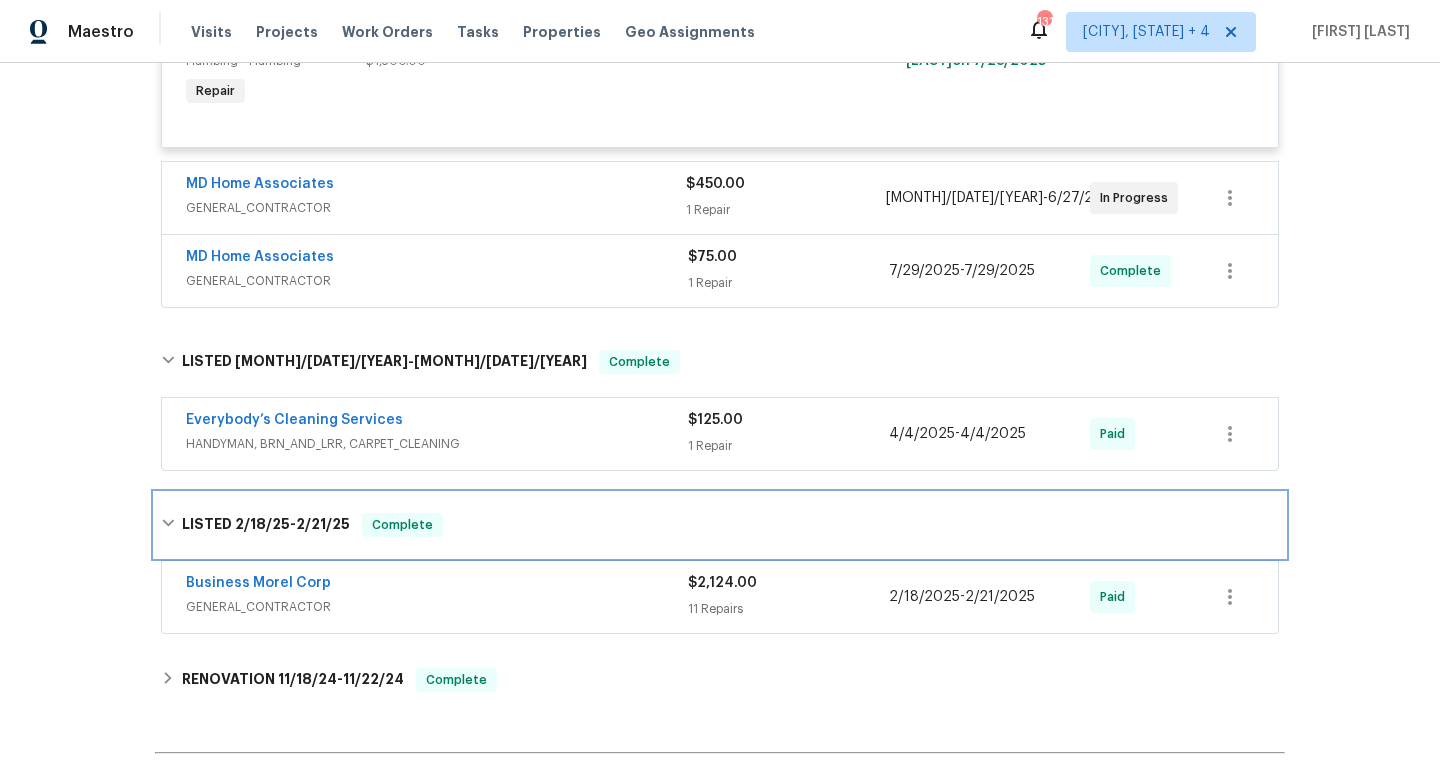 scroll, scrollTop: 3967, scrollLeft: 0, axis: vertical 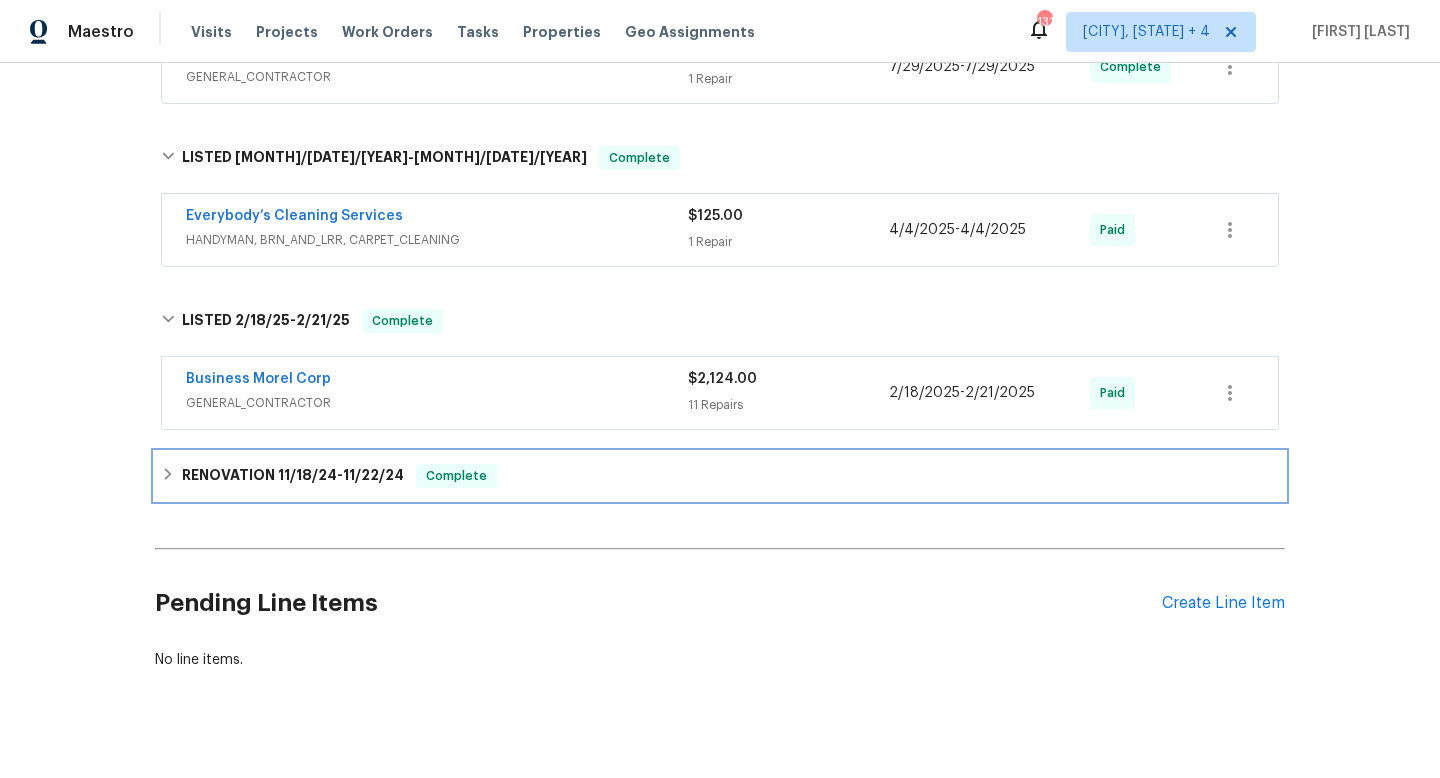 click on "RENOVATION   11/18/24  -  11/22/24 Complete" at bounding box center [720, 476] 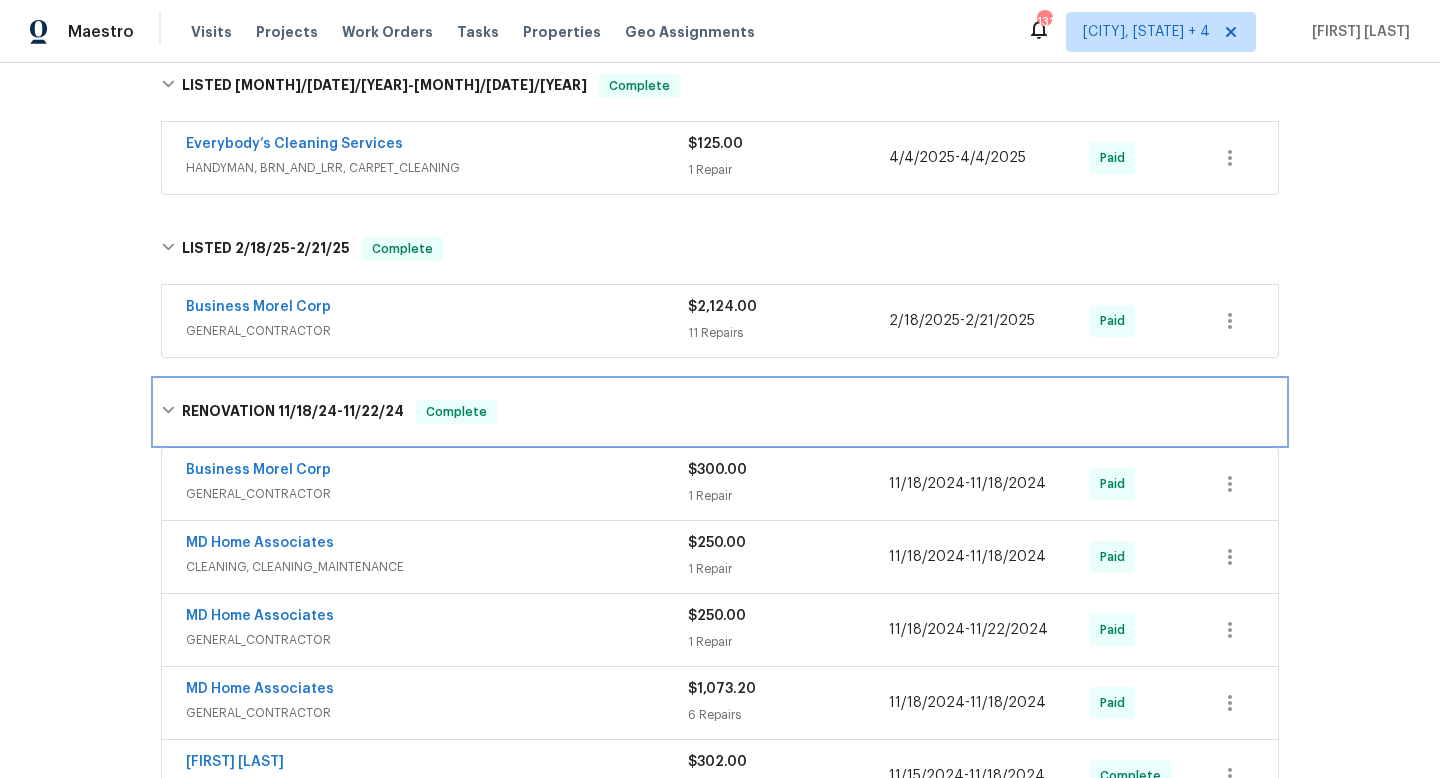 scroll, scrollTop: 4063, scrollLeft: 0, axis: vertical 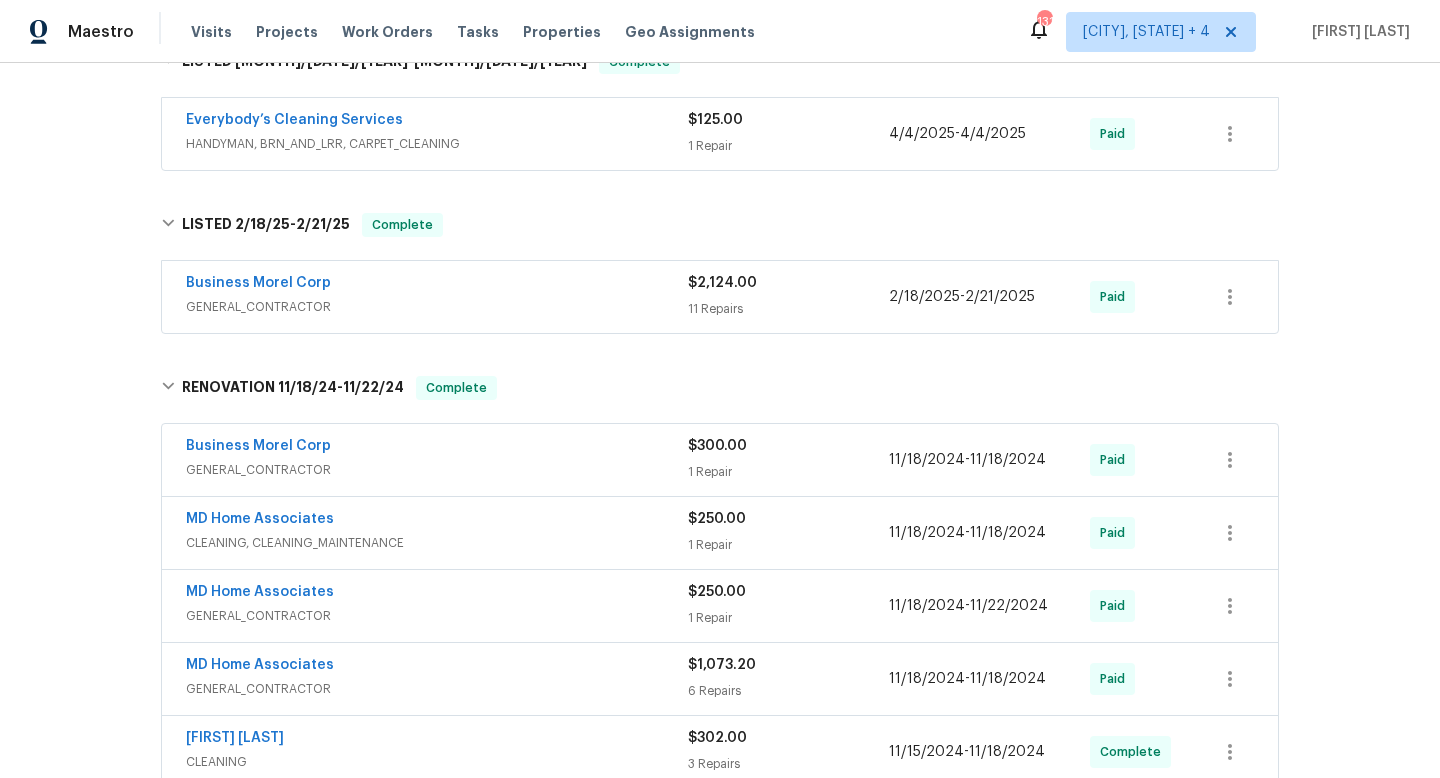 click on "GENERAL_CONTRACTOR" at bounding box center [437, 307] 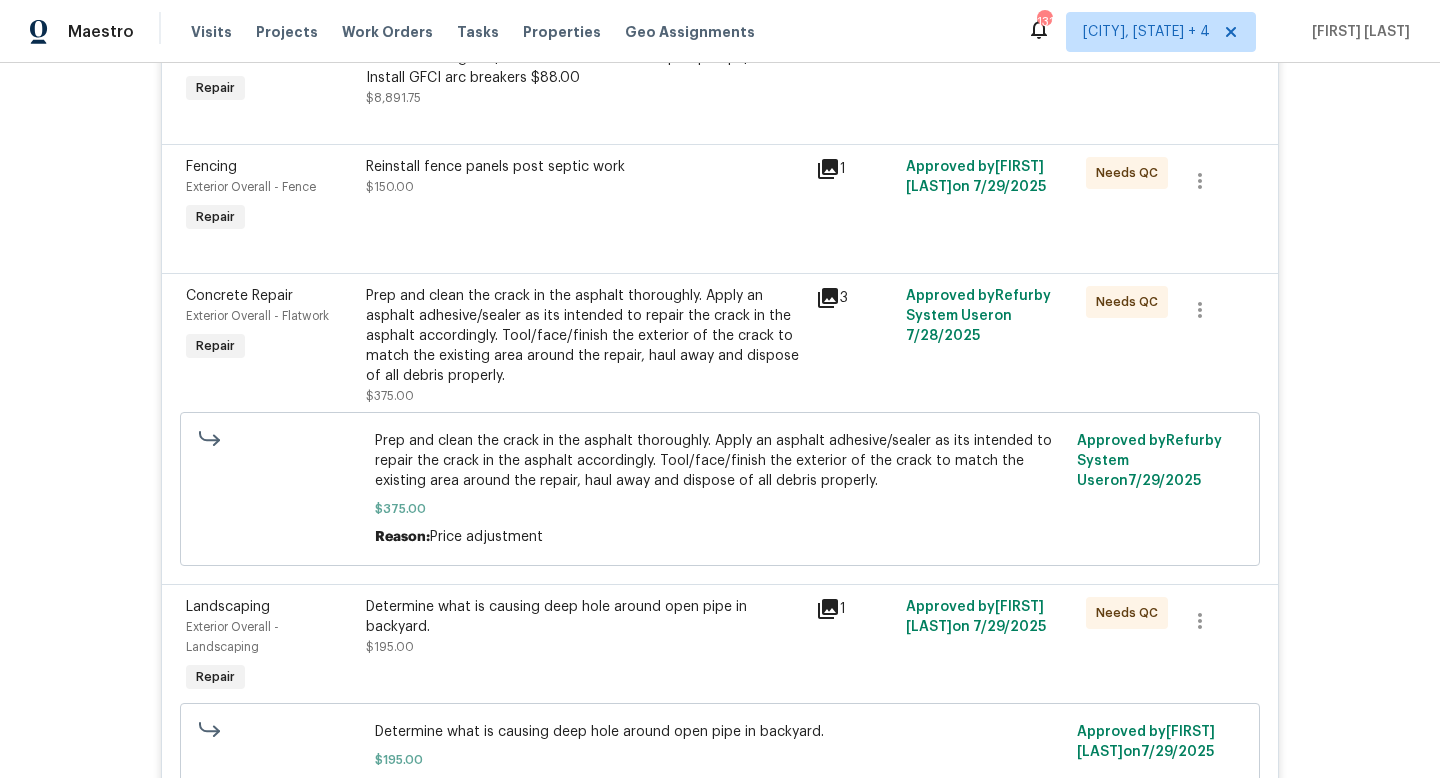 scroll, scrollTop: 664, scrollLeft: 0, axis: vertical 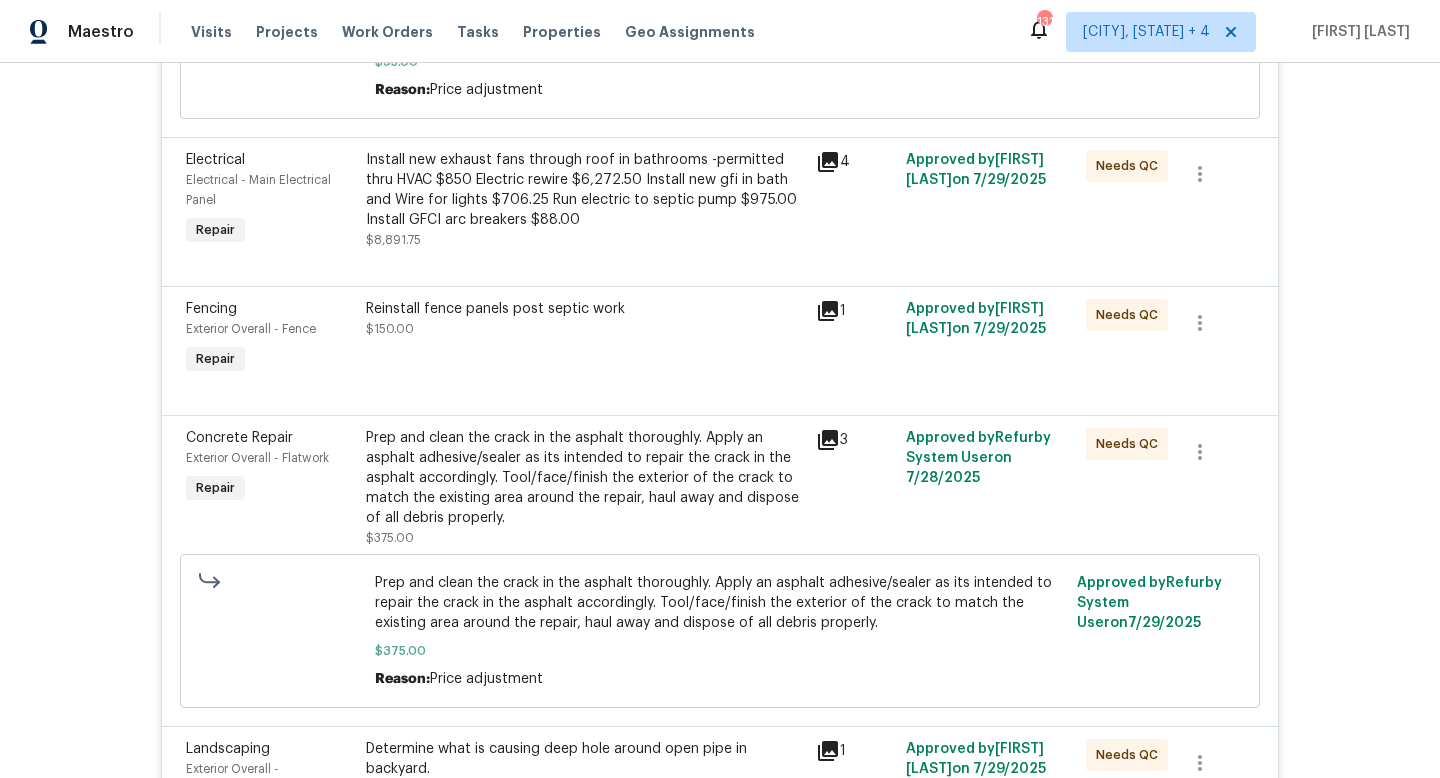 click 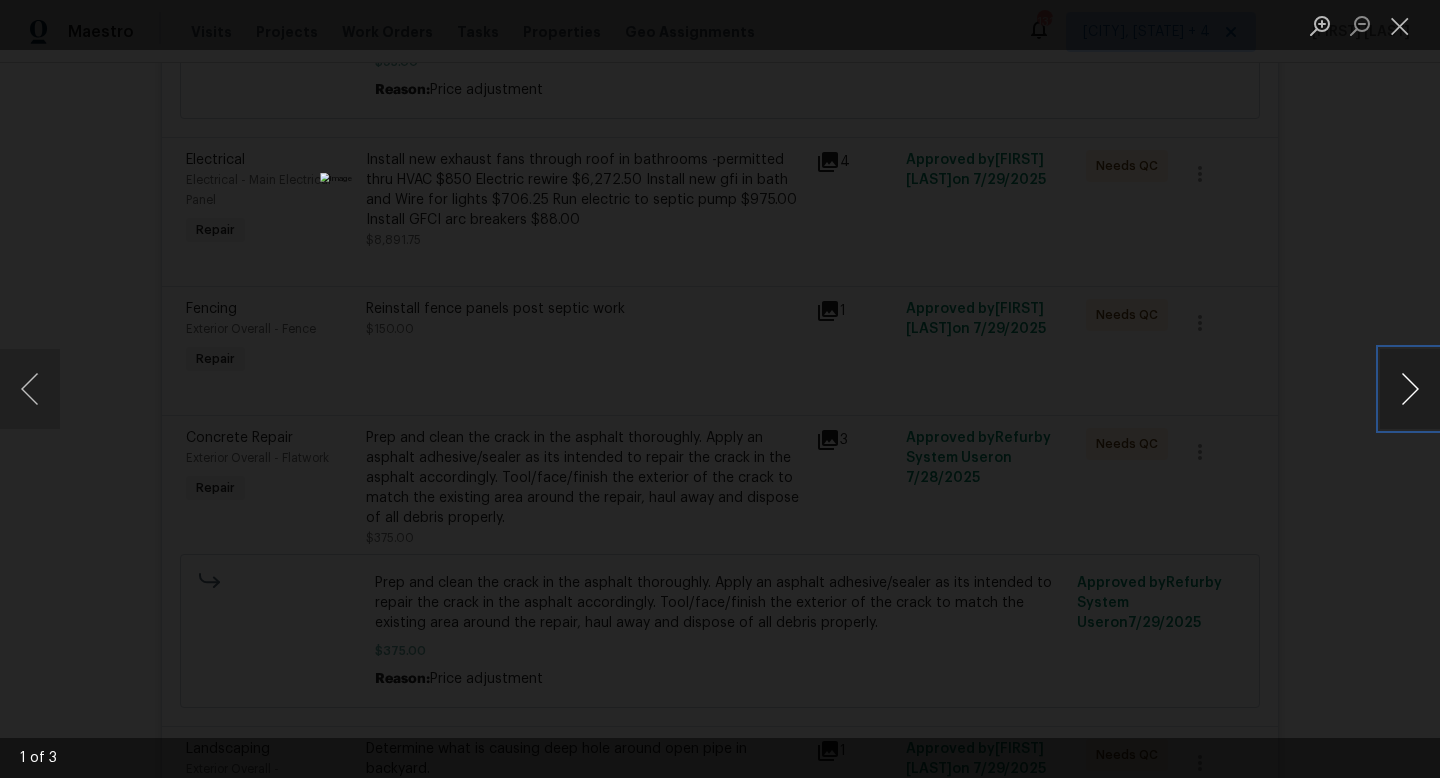 click at bounding box center (1410, 389) 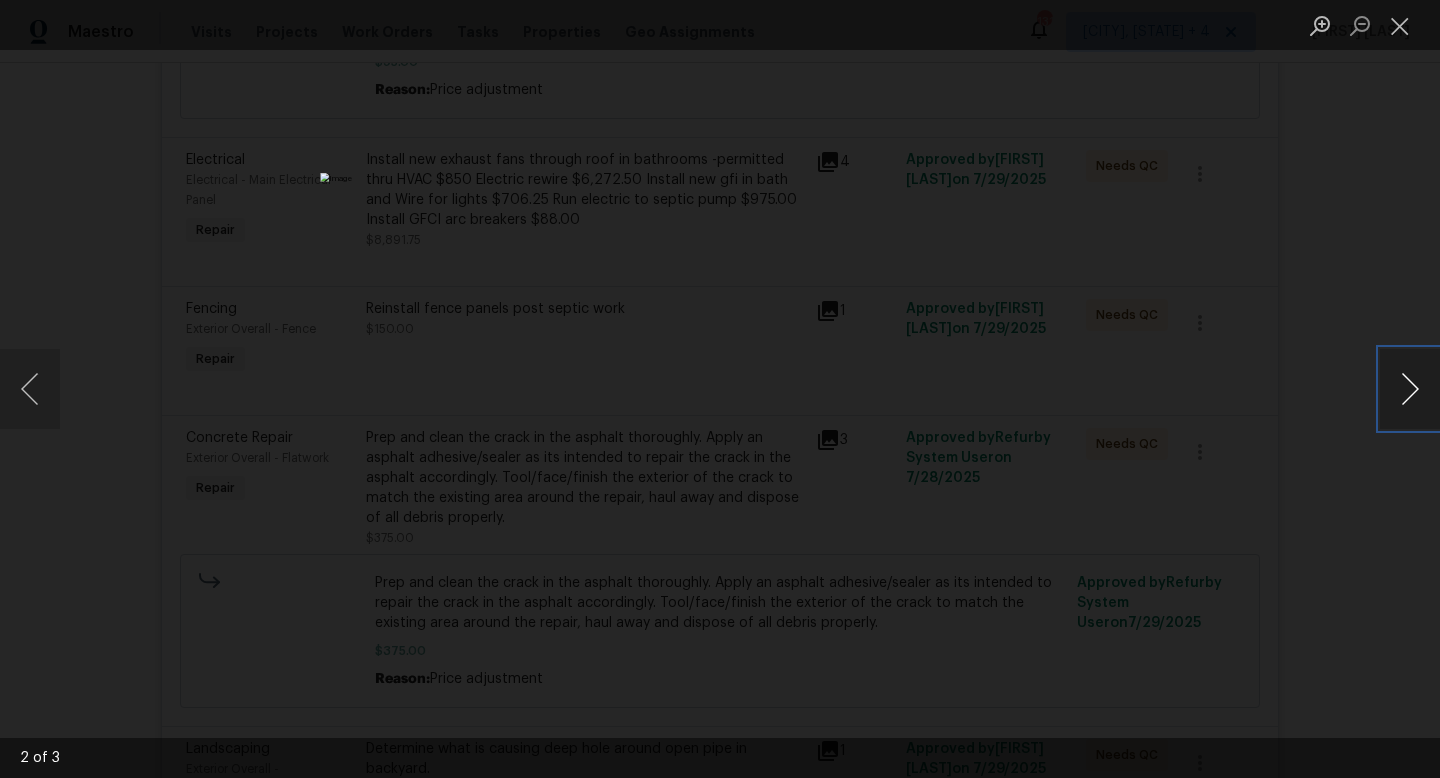 click at bounding box center [1410, 389] 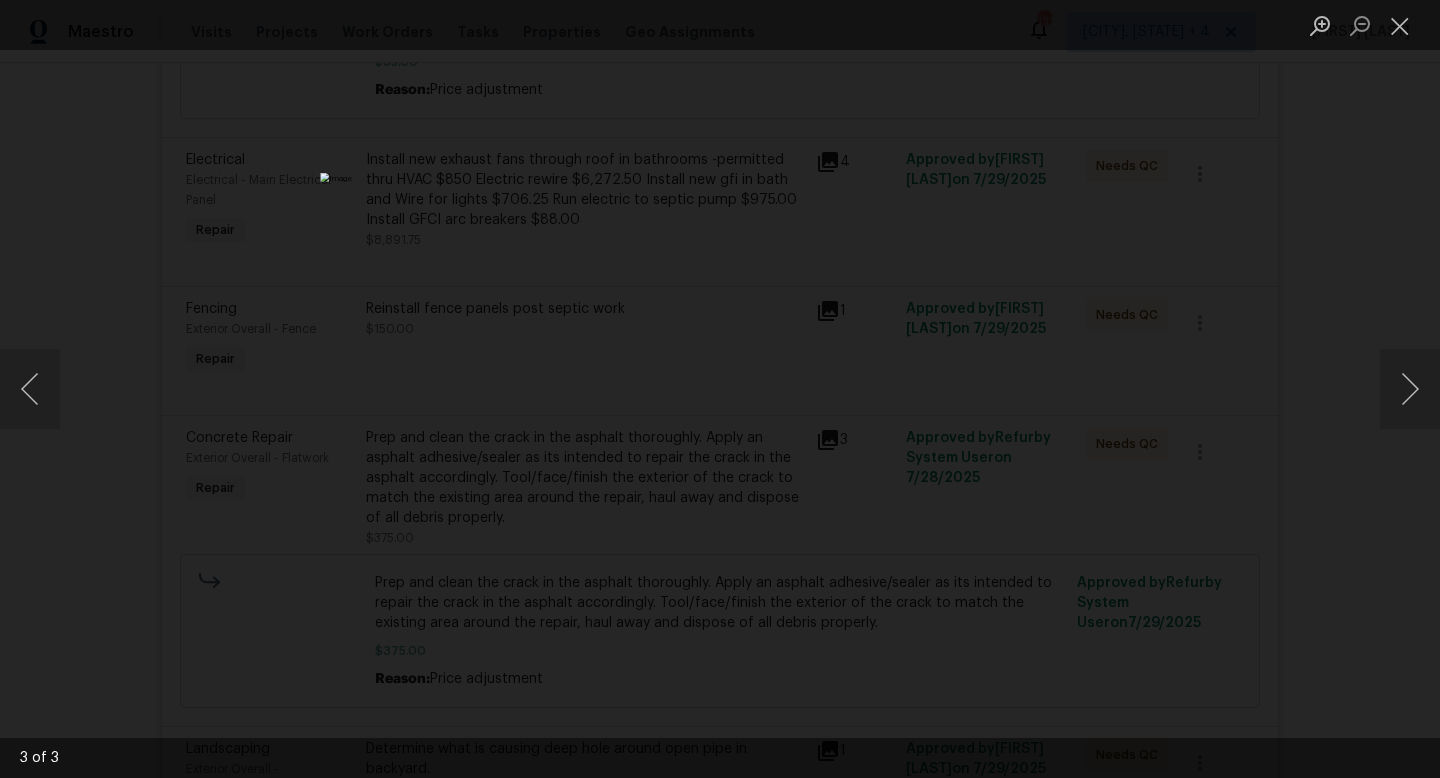 click at bounding box center (720, 389) 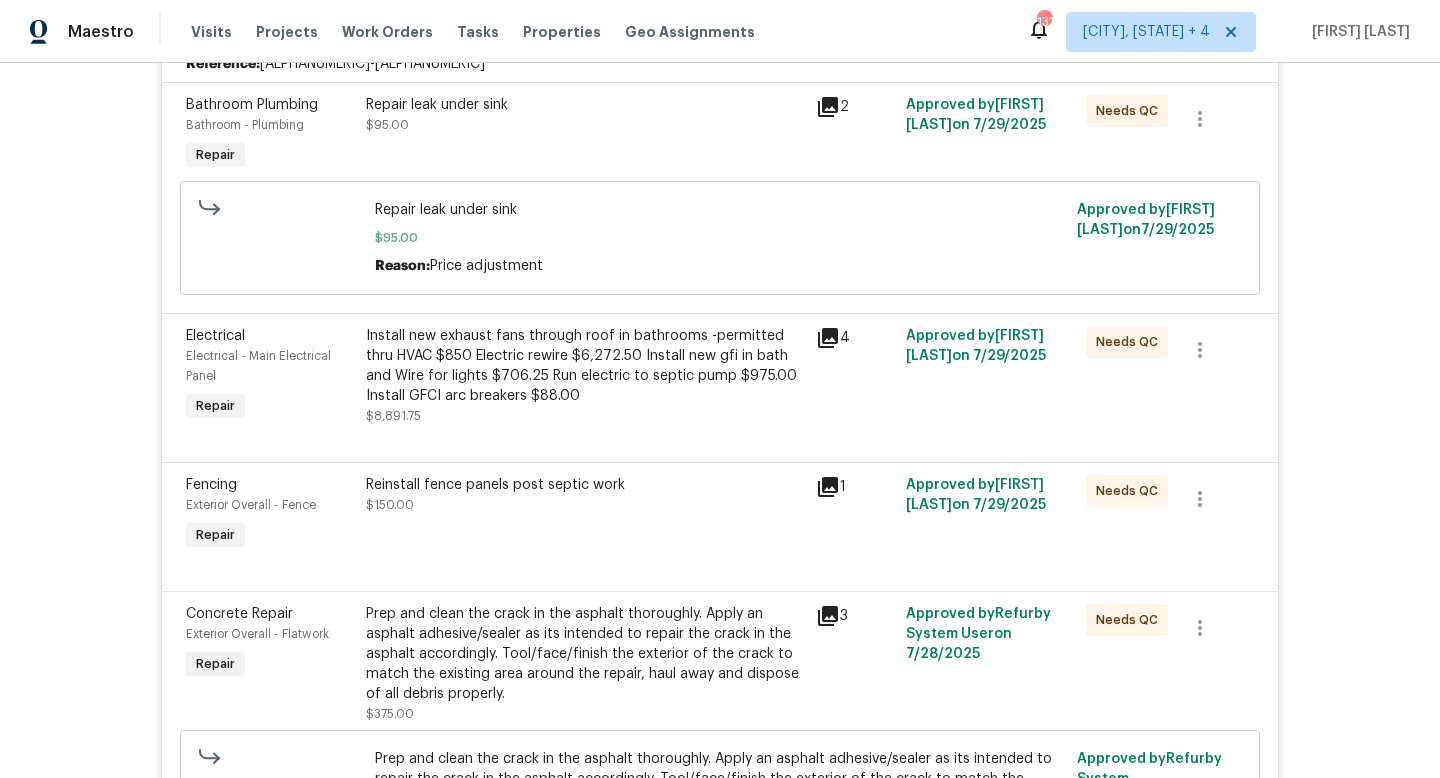 scroll, scrollTop: 405, scrollLeft: 0, axis: vertical 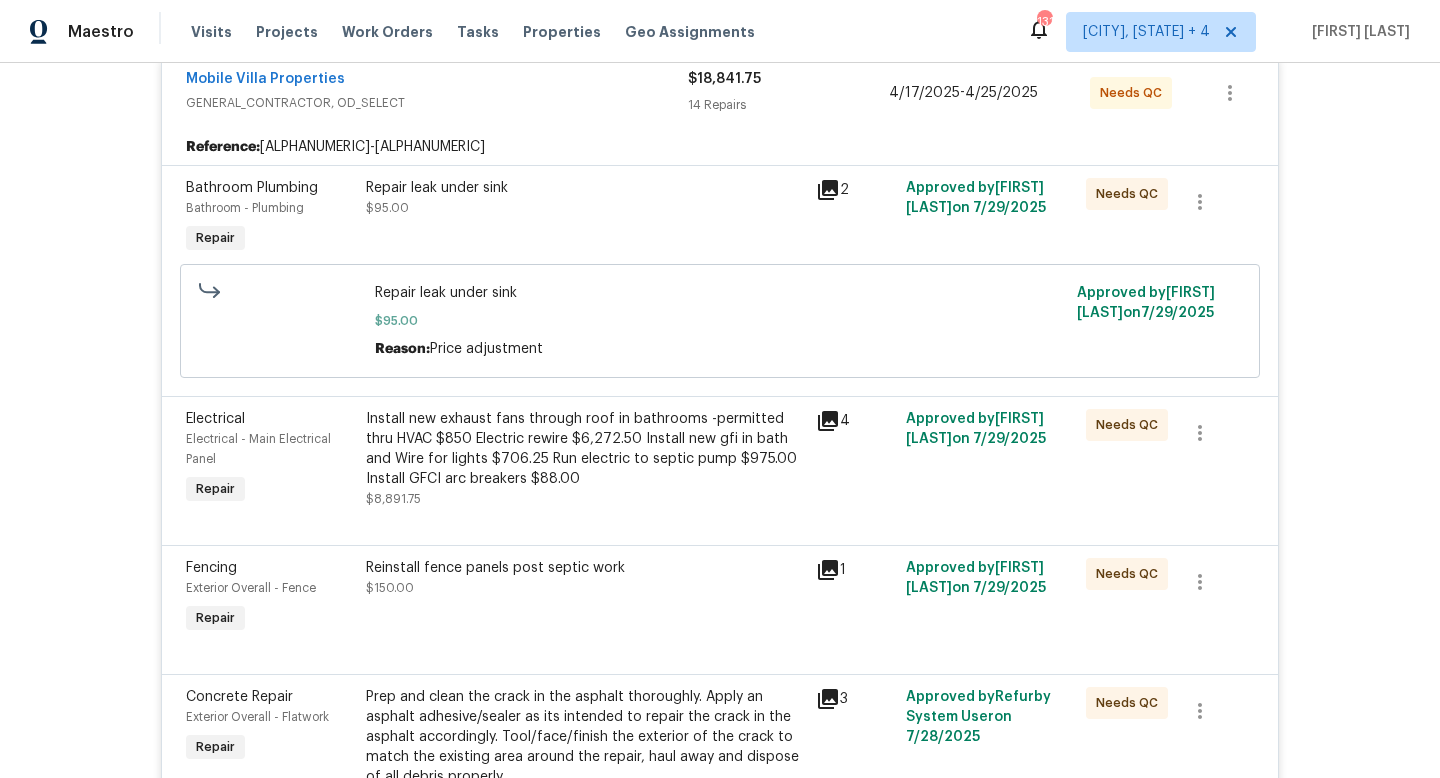 click 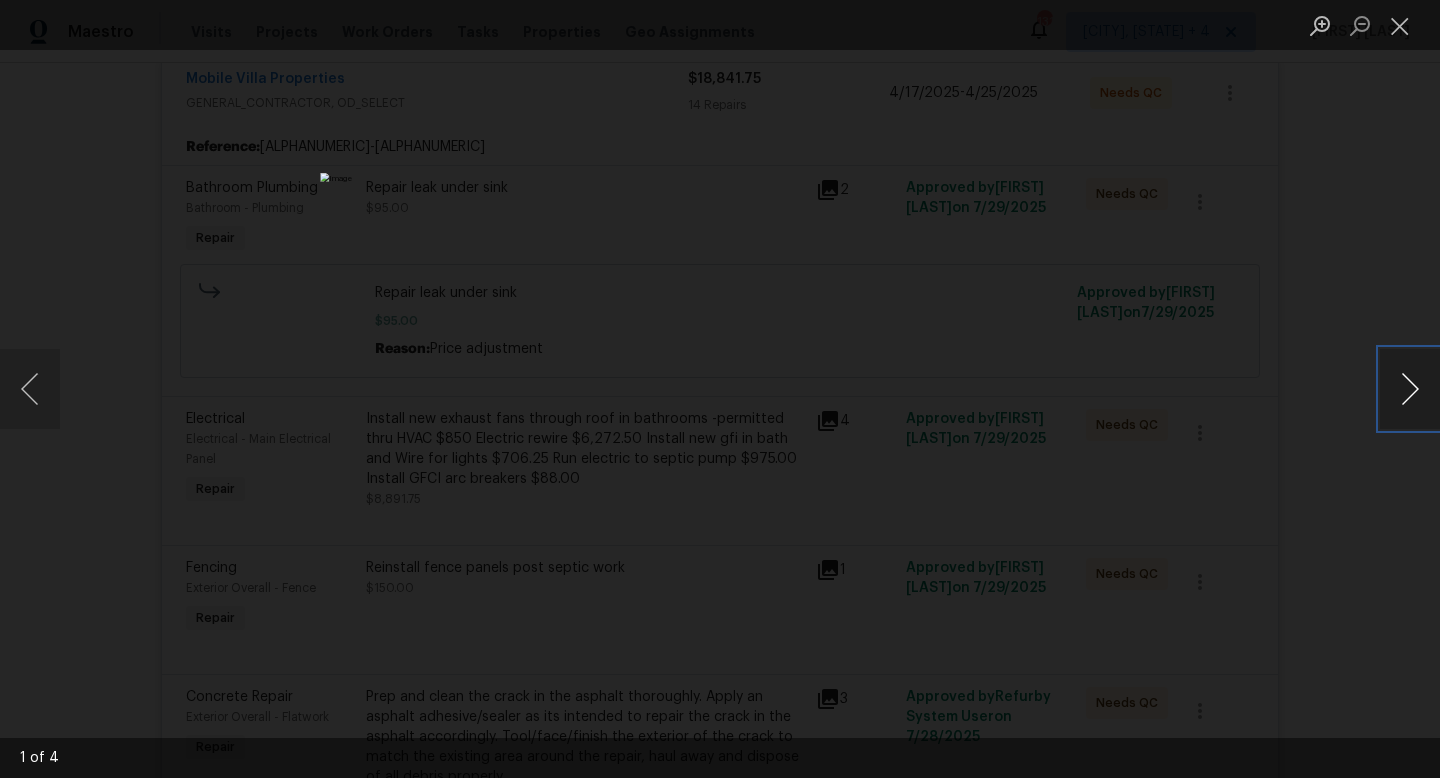 click at bounding box center (1410, 389) 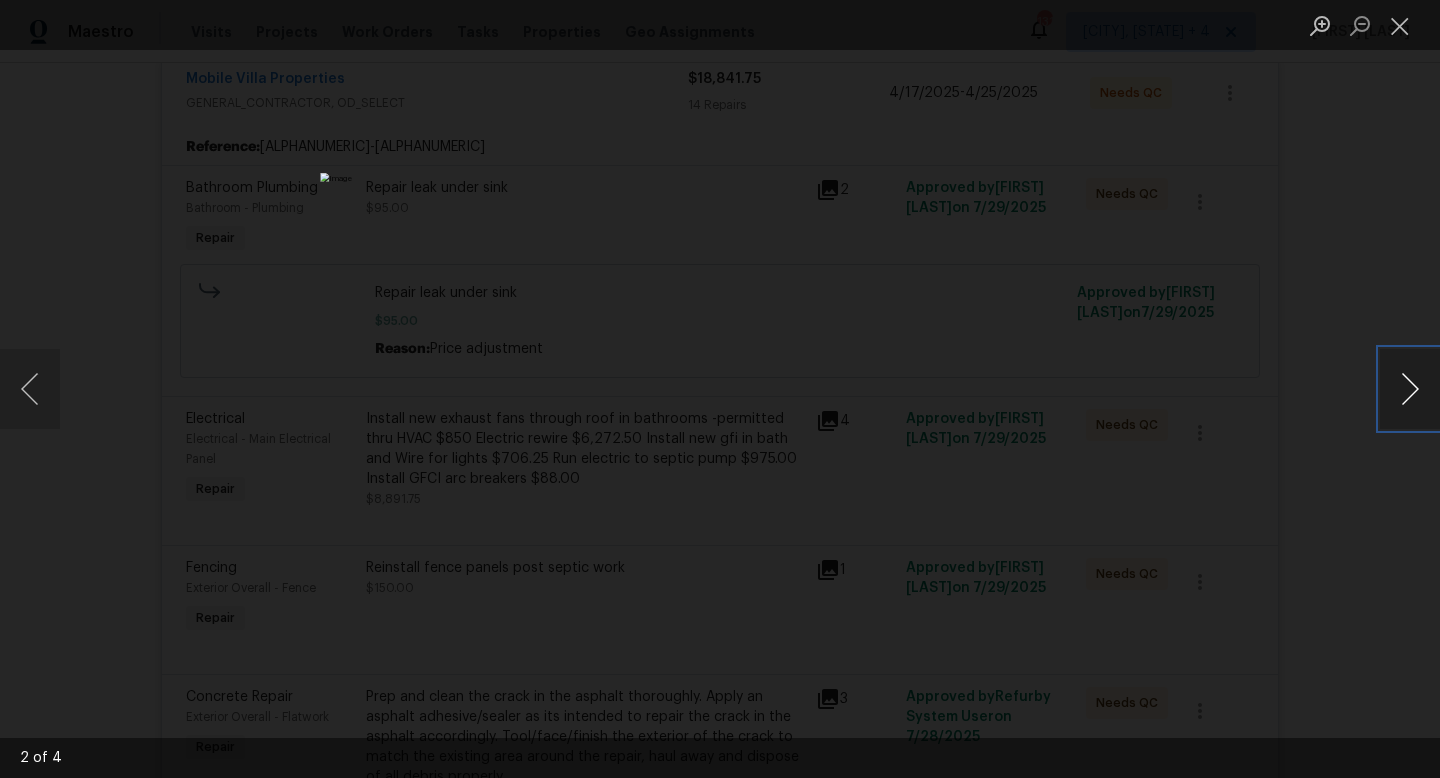 click at bounding box center (1410, 389) 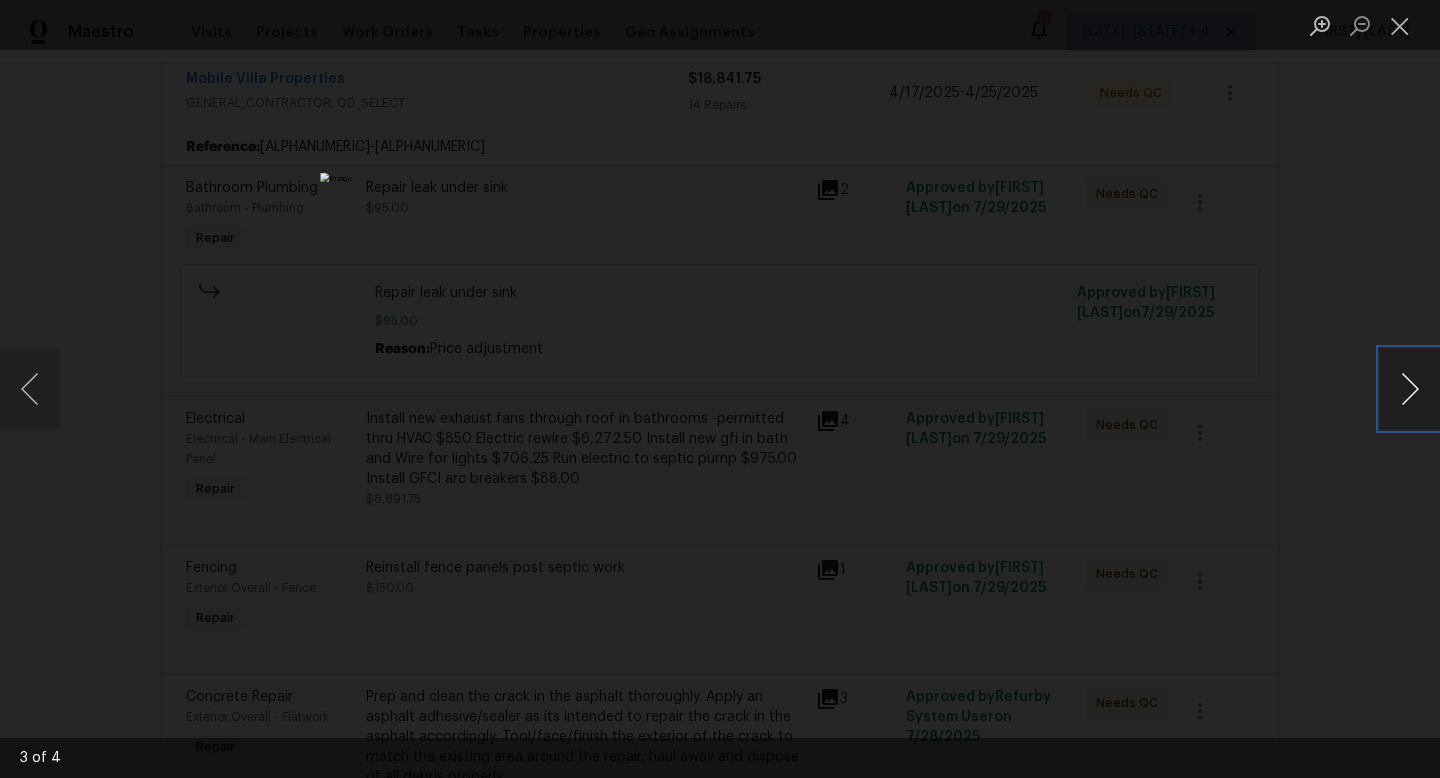 click at bounding box center [1410, 389] 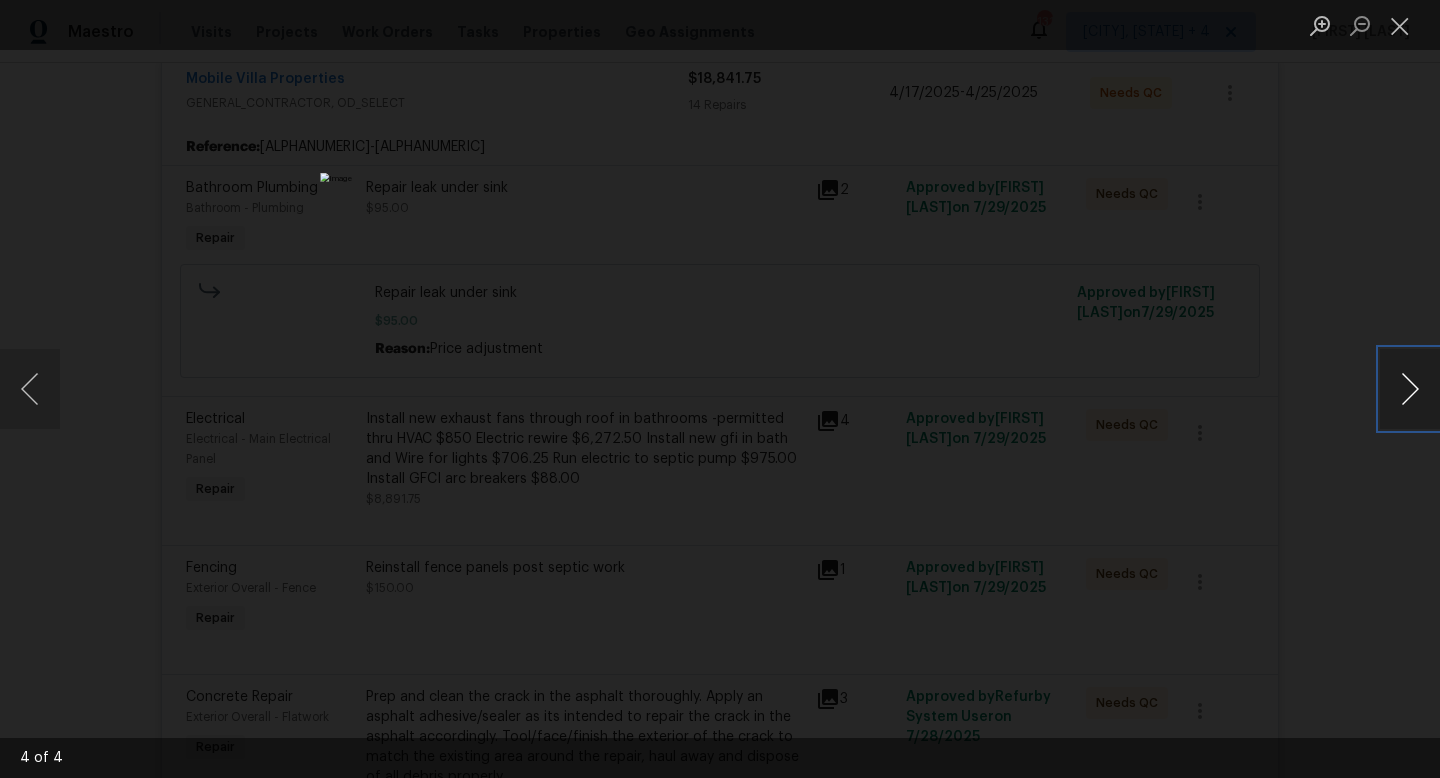 click at bounding box center (1410, 389) 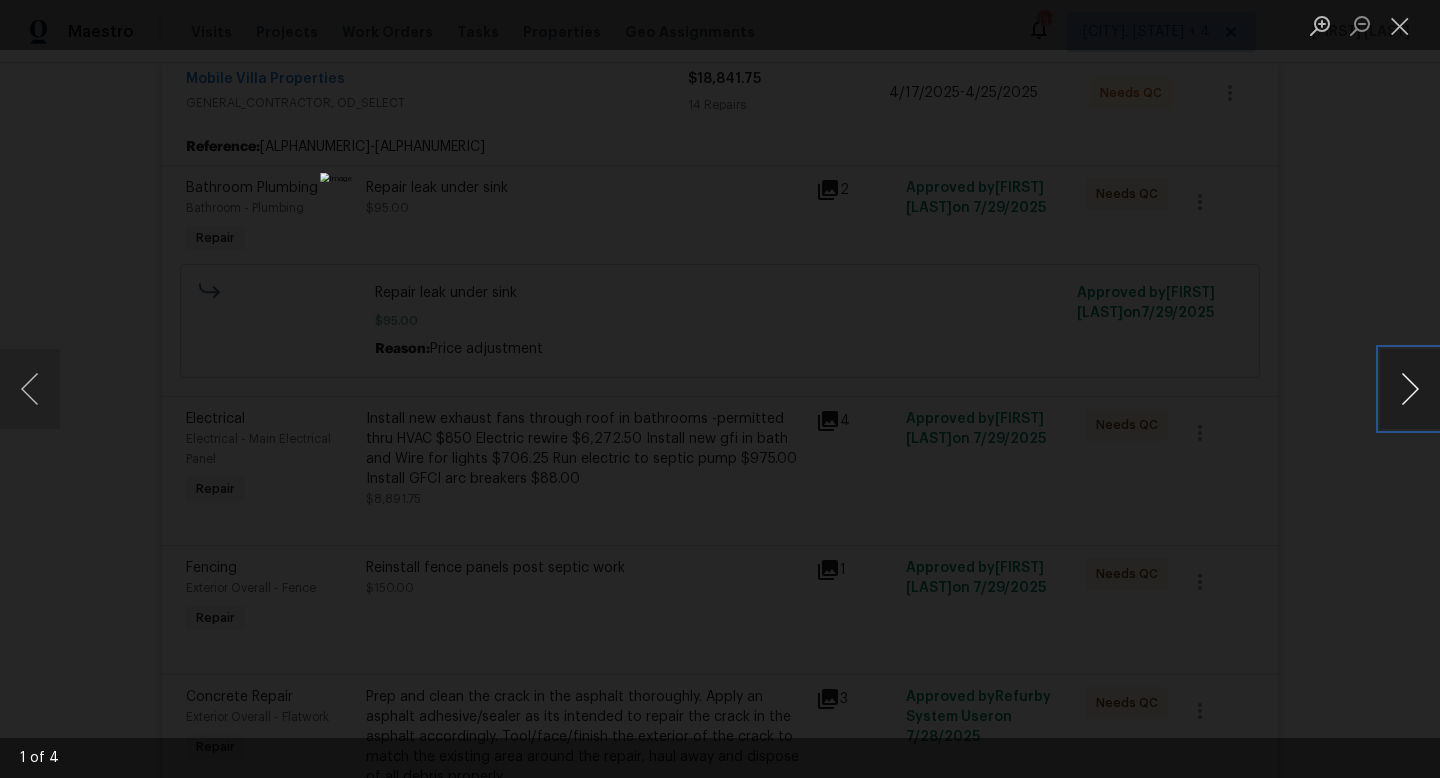 click at bounding box center (1410, 389) 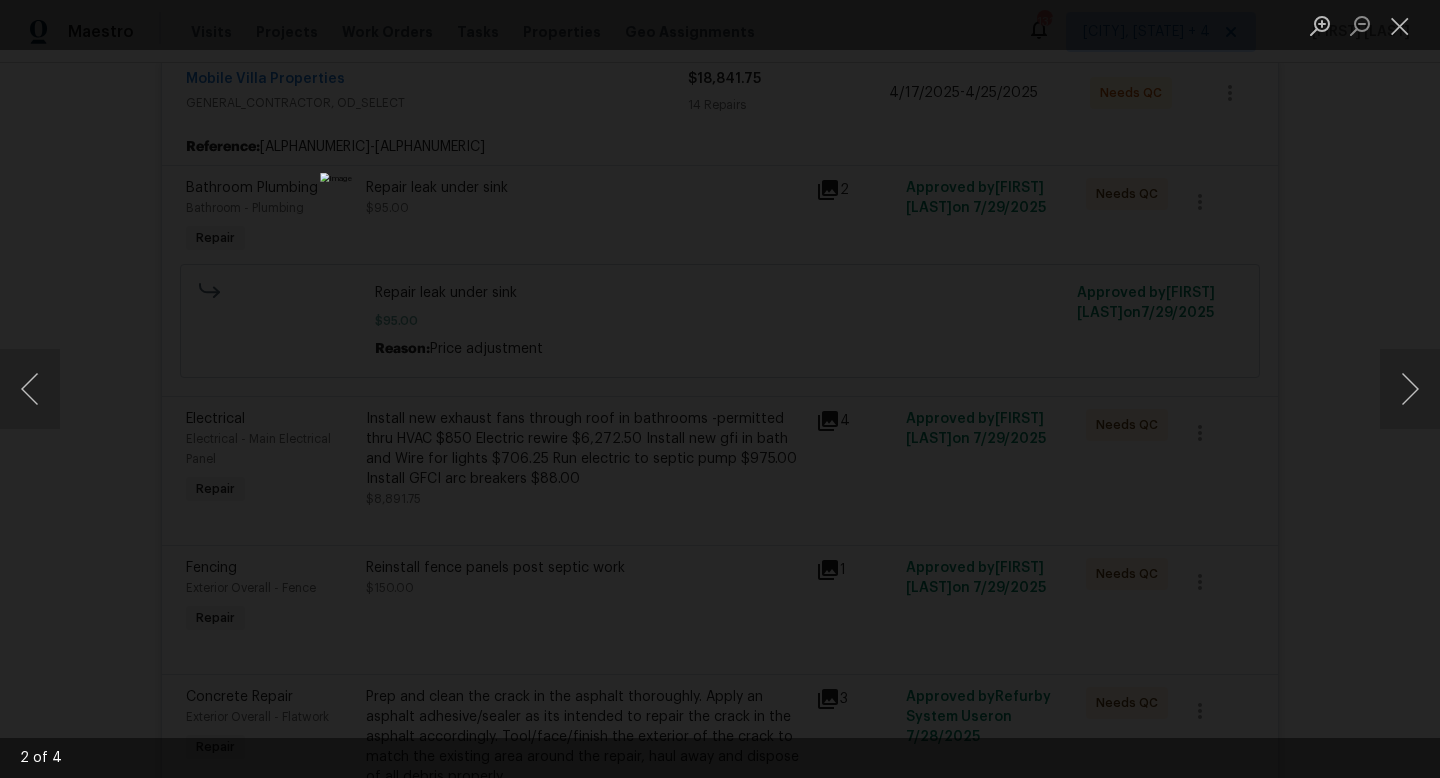click at bounding box center [720, 389] 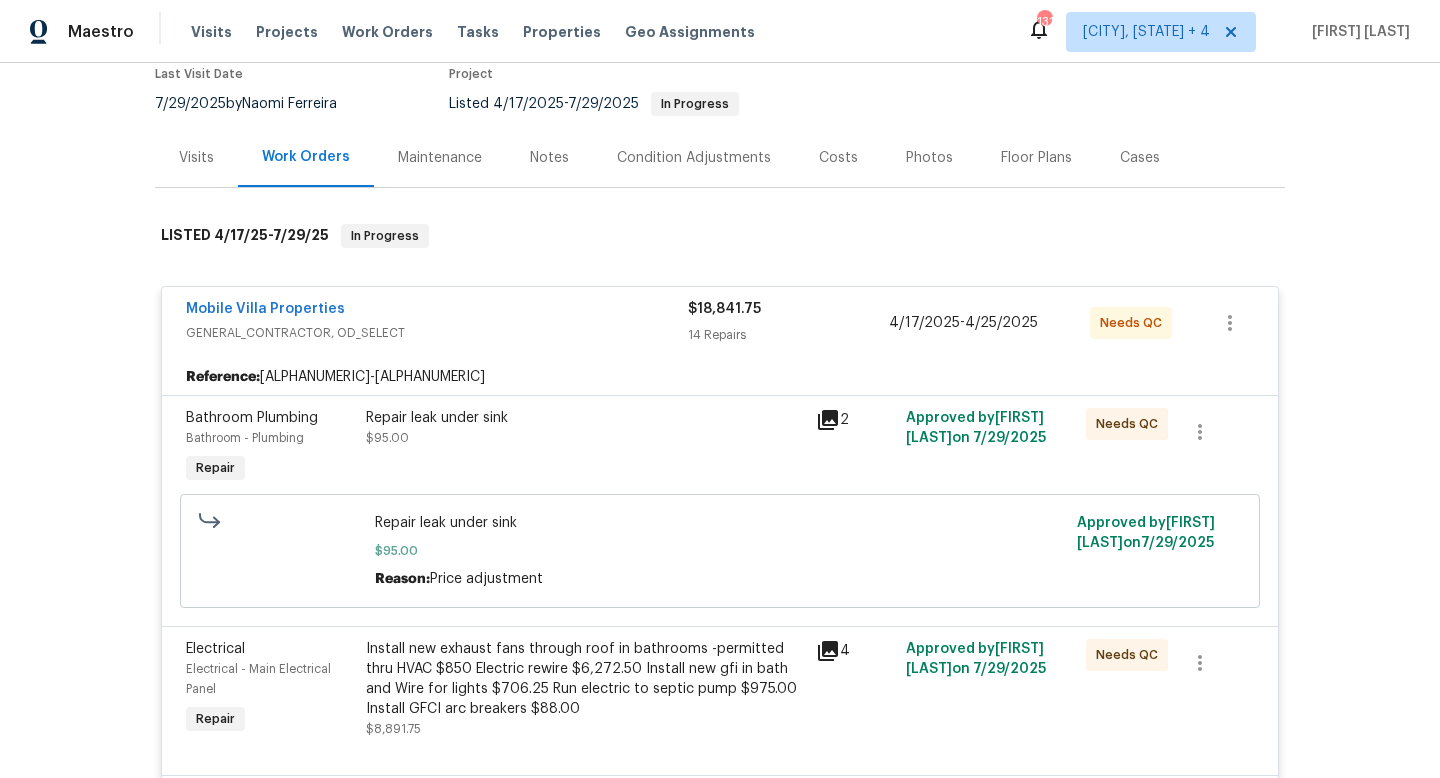 scroll, scrollTop: 174, scrollLeft: 0, axis: vertical 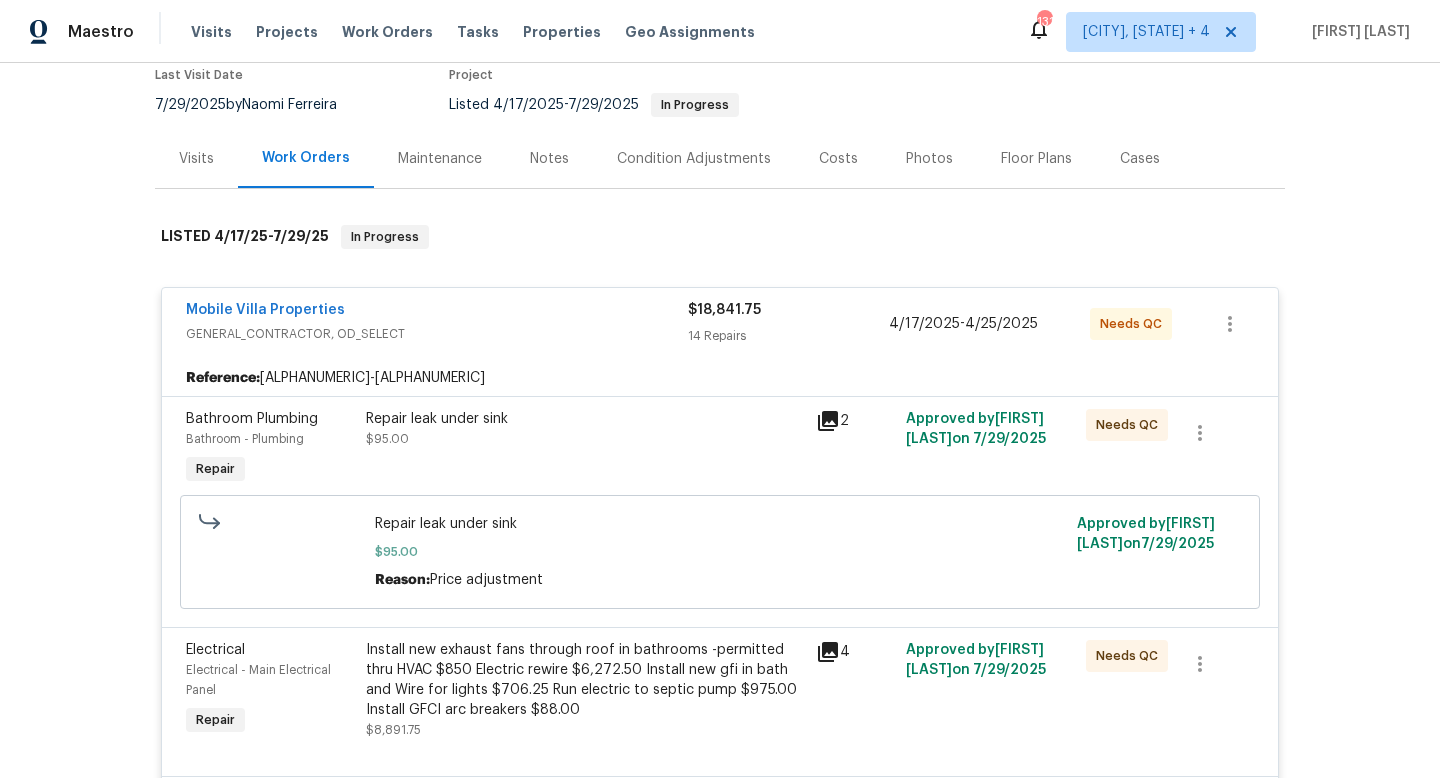 click on "Repair leak under sink" at bounding box center (585, 419) 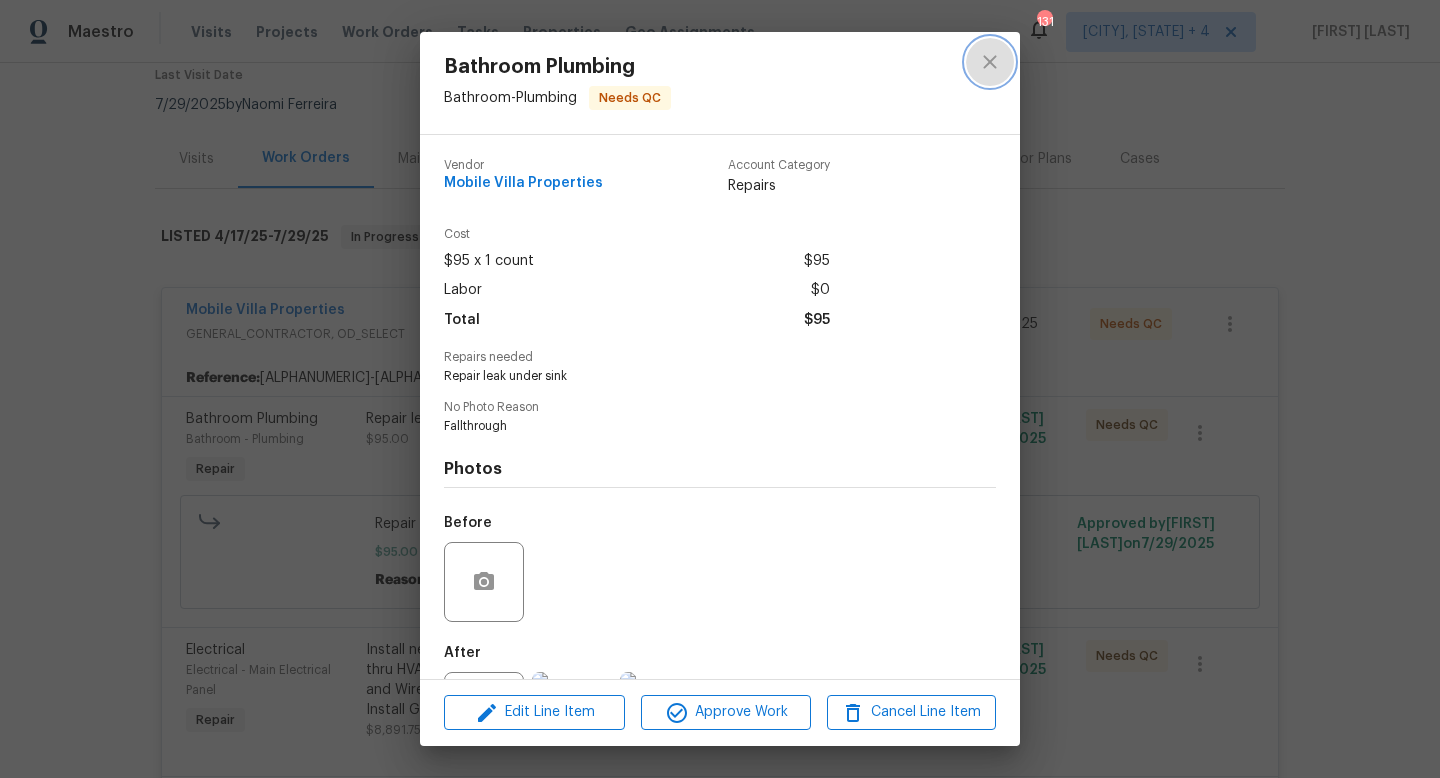 click 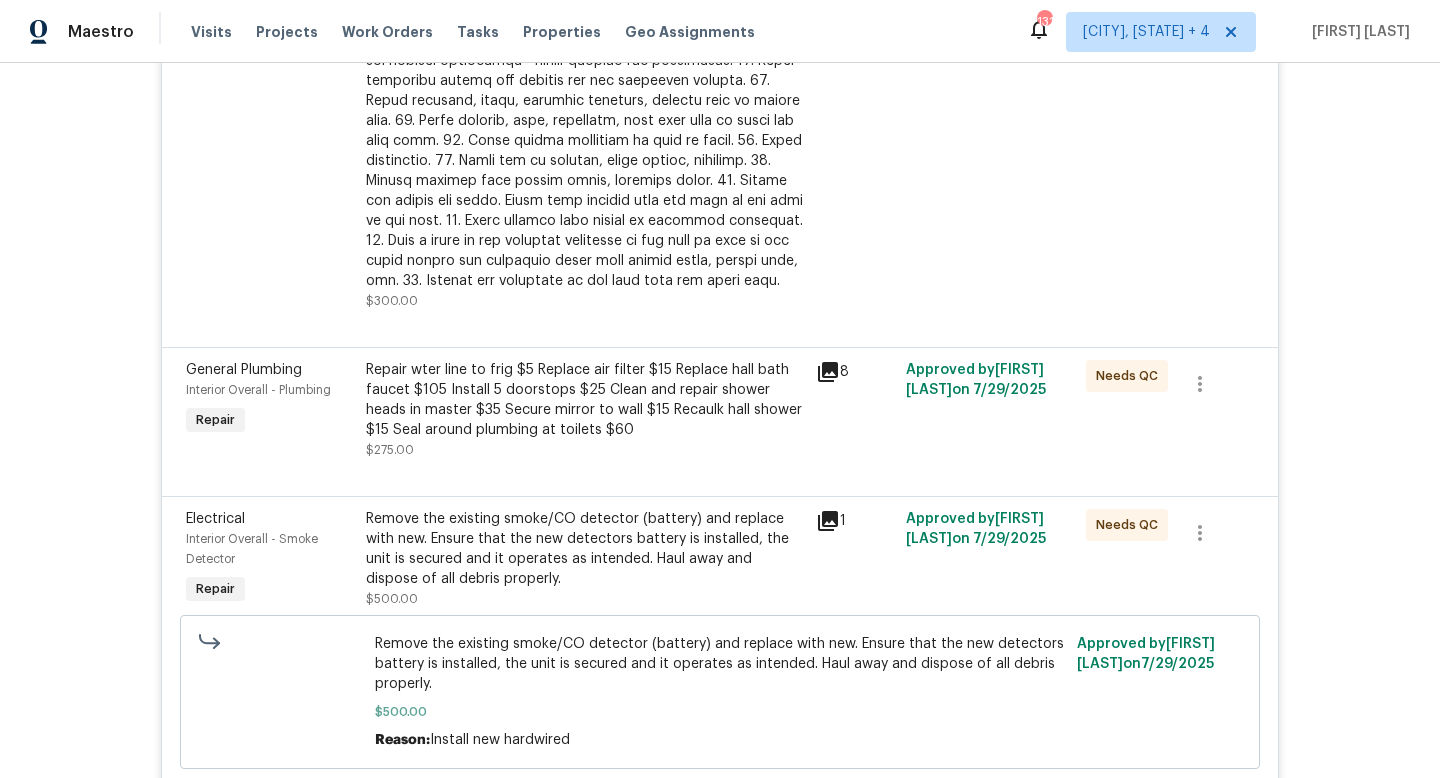 scroll, scrollTop: 3030, scrollLeft: 0, axis: vertical 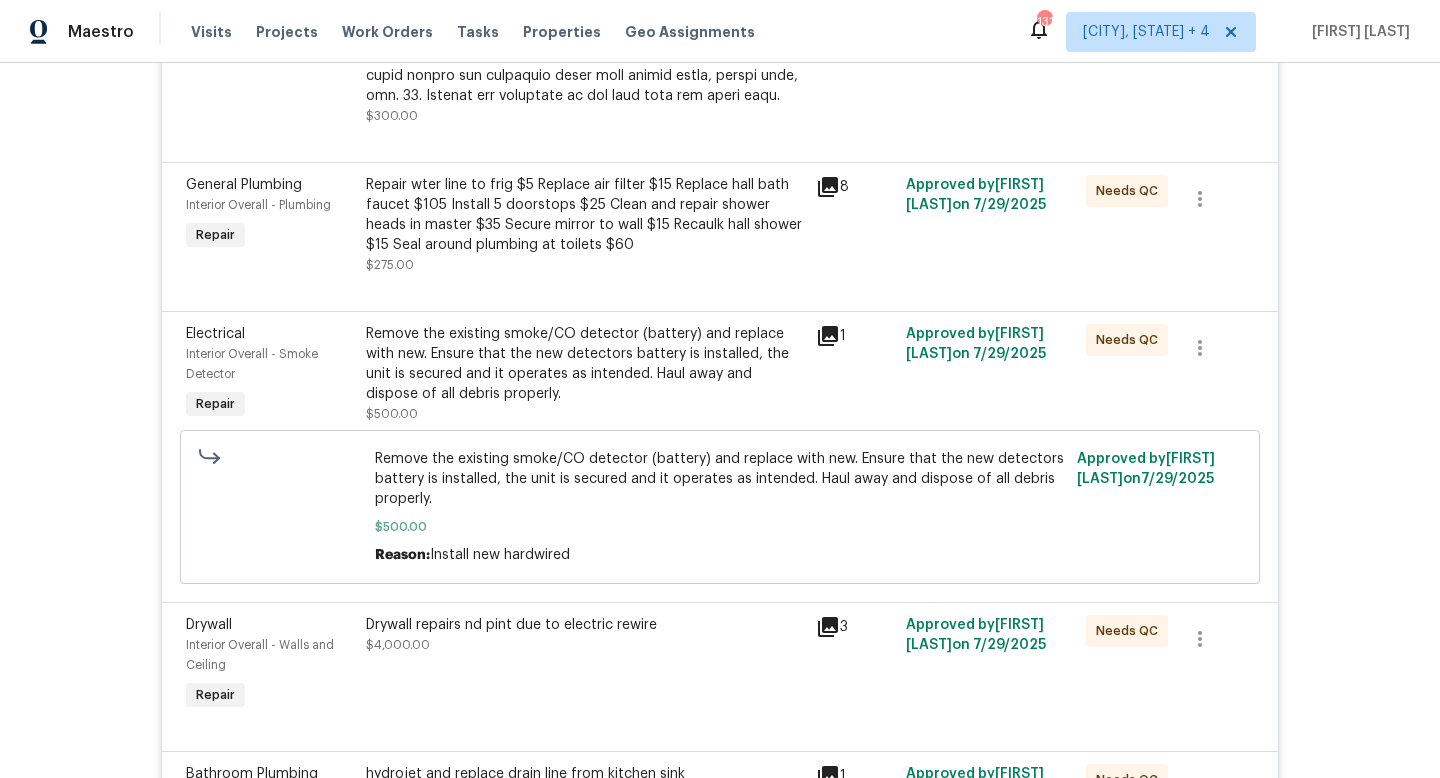 click 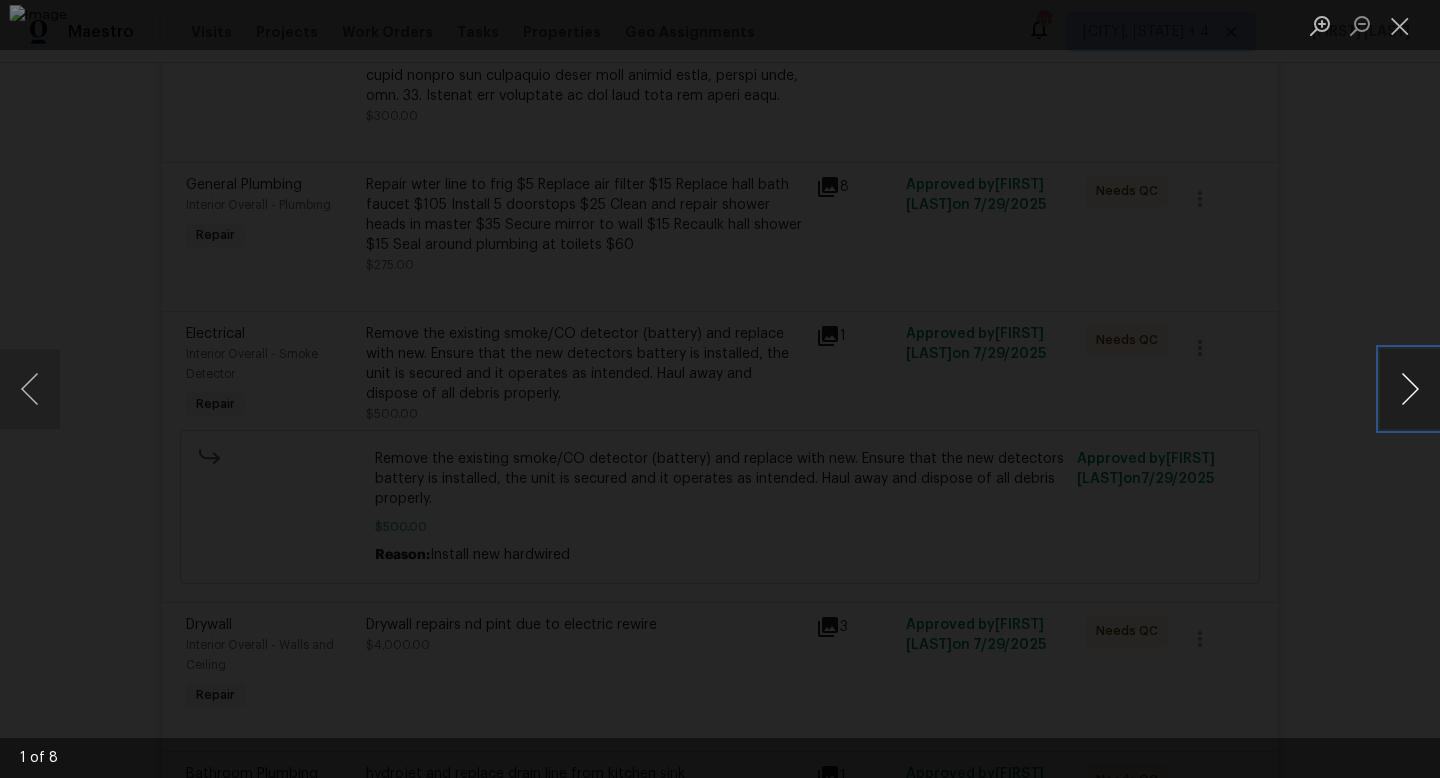 click at bounding box center (1410, 389) 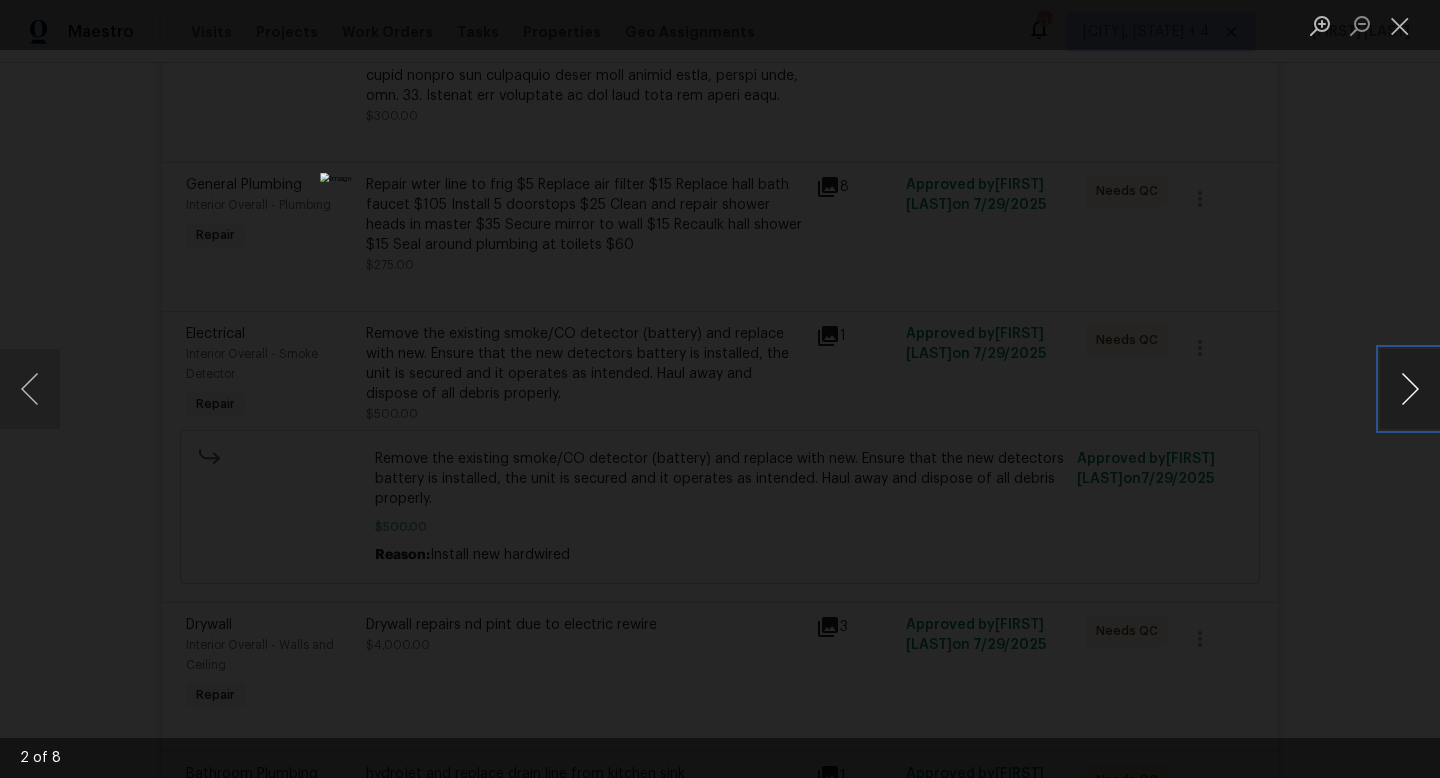 click at bounding box center (1410, 389) 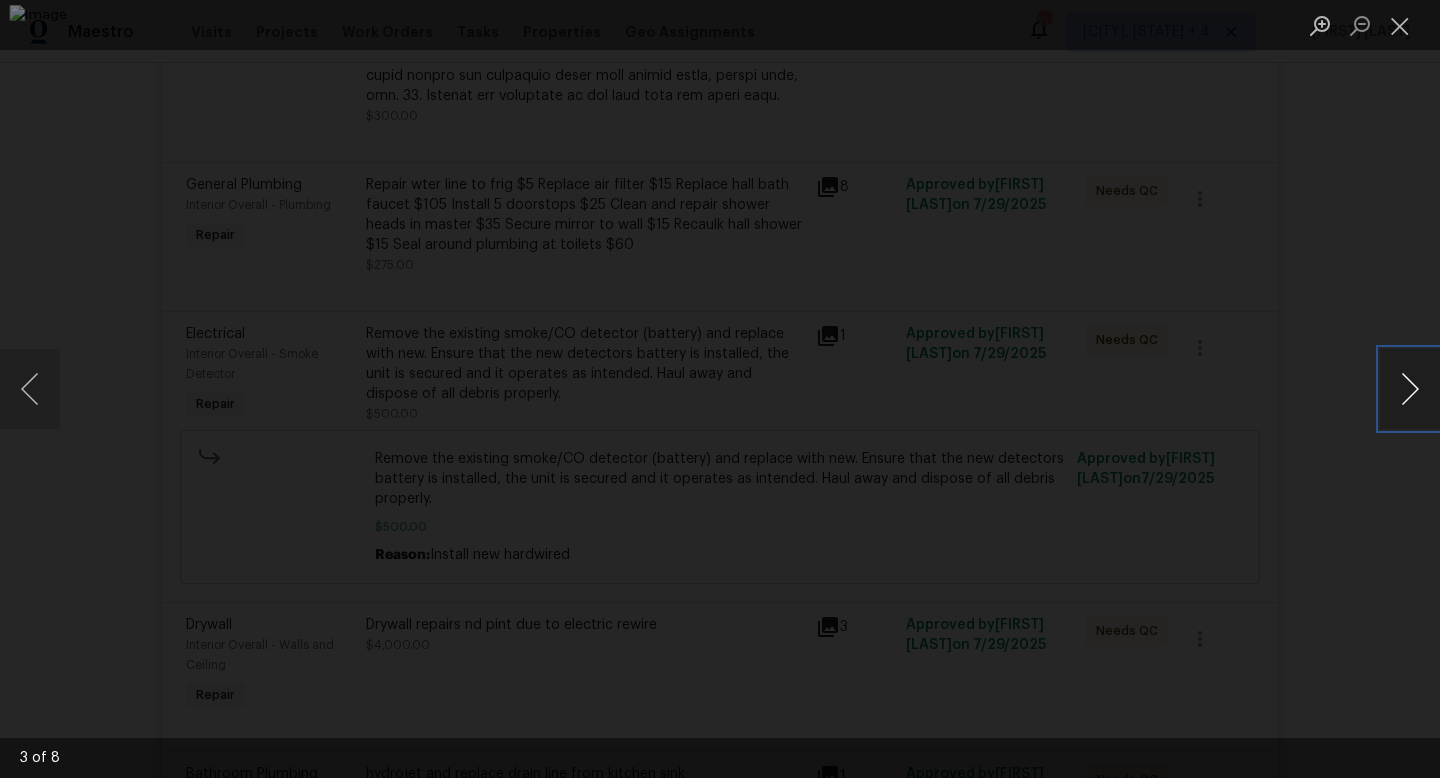 click at bounding box center (1410, 389) 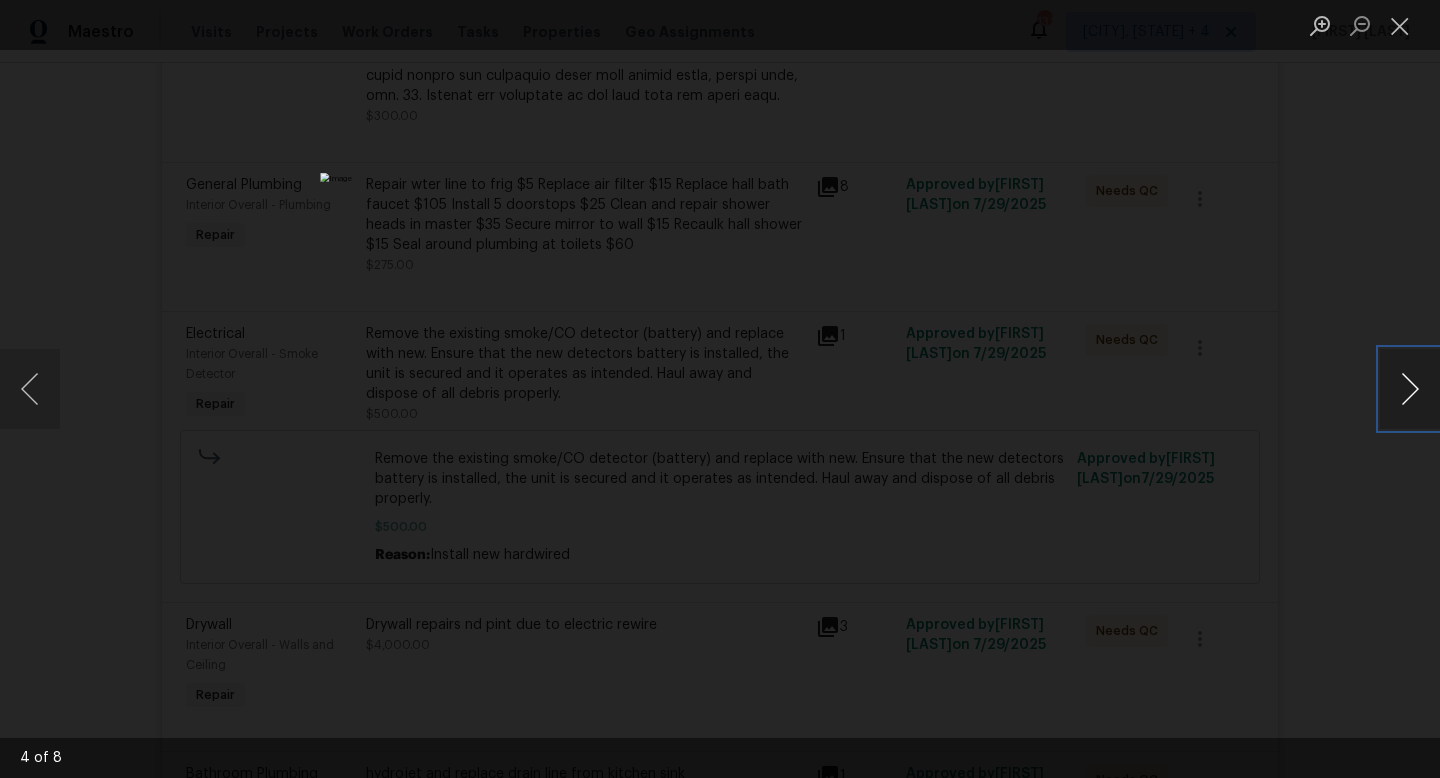 click at bounding box center (1410, 389) 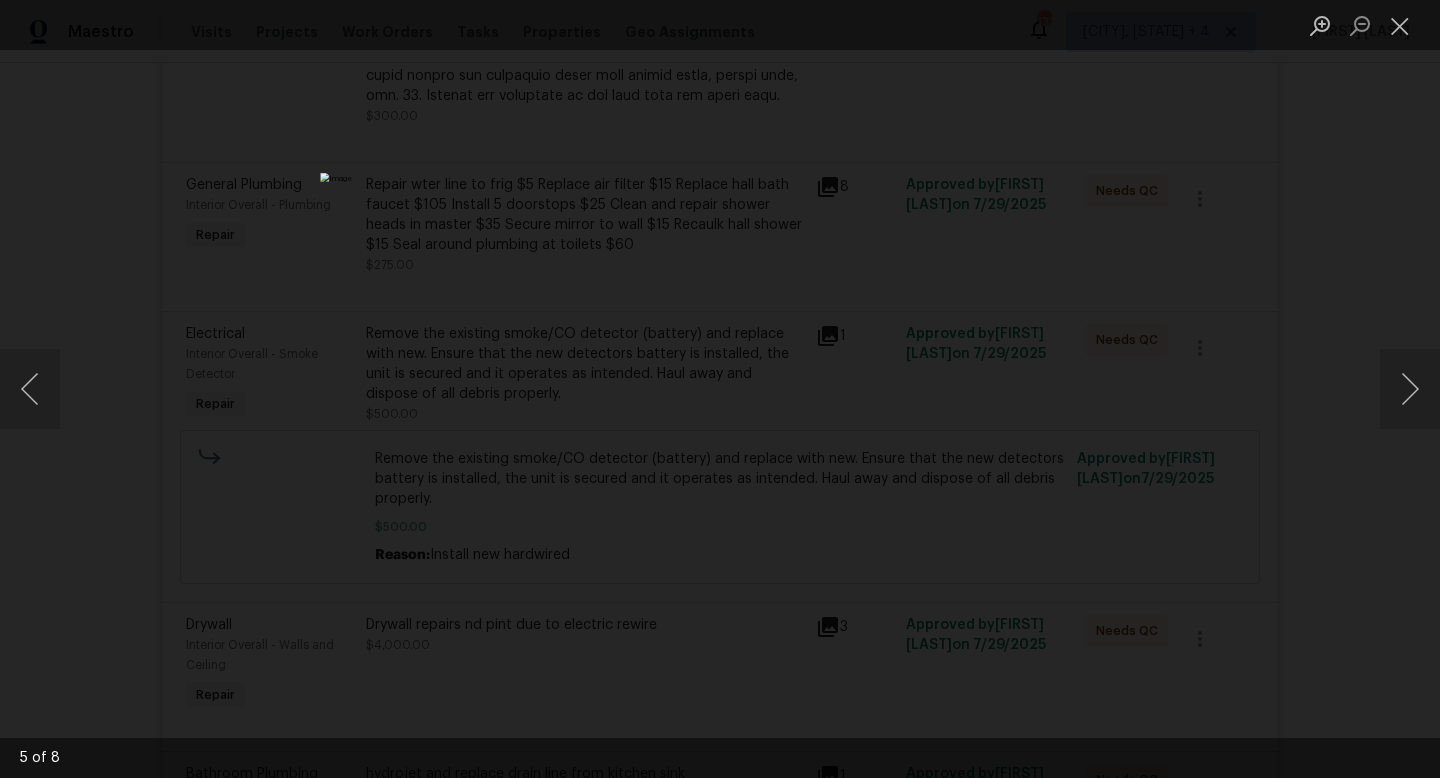 click at bounding box center (720, 389) 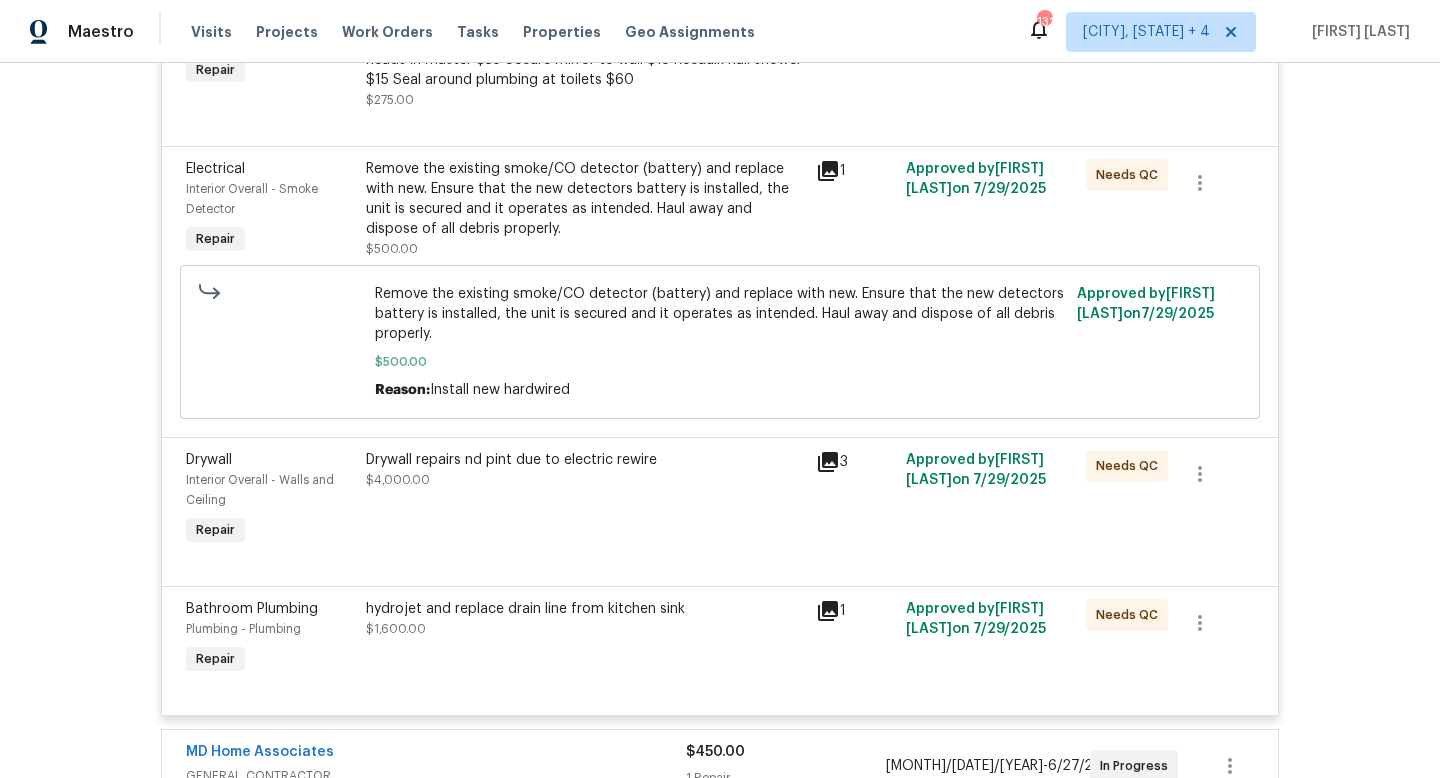 scroll, scrollTop: 3255, scrollLeft: 0, axis: vertical 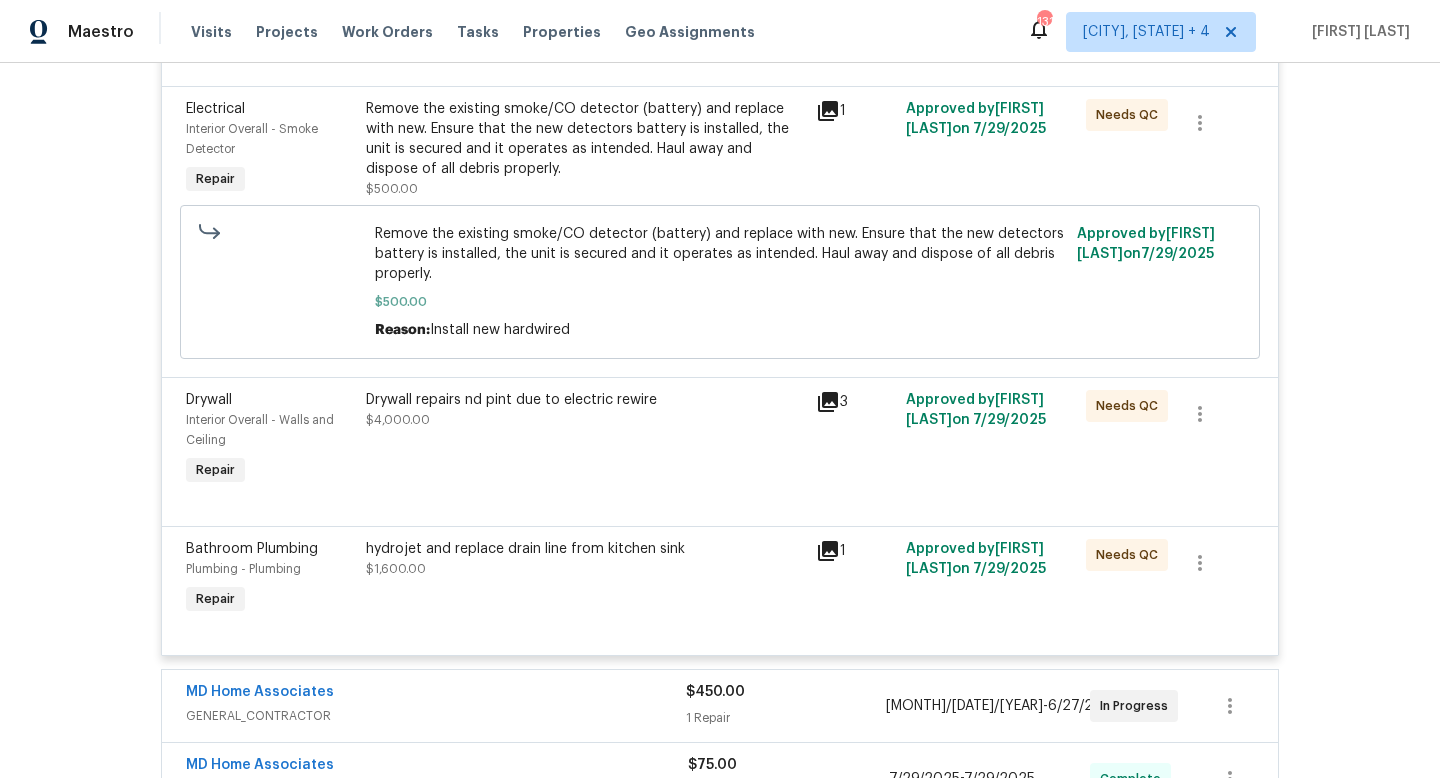 click 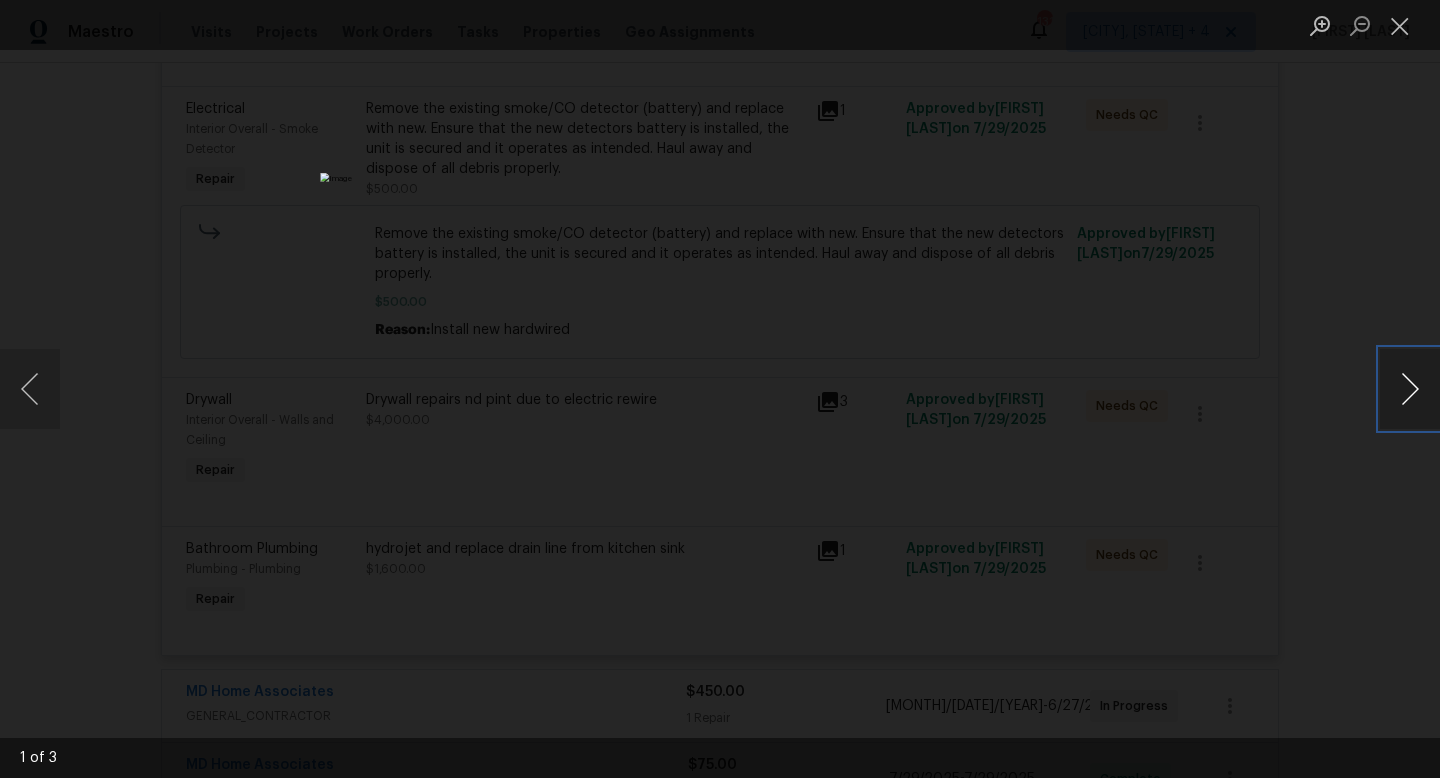 click at bounding box center [1410, 389] 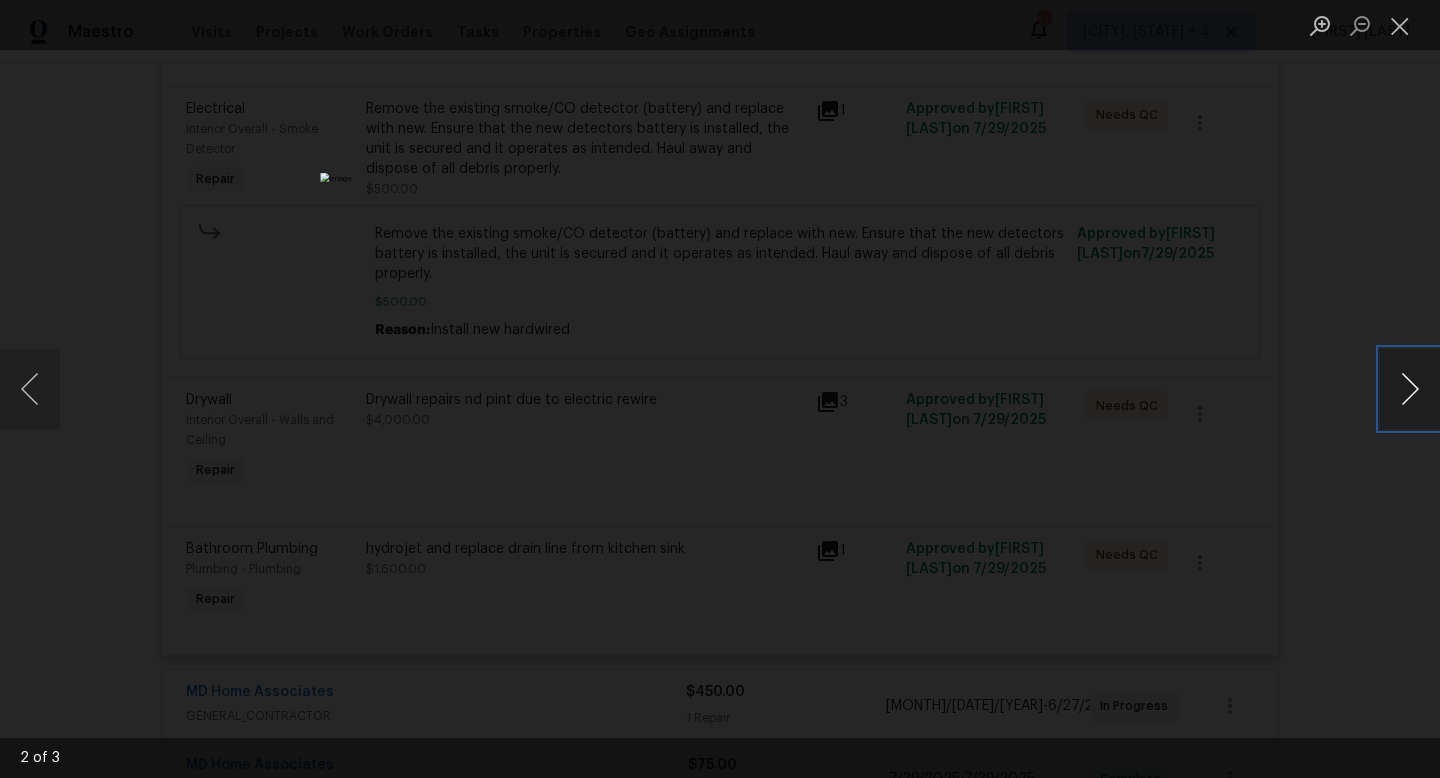 click at bounding box center [1410, 389] 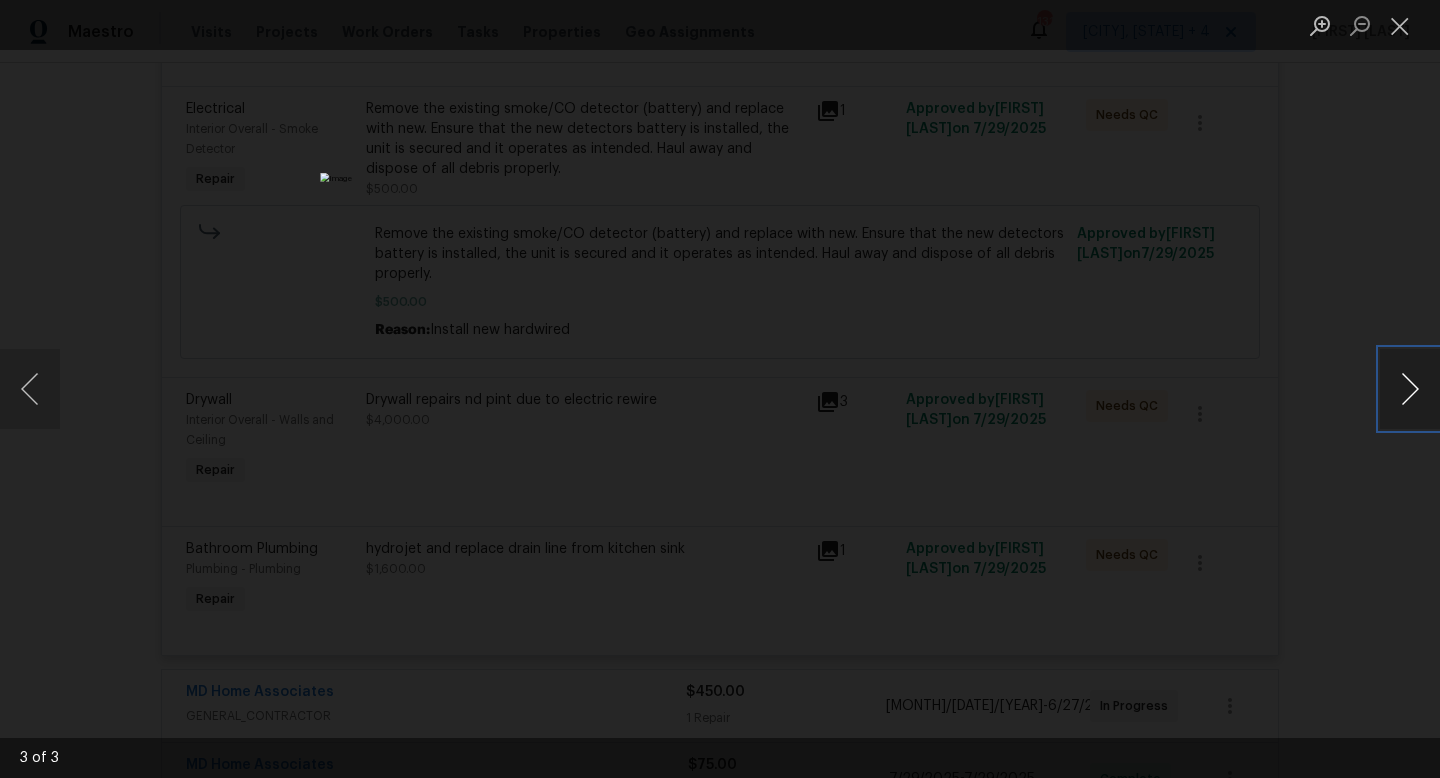 click at bounding box center (1410, 389) 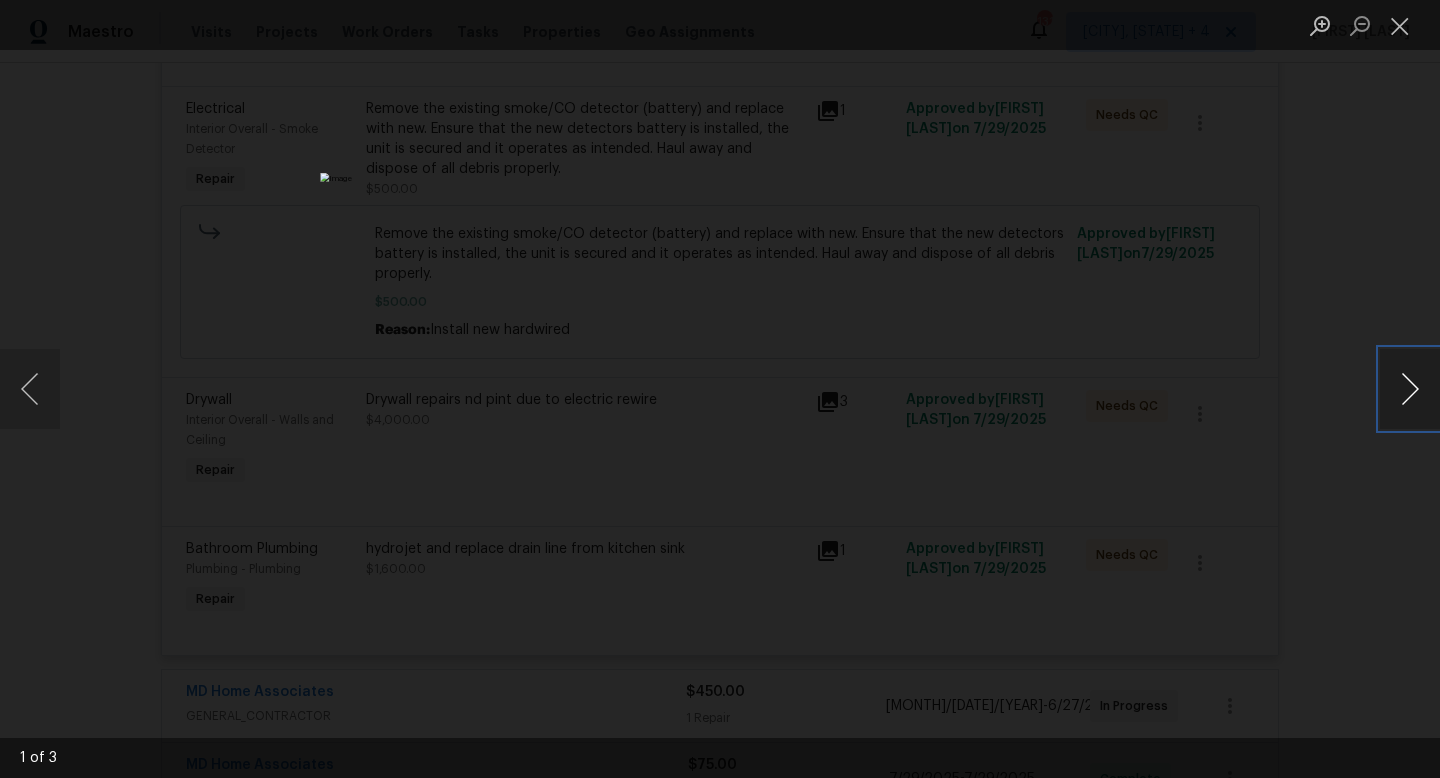 click at bounding box center [1410, 389] 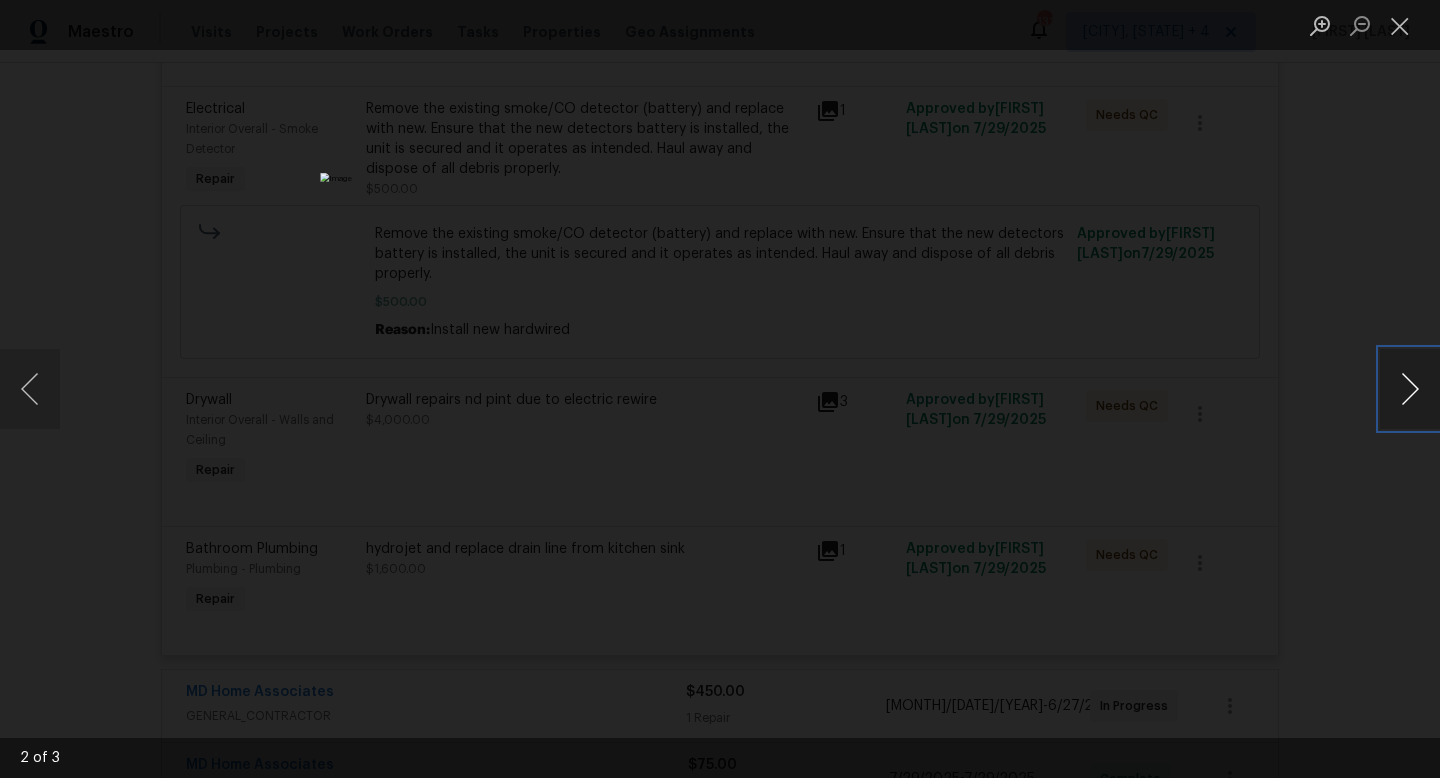 click at bounding box center (1410, 389) 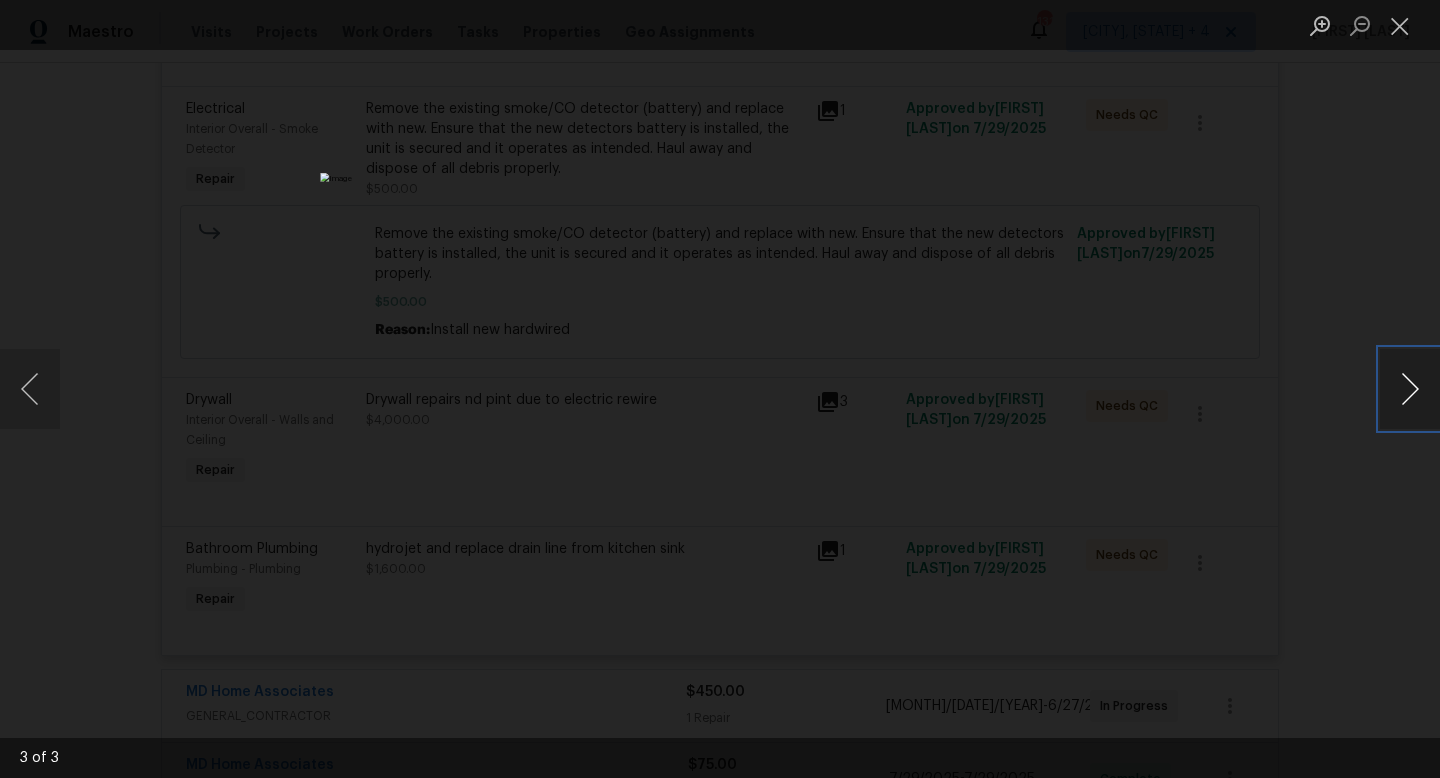 click at bounding box center [1410, 389] 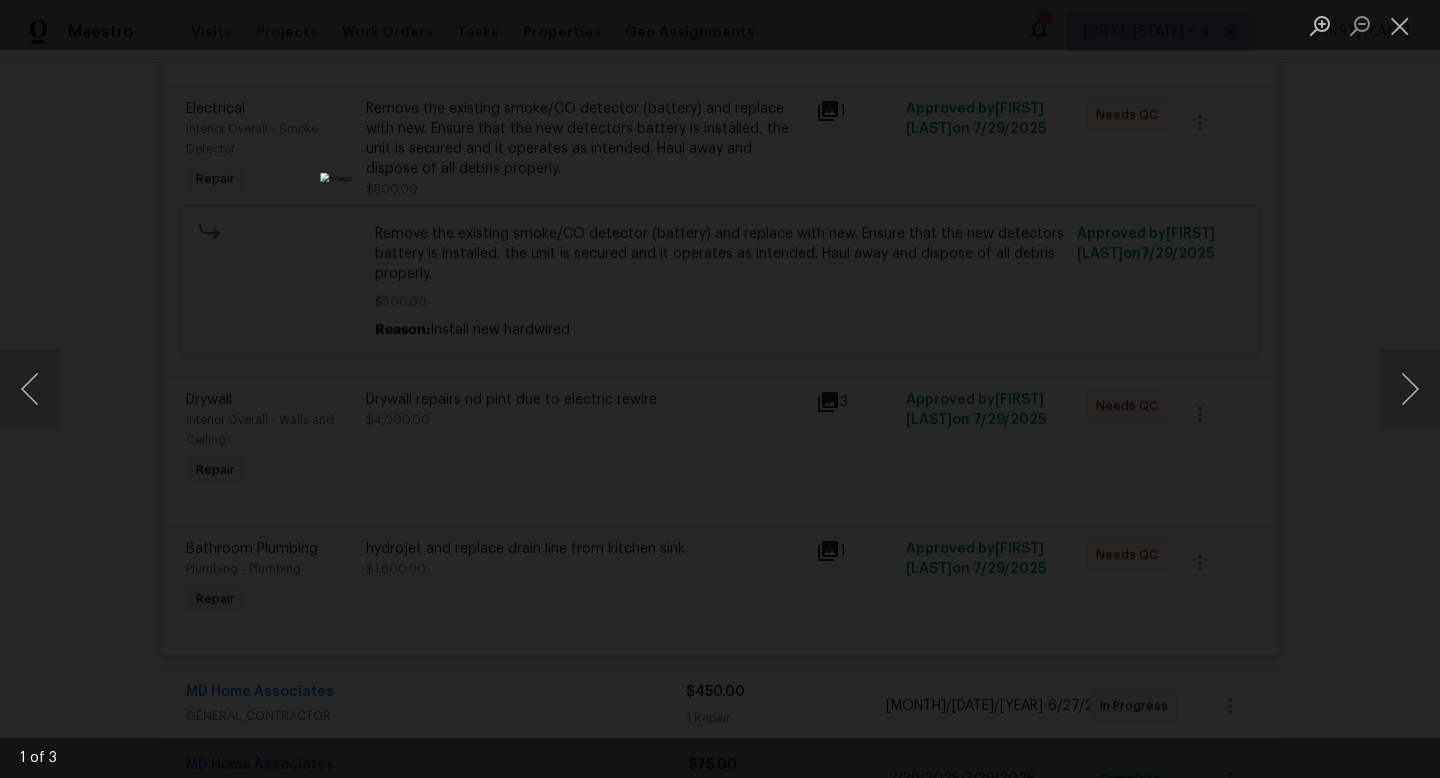 click at bounding box center [720, 389] 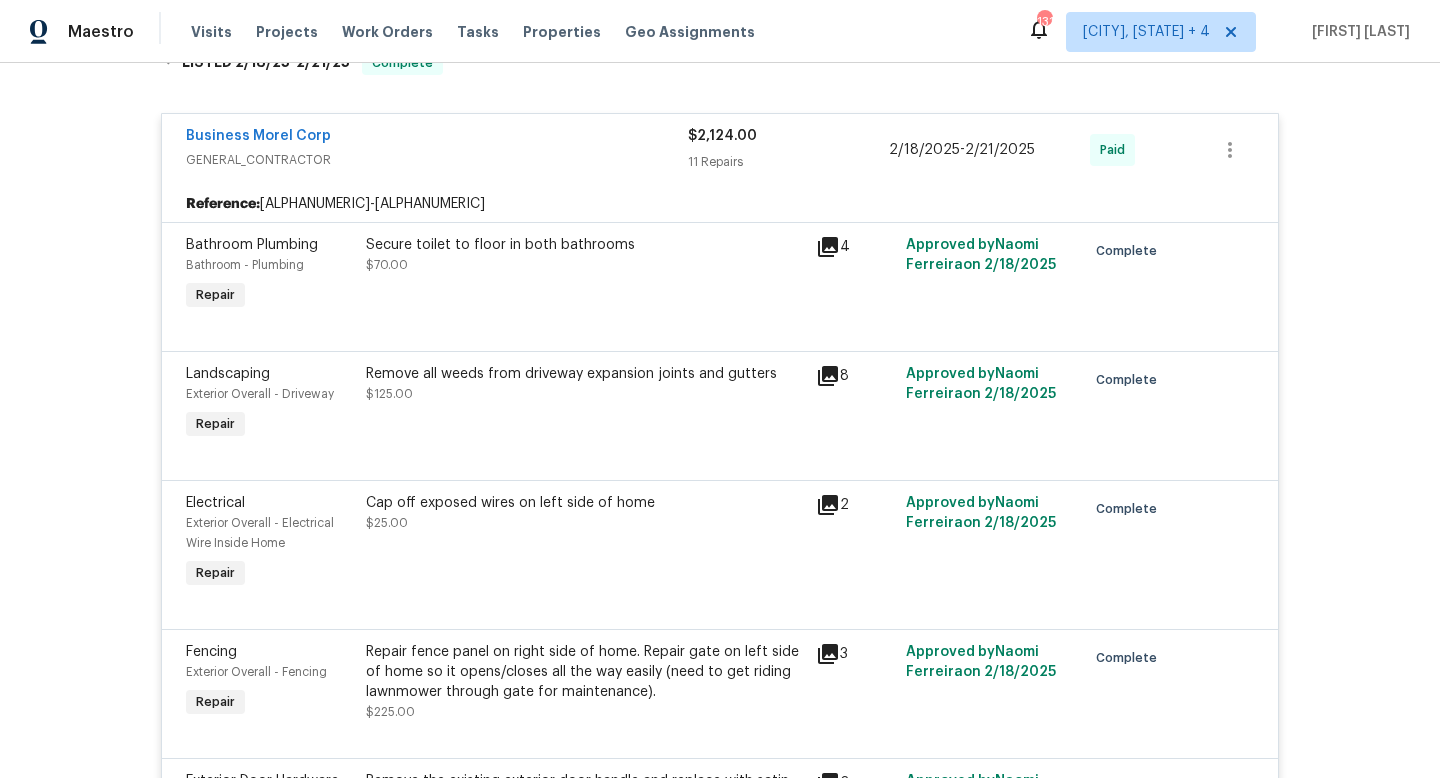 scroll, scrollTop: 4098, scrollLeft: 0, axis: vertical 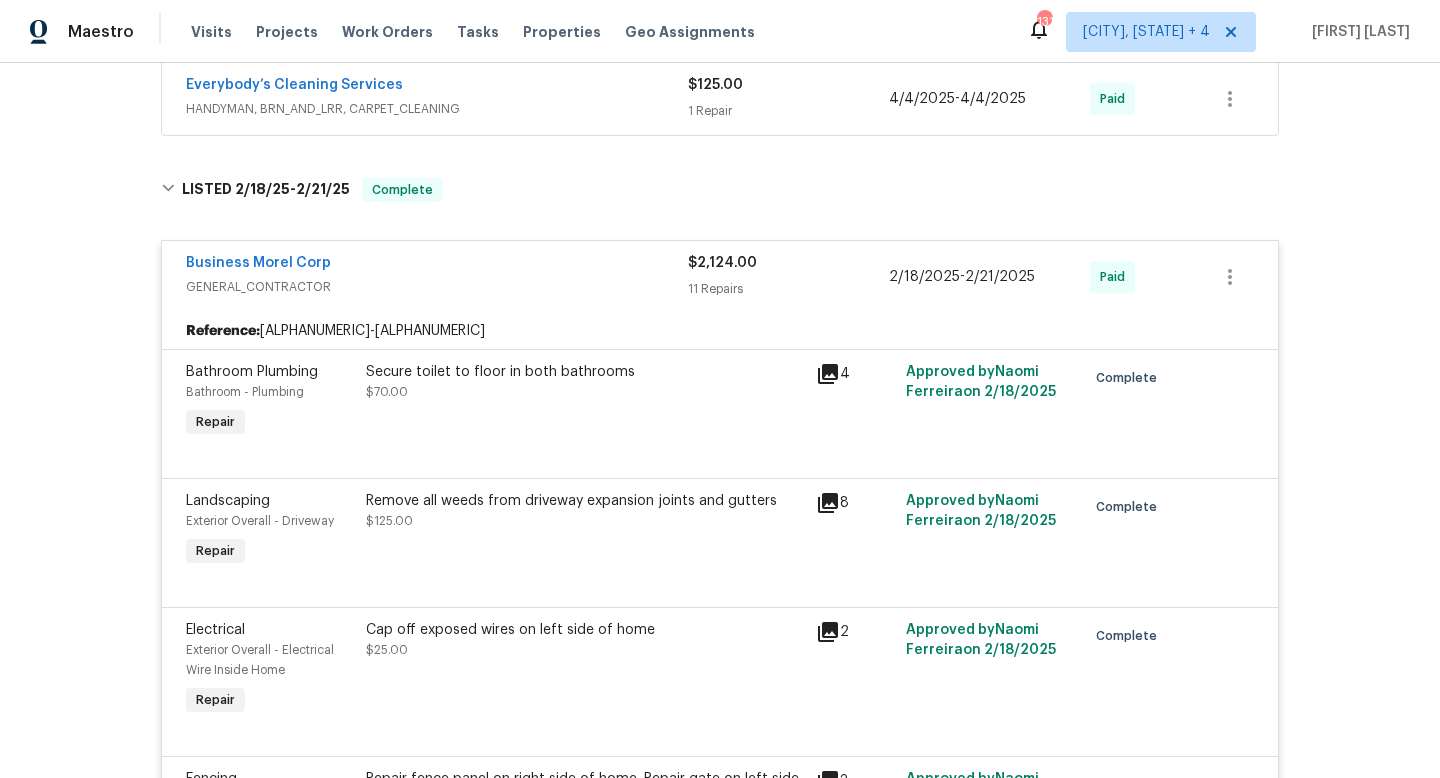 click on "Business Morel Corp" at bounding box center (437, 265) 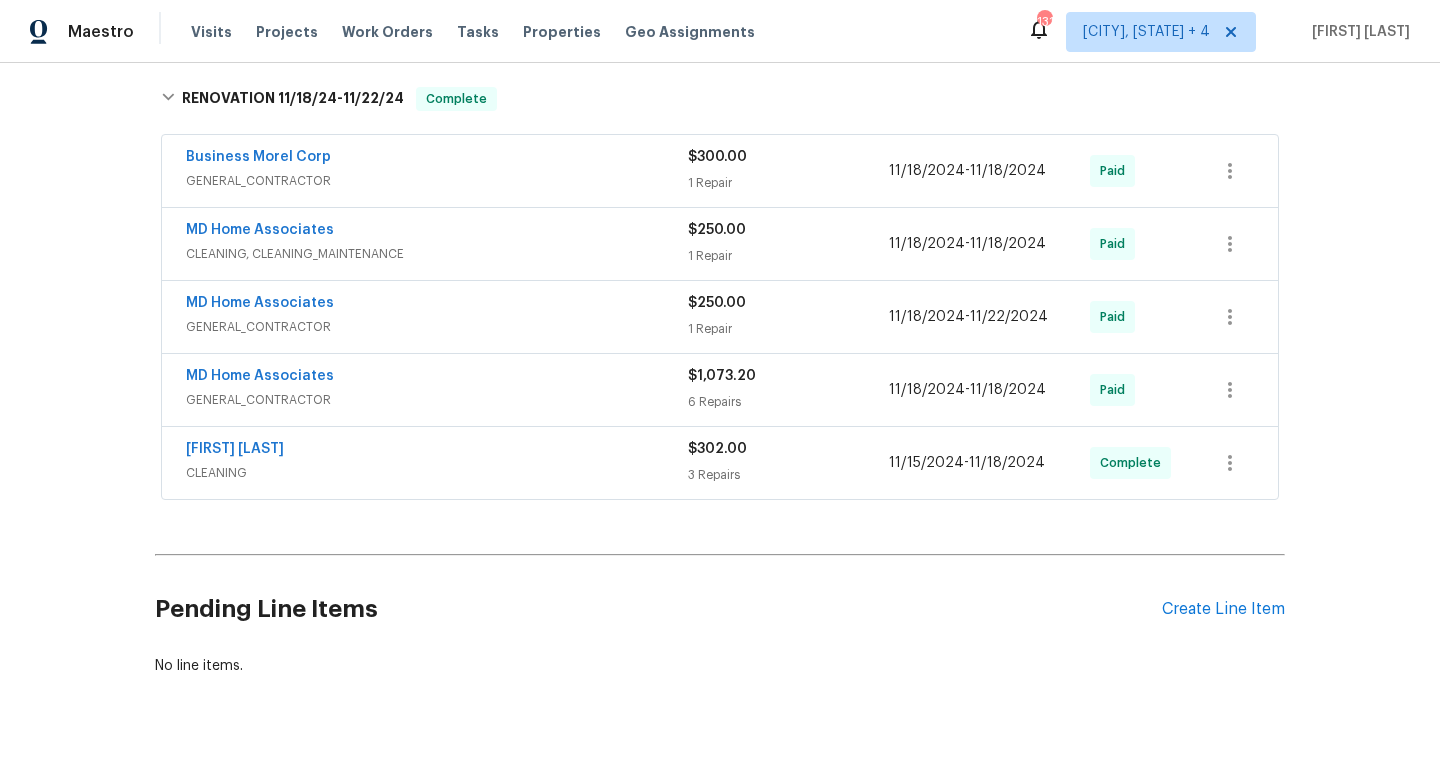 scroll, scrollTop: 4413, scrollLeft: 0, axis: vertical 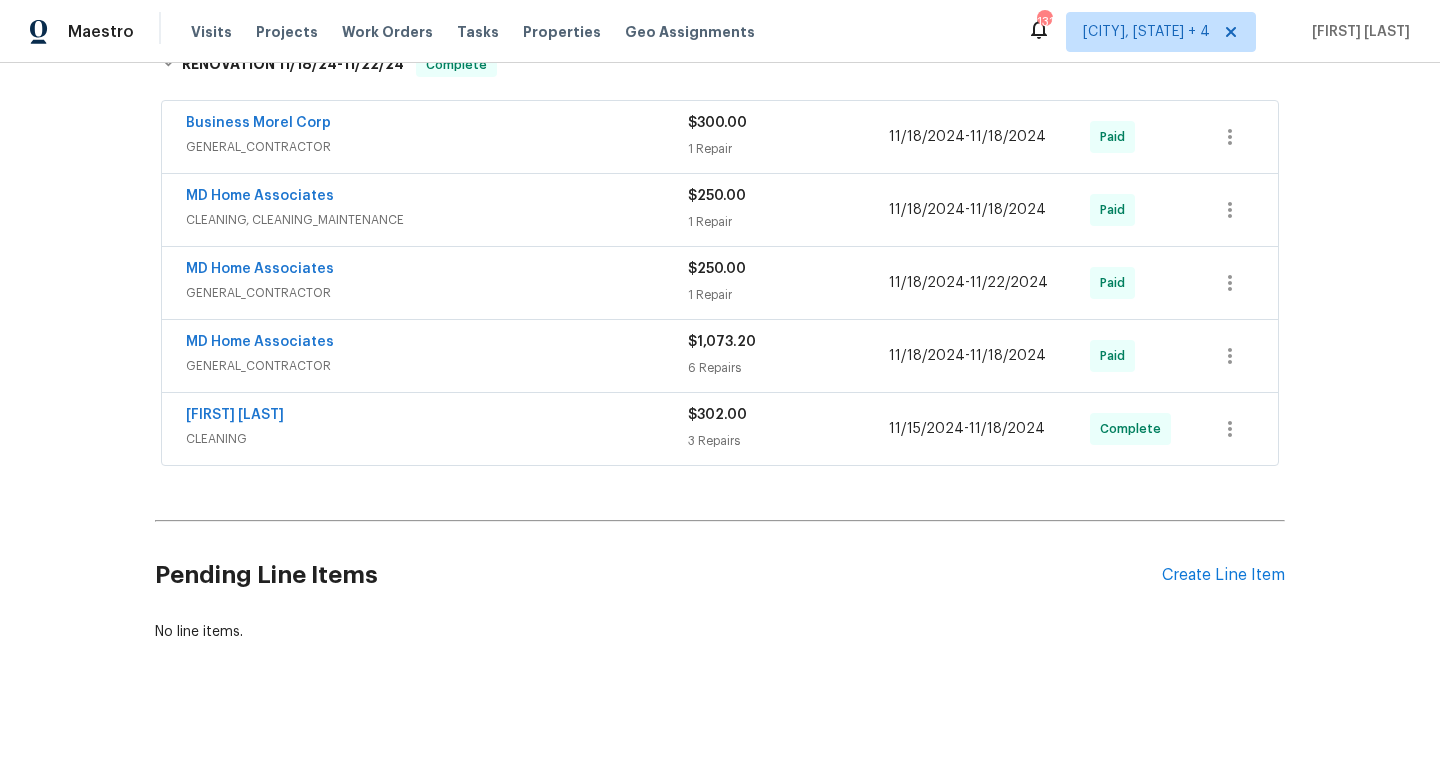 click on "MD Home Associates" at bounding box center (437, 344) 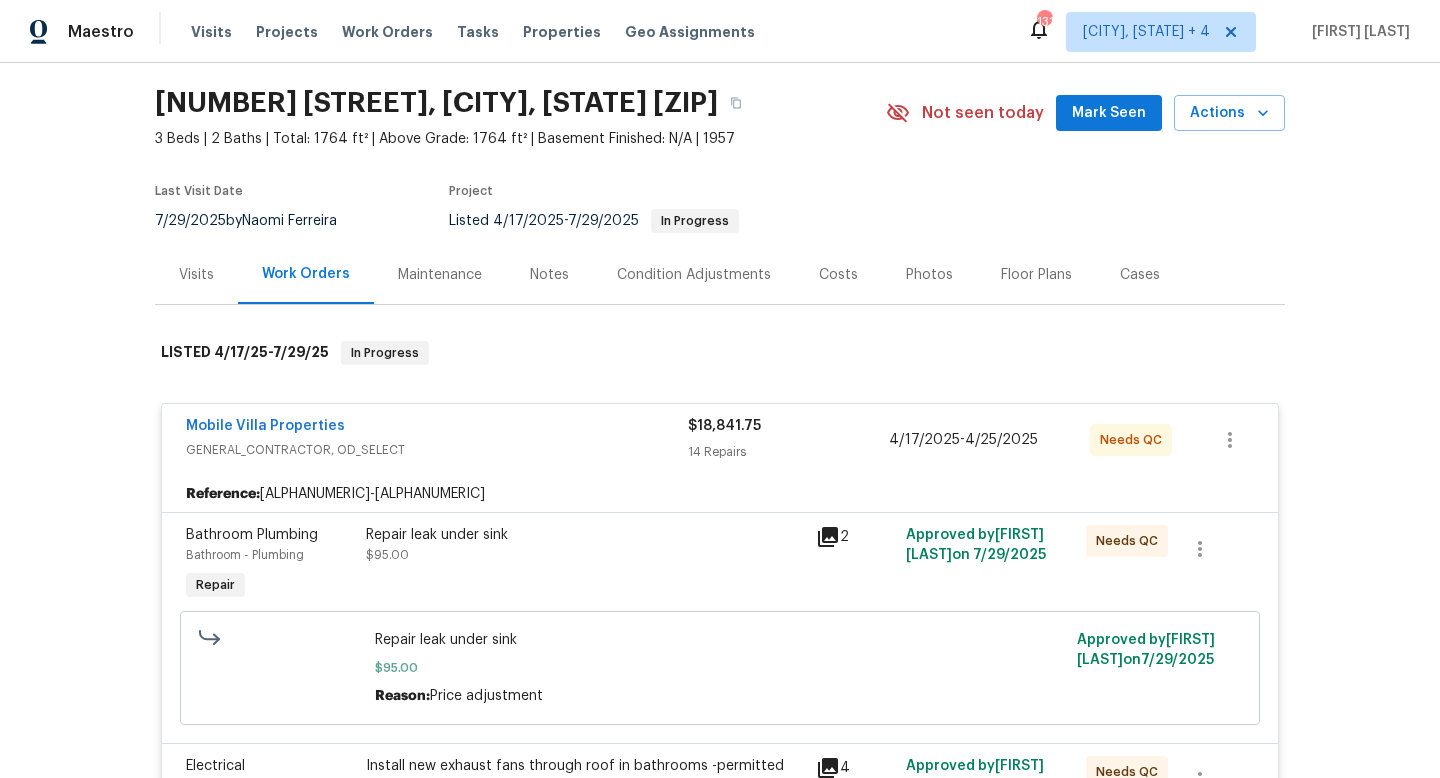 scroll, scrollTop: 0, scrollLeft: 0, axis: both 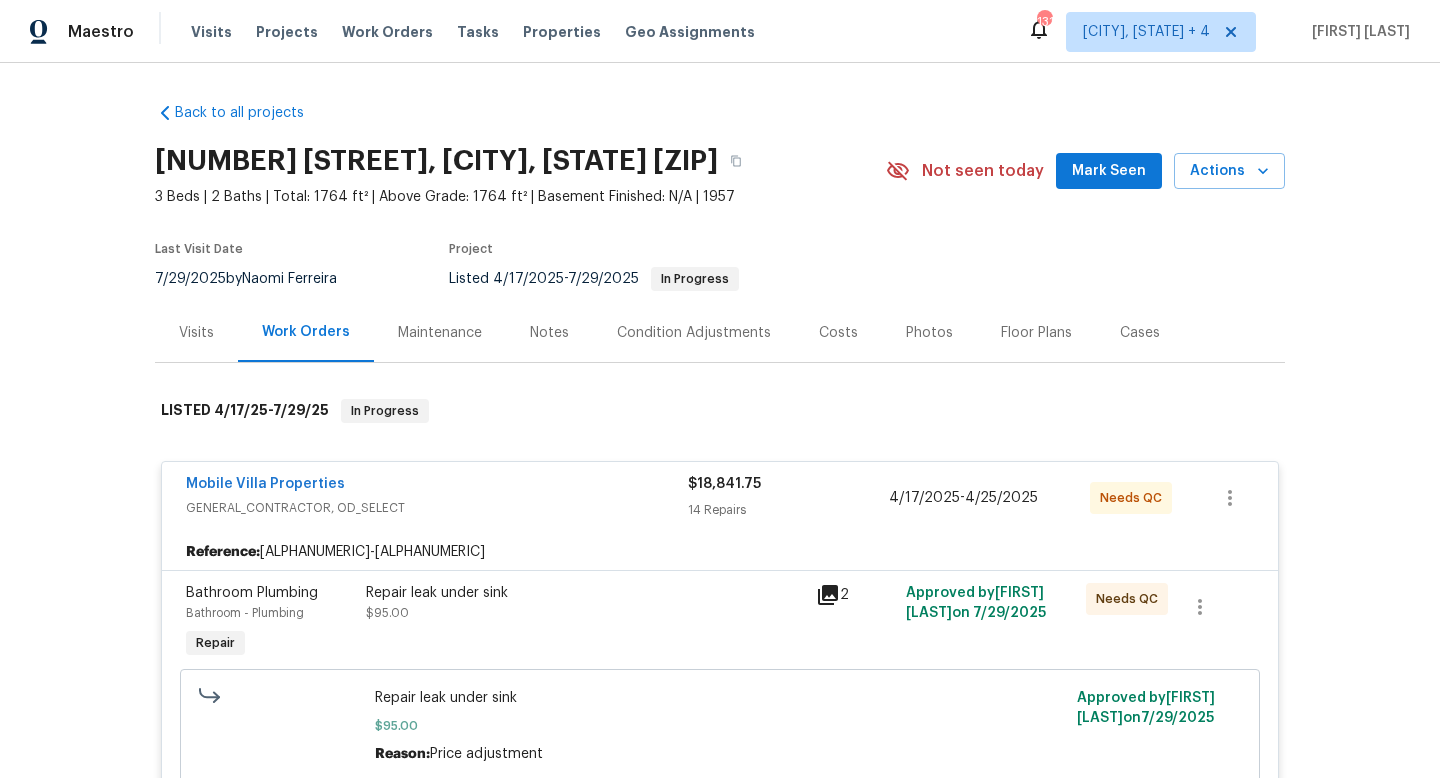 click on "Visits" at bounding box center [196, 332] 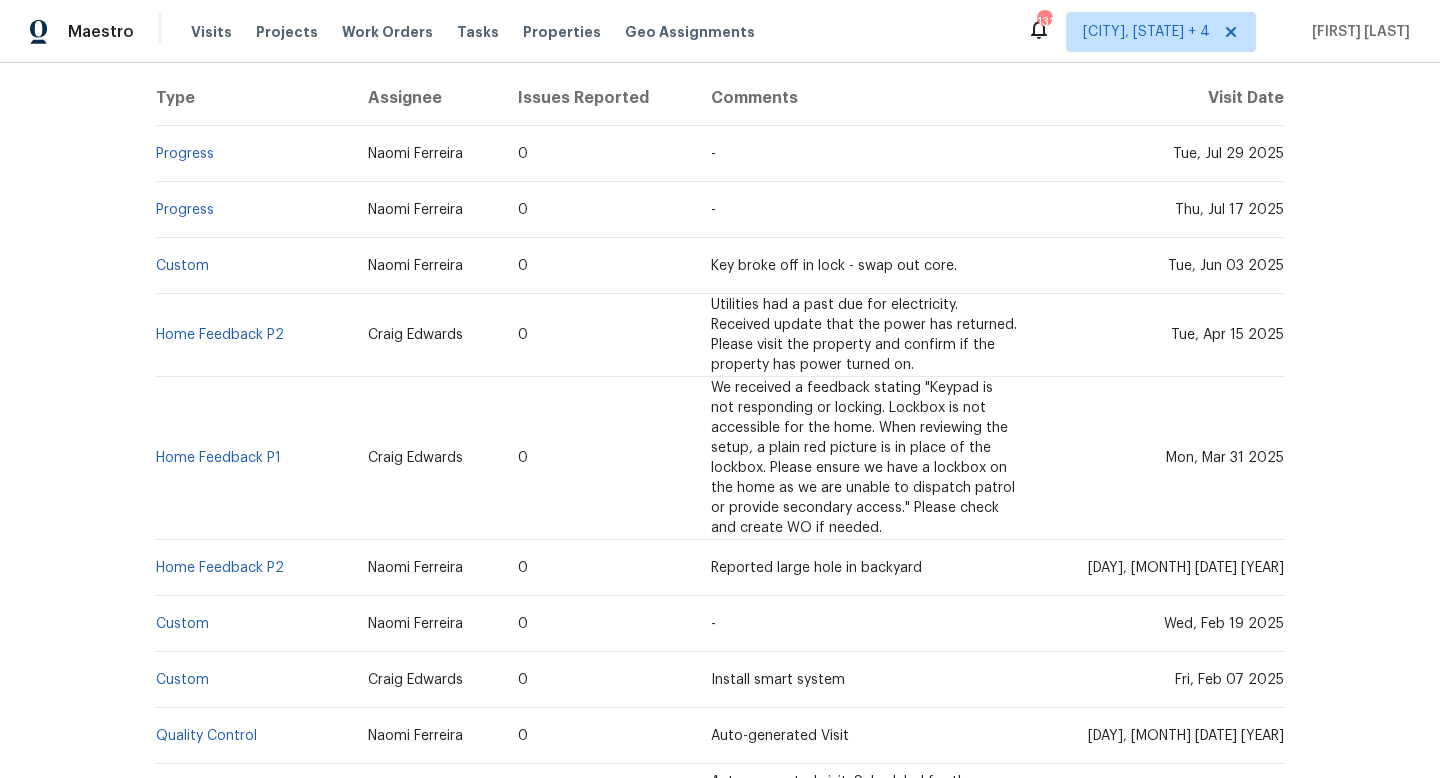 scroll, scrollTop: 655, scrollLeft: 0, axis: vertical 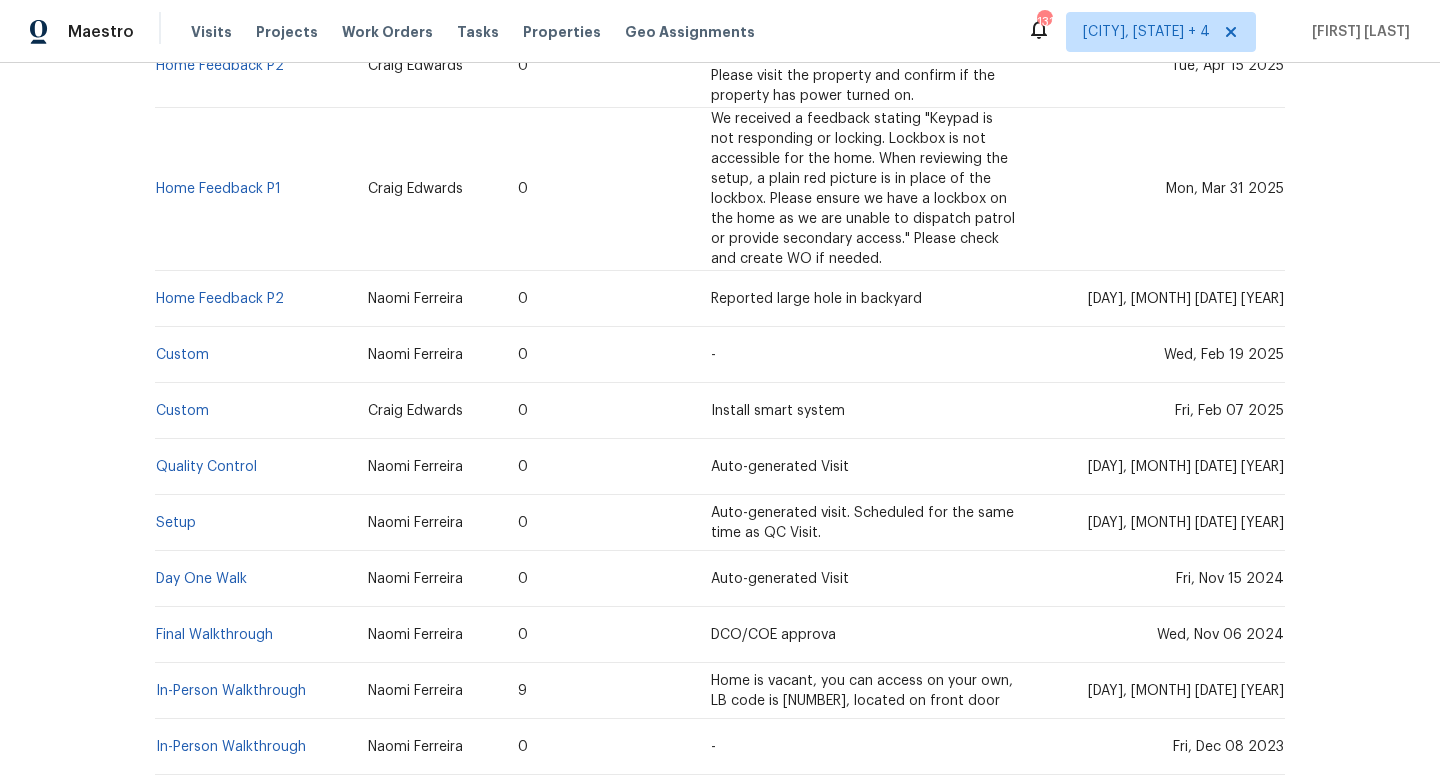 click on "0" at bounding box center [598, 467] 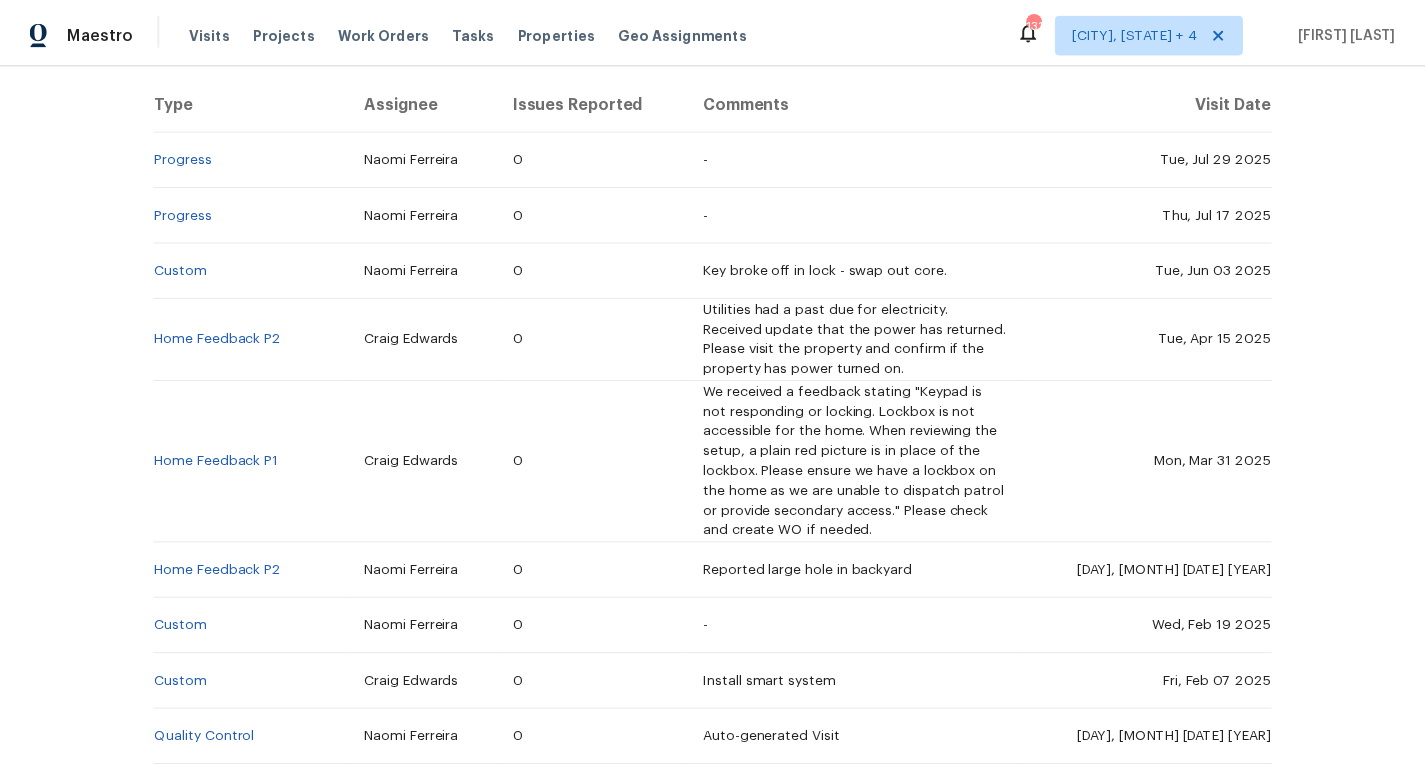 scroll, scrollTop: 0, scrollLeft: 0, axis: both 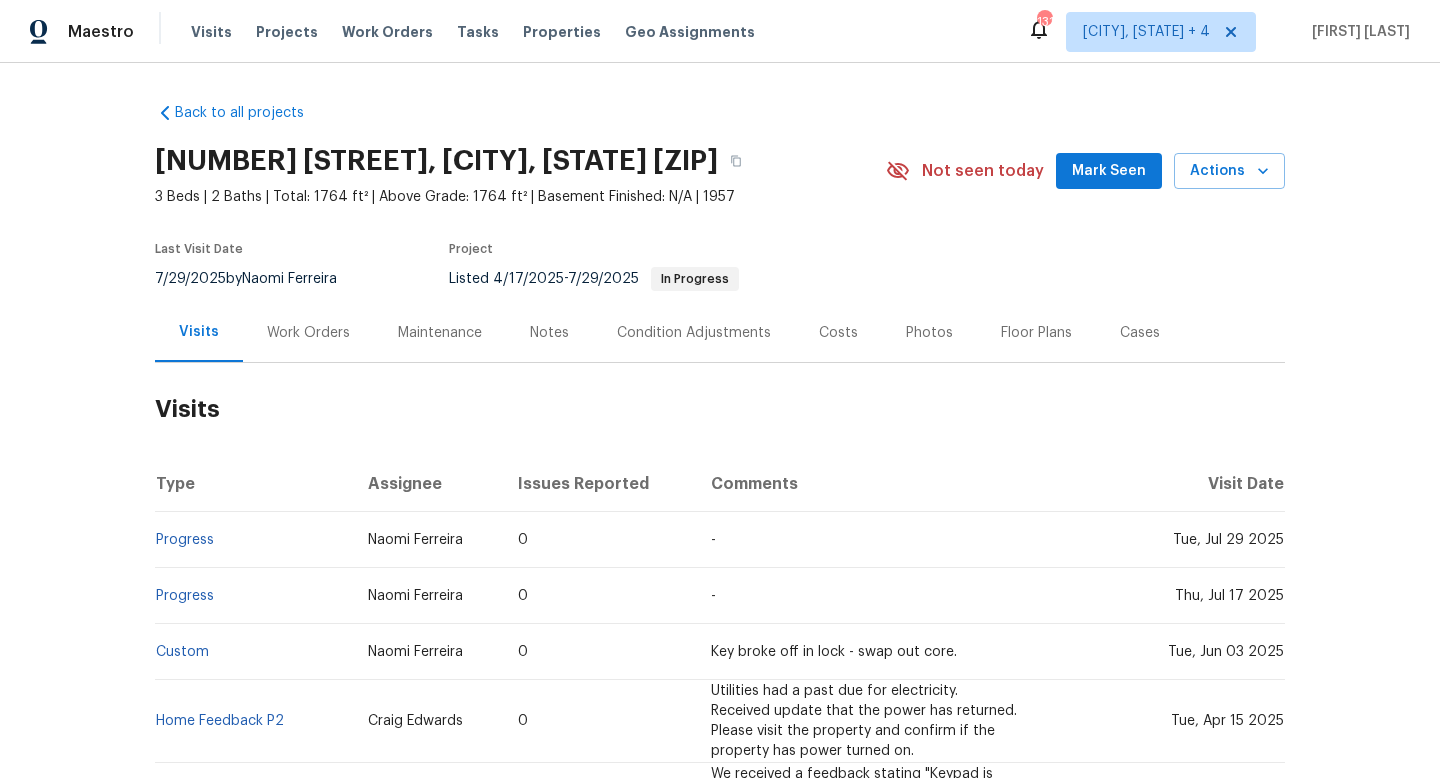 click on "Work Orders" at bounding box center [308, 333] 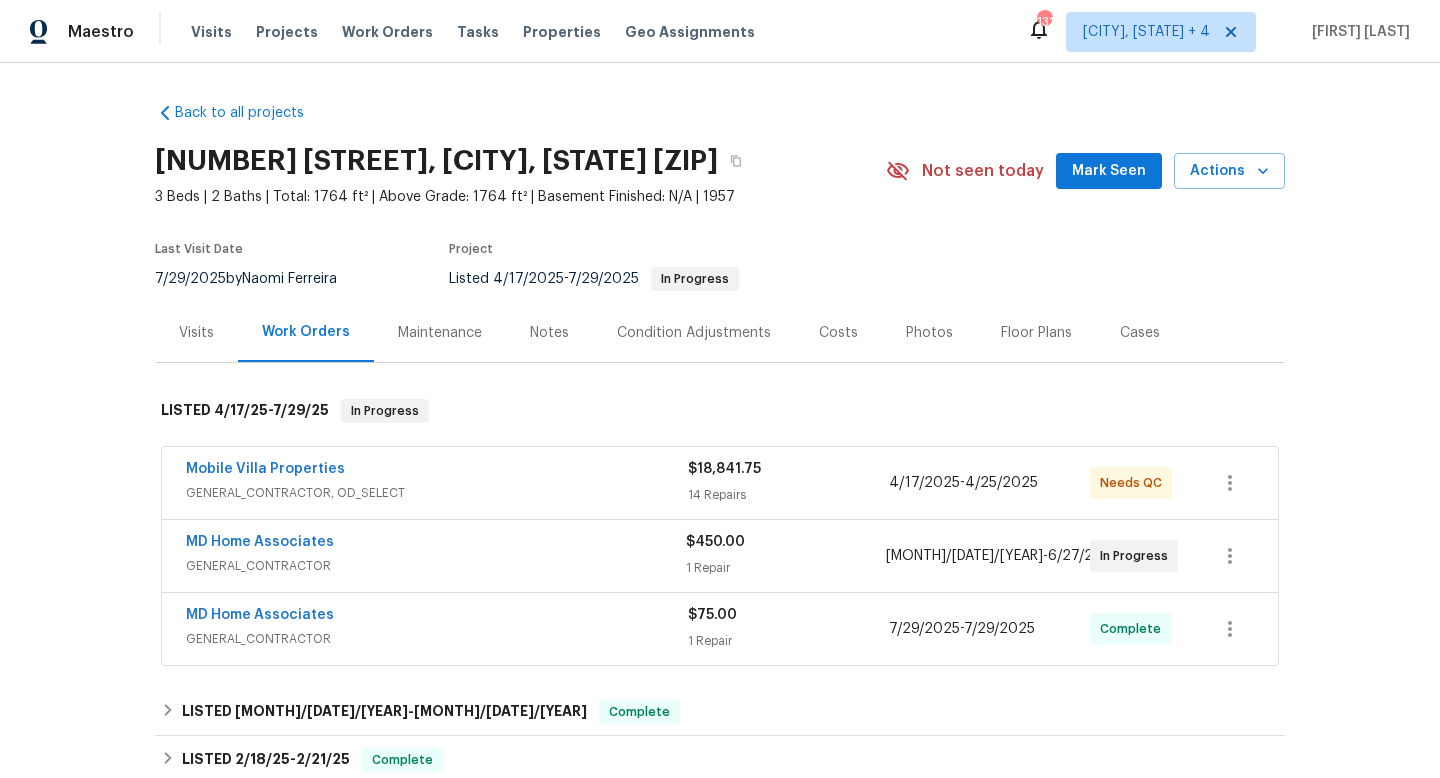 click on "Notes" at bounding box center (549, 332) 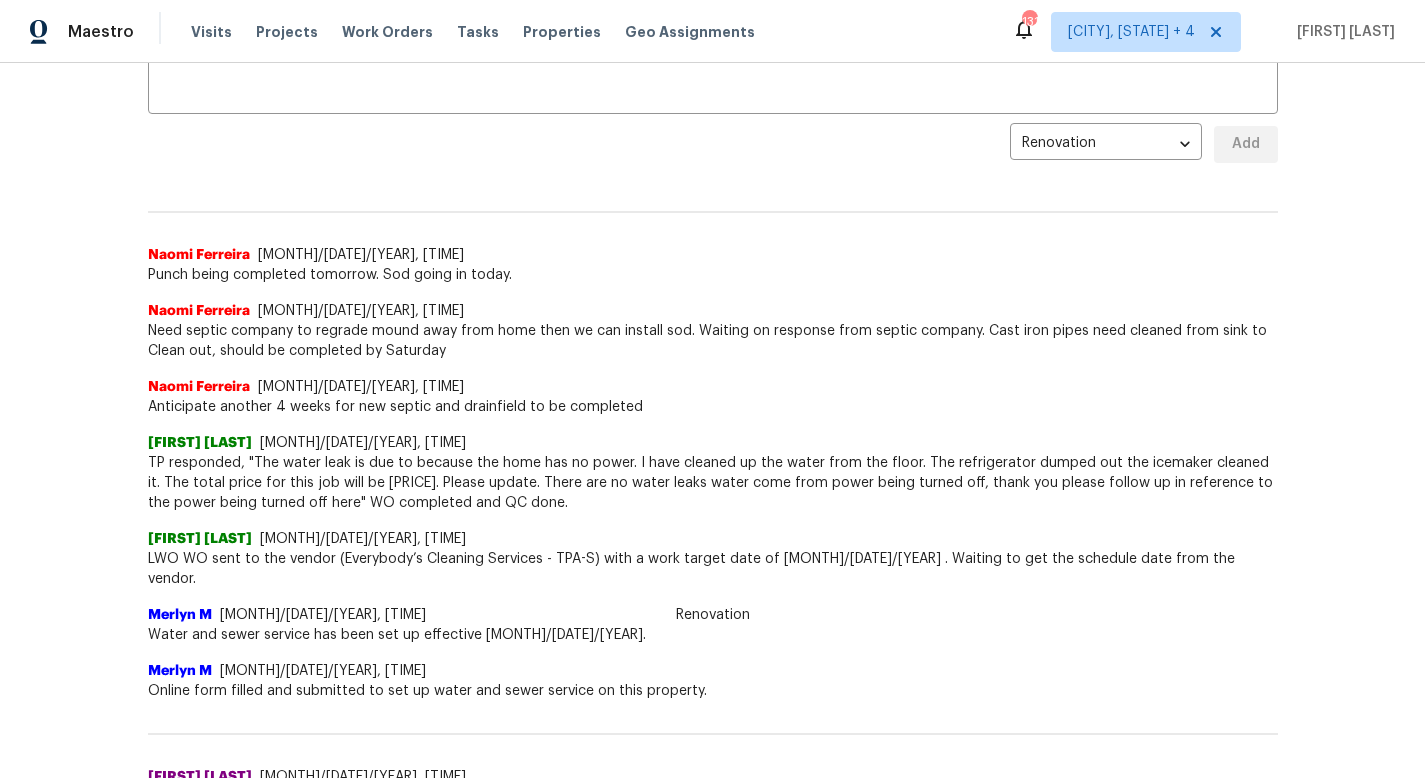 scroll, scrollTop: 200, scrollLeft: 0, axis: vertical 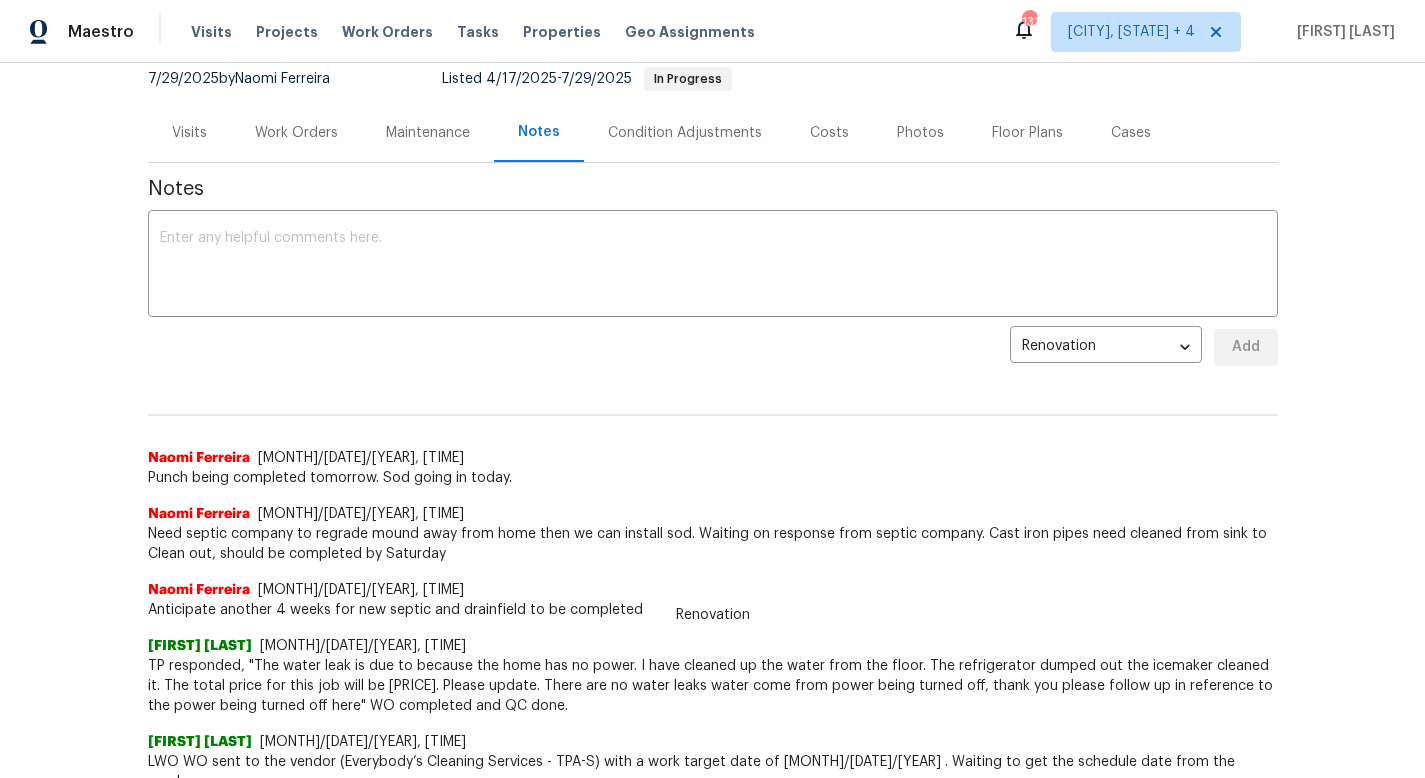 click on "[FIRST] [LAST] [MONTH]/[DATE]/[YEAR], [TIME] Need septic company to regrade mound away from home then we can install sod. Waiting on response from septic company.
Cast iron pipes need cleaned from sink to Clean out, should be completed by Saturday" at bounding box center [713, 526] 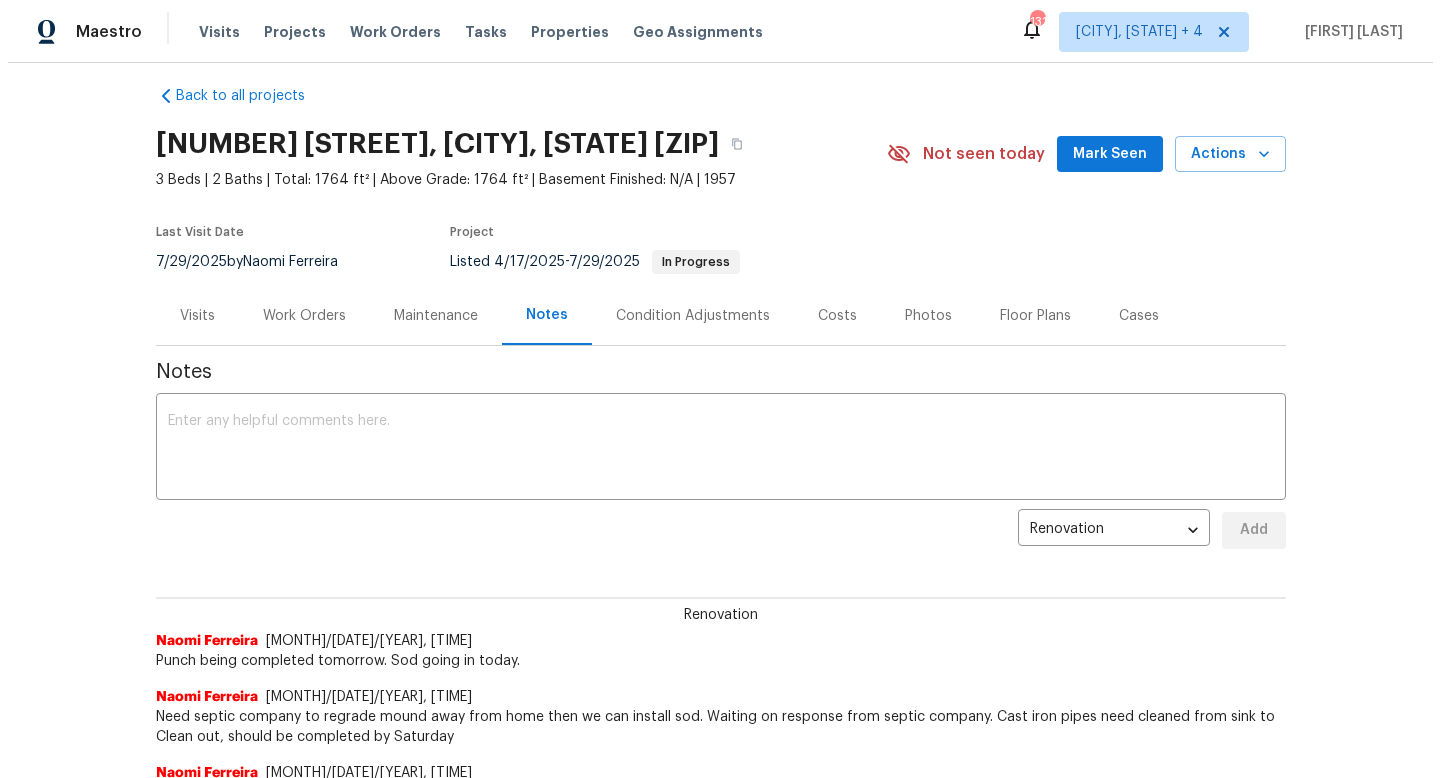 scroll, scrollTop: 0, scrollLeft: 0, axis: both 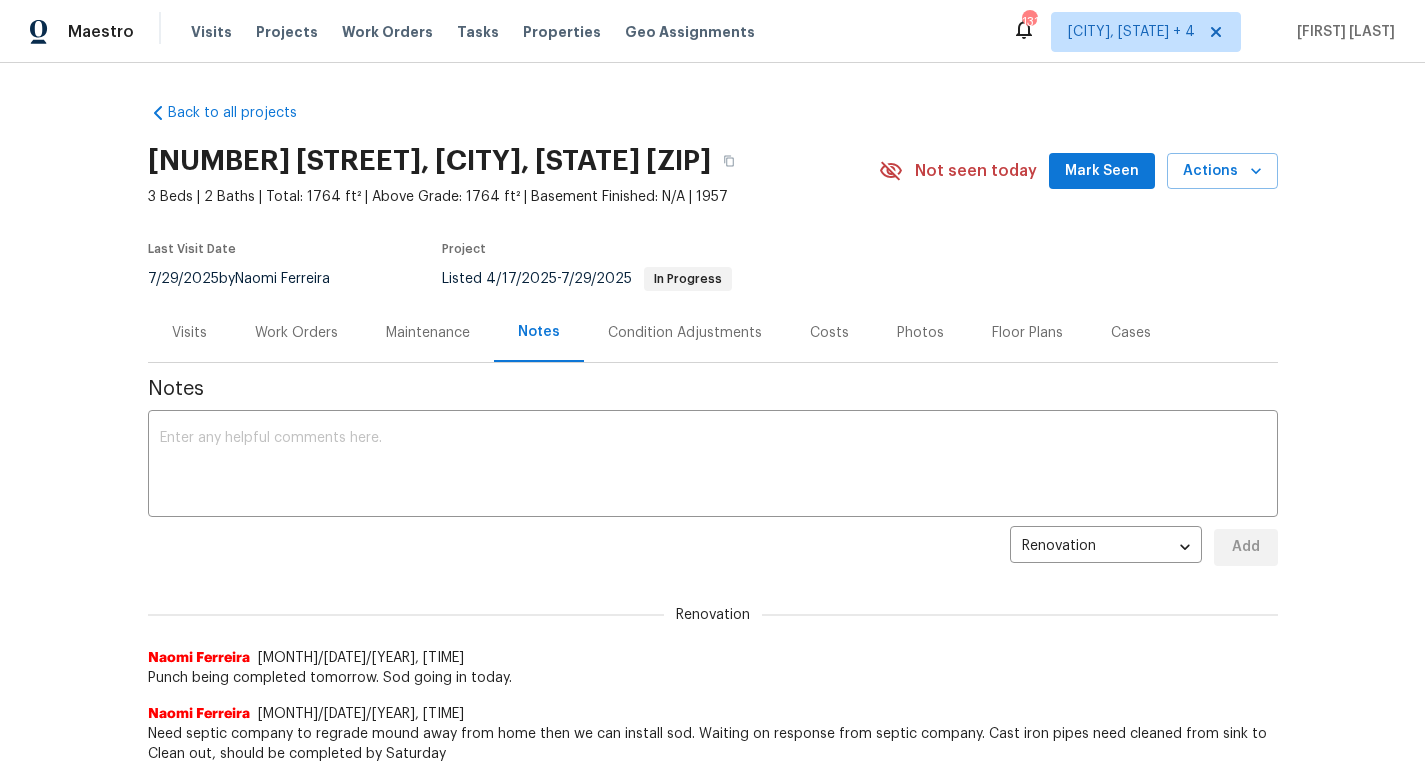 click on "Condition Adjustments" at bounding box center (685, 332) 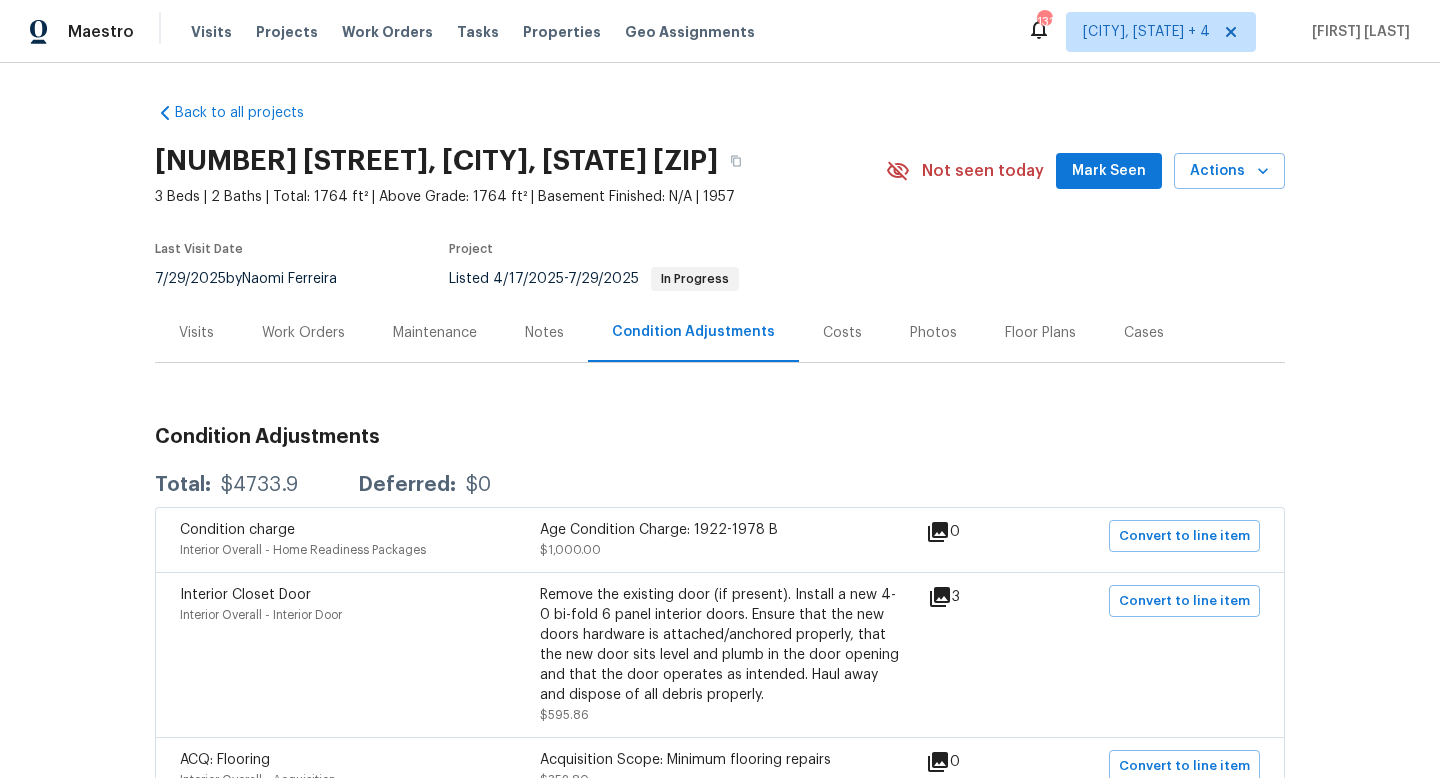 click on "Costs" at bounding box center (842, 333) 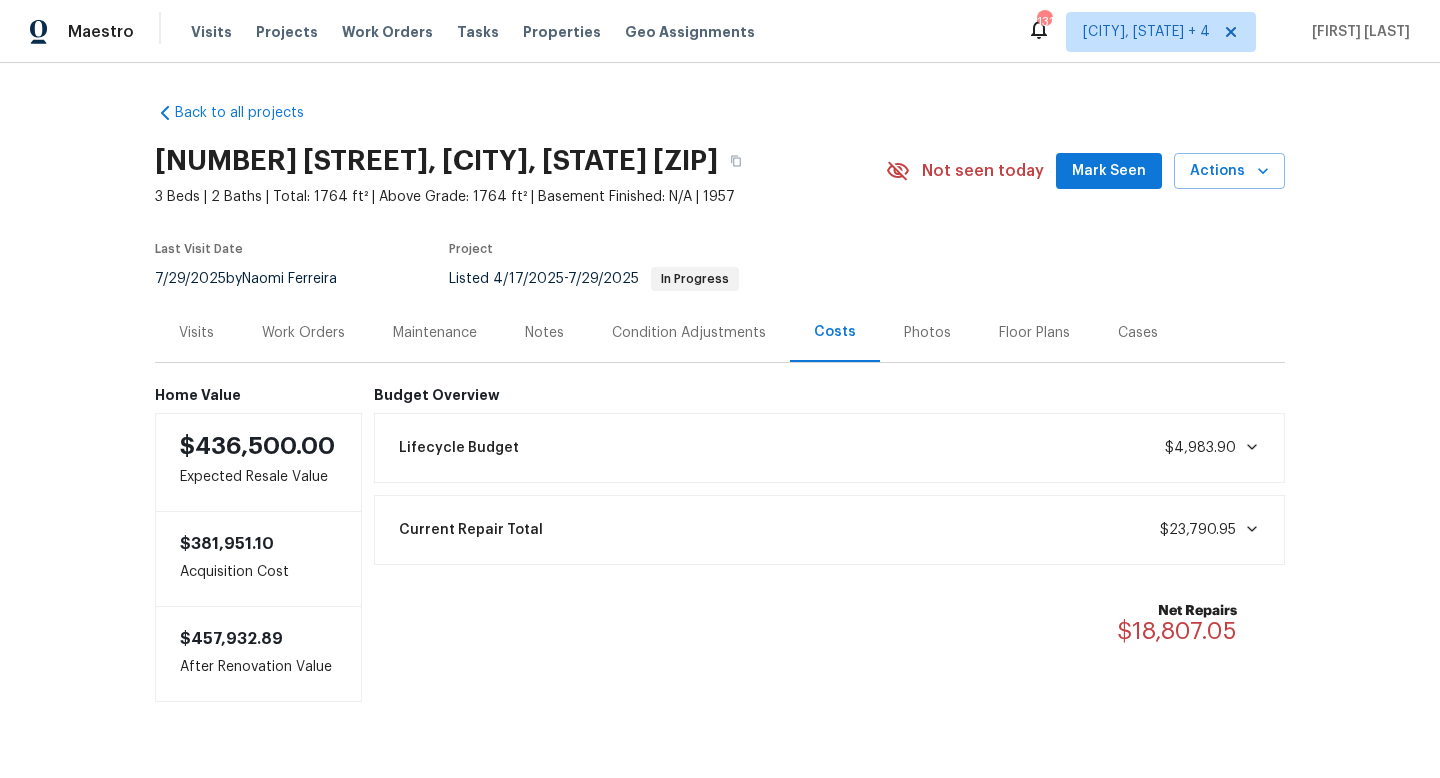 scroll, scrollTop: 60, scrollLeft: 0, axis: vertical 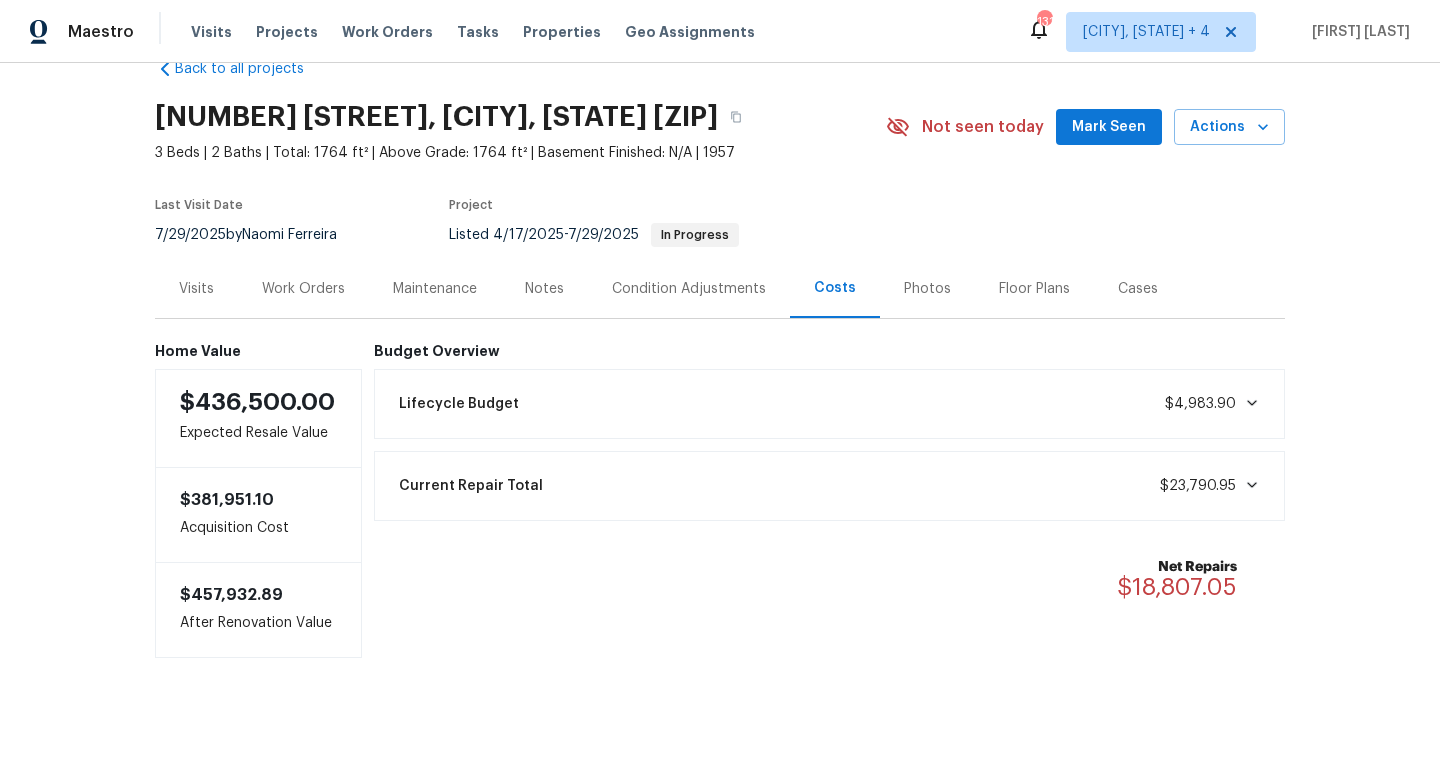 click on "Photos" at bounding box center (927, 289) 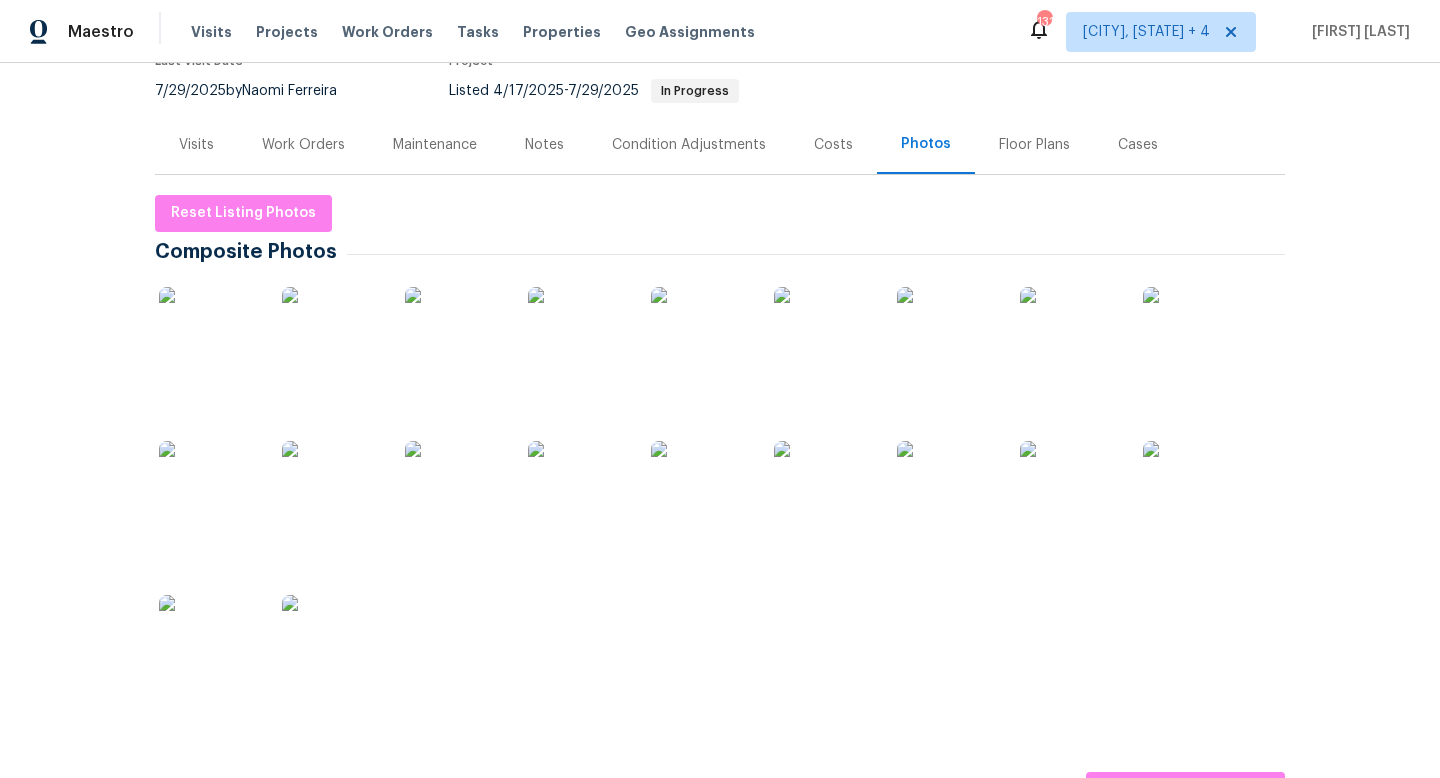 scroll, scrollTop: 0, scrollLeft: 0, axis: both 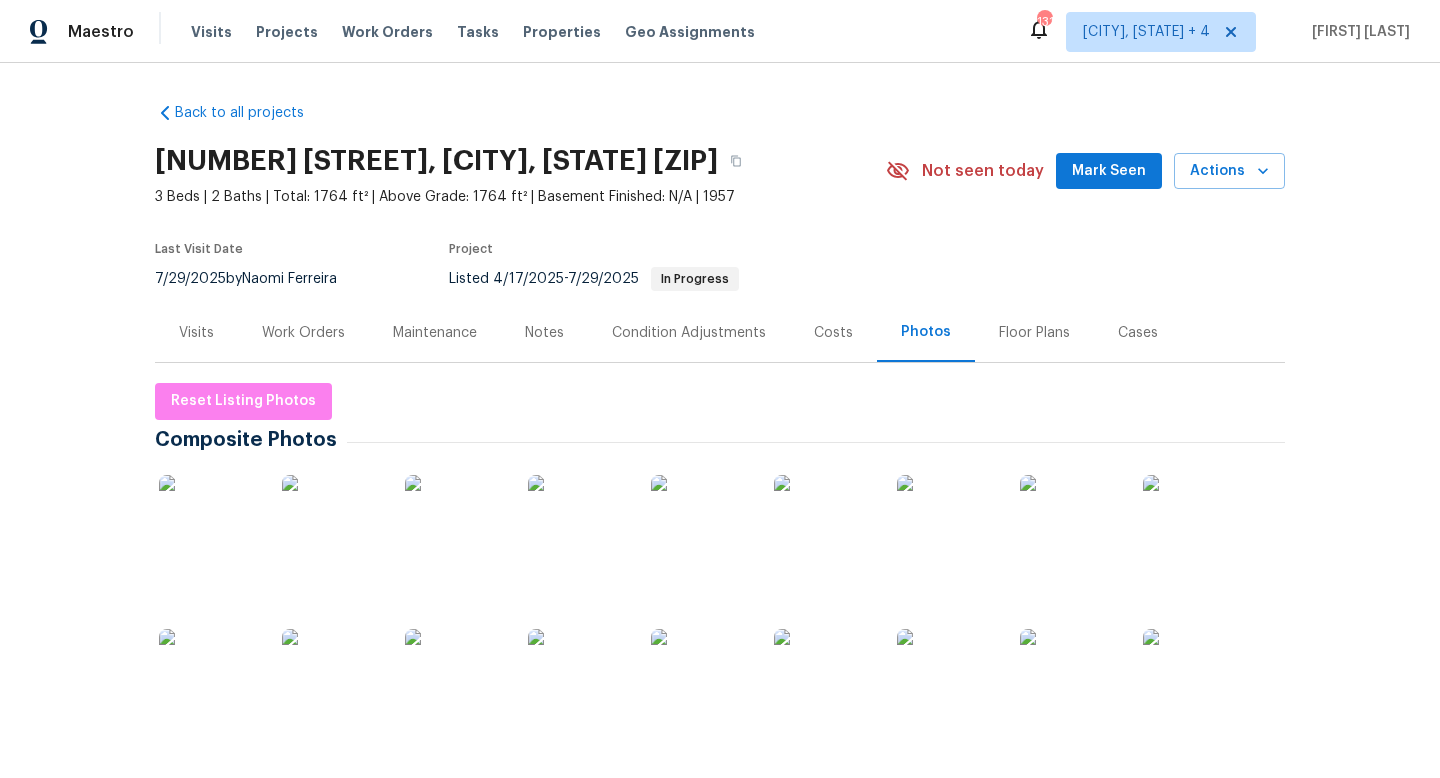 click on "Floor Plans" at bounding box center [1034, 333] 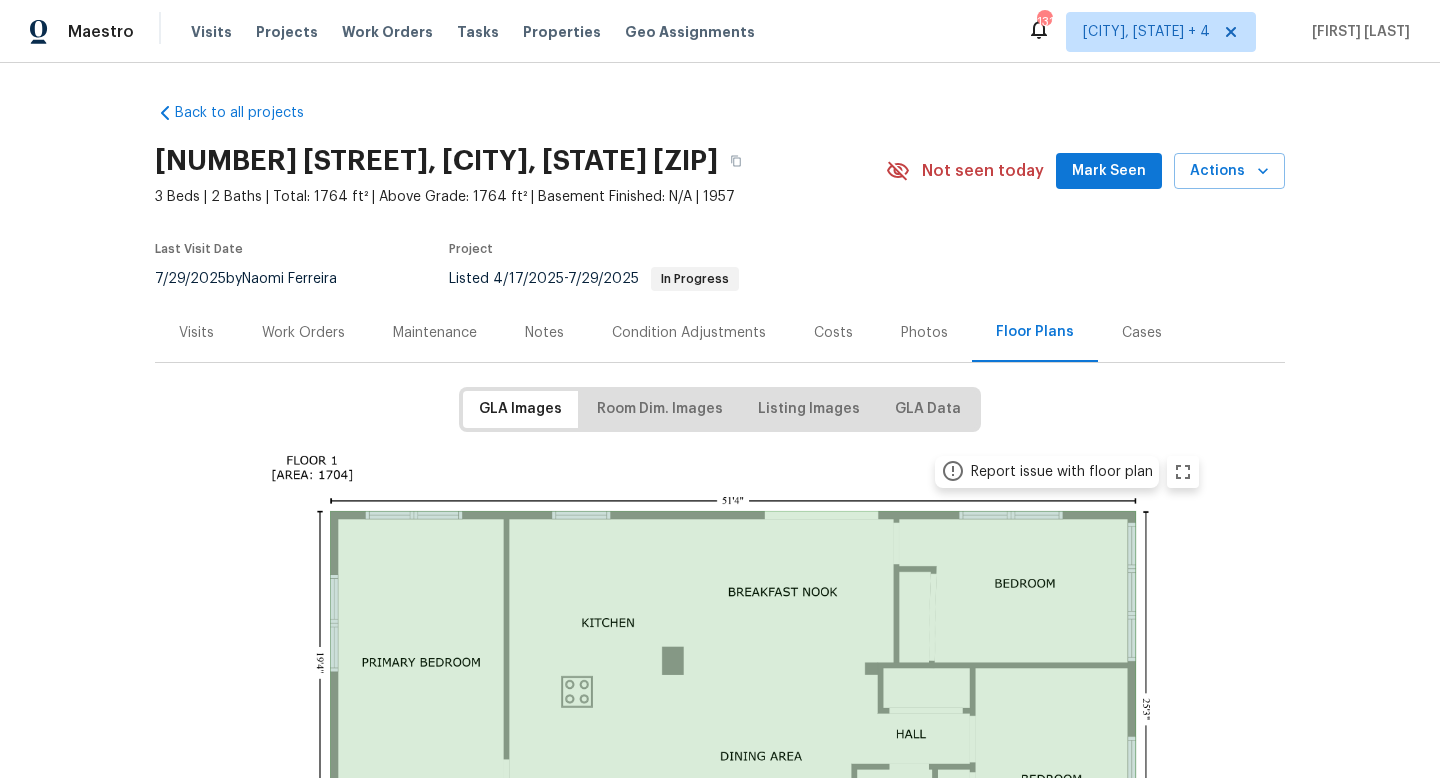 click on "Cases" at bounding box center (1142, 333) 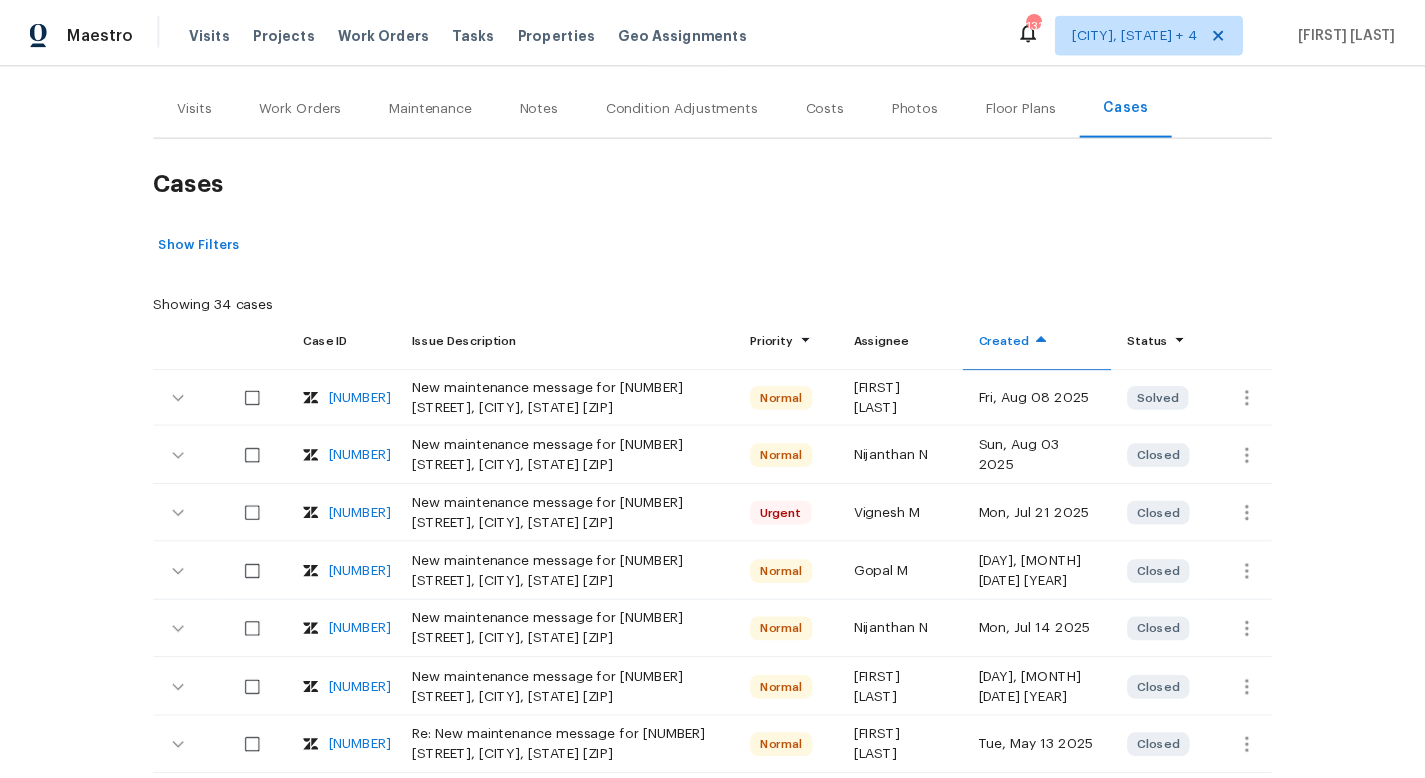 scroll, scrollTop: 0, scrollLeft: 0, axis: both 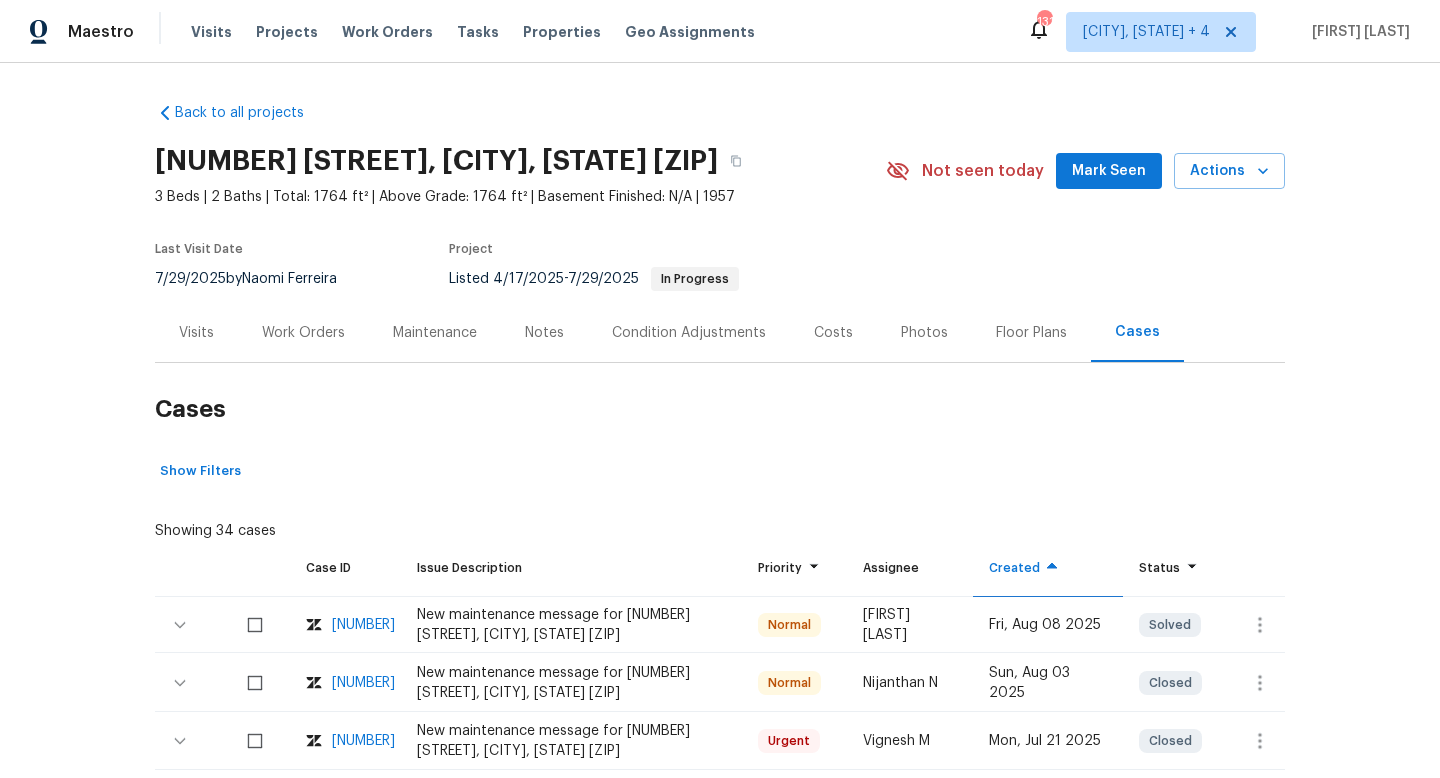 click on "Notes" at bounding box center (544, 333) 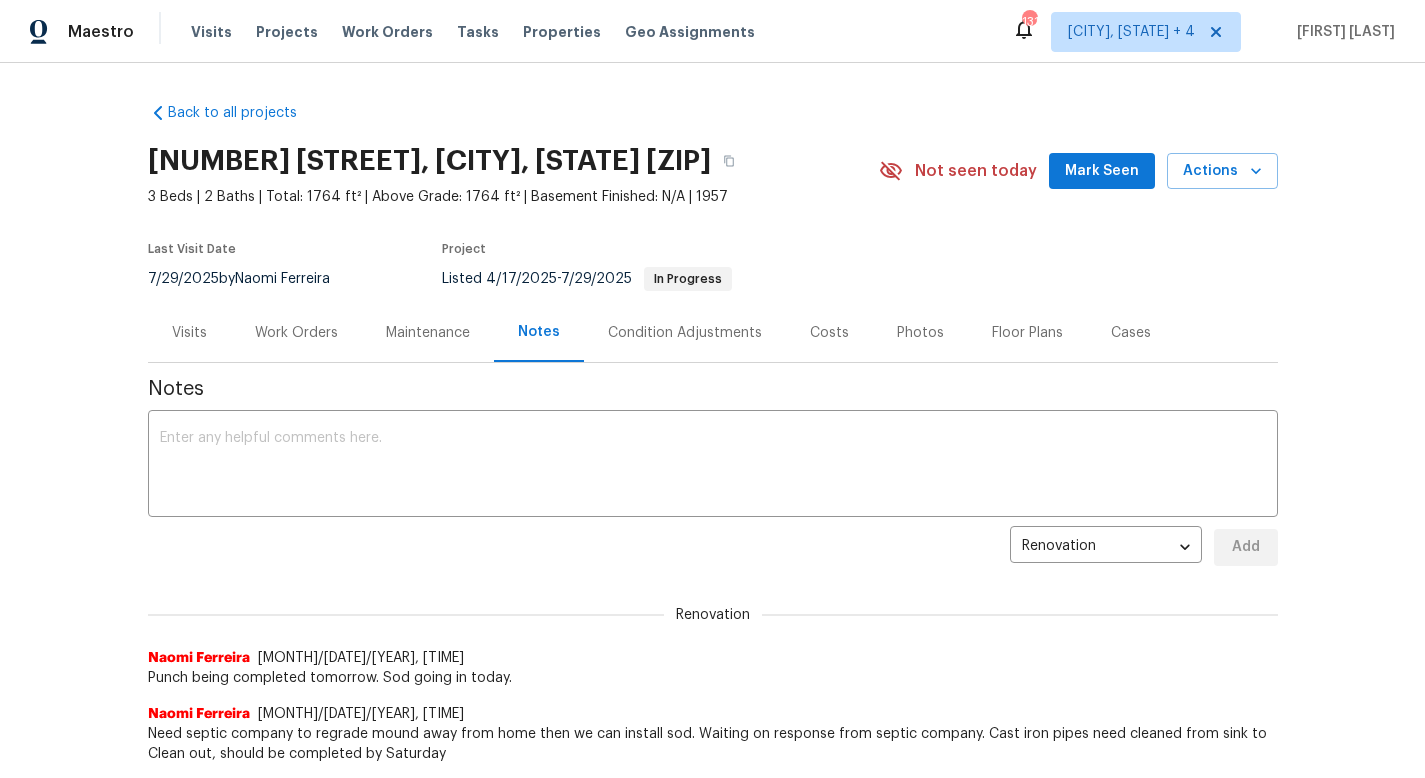 click on "Condition Adjustments" at bounding box center [685, 332] 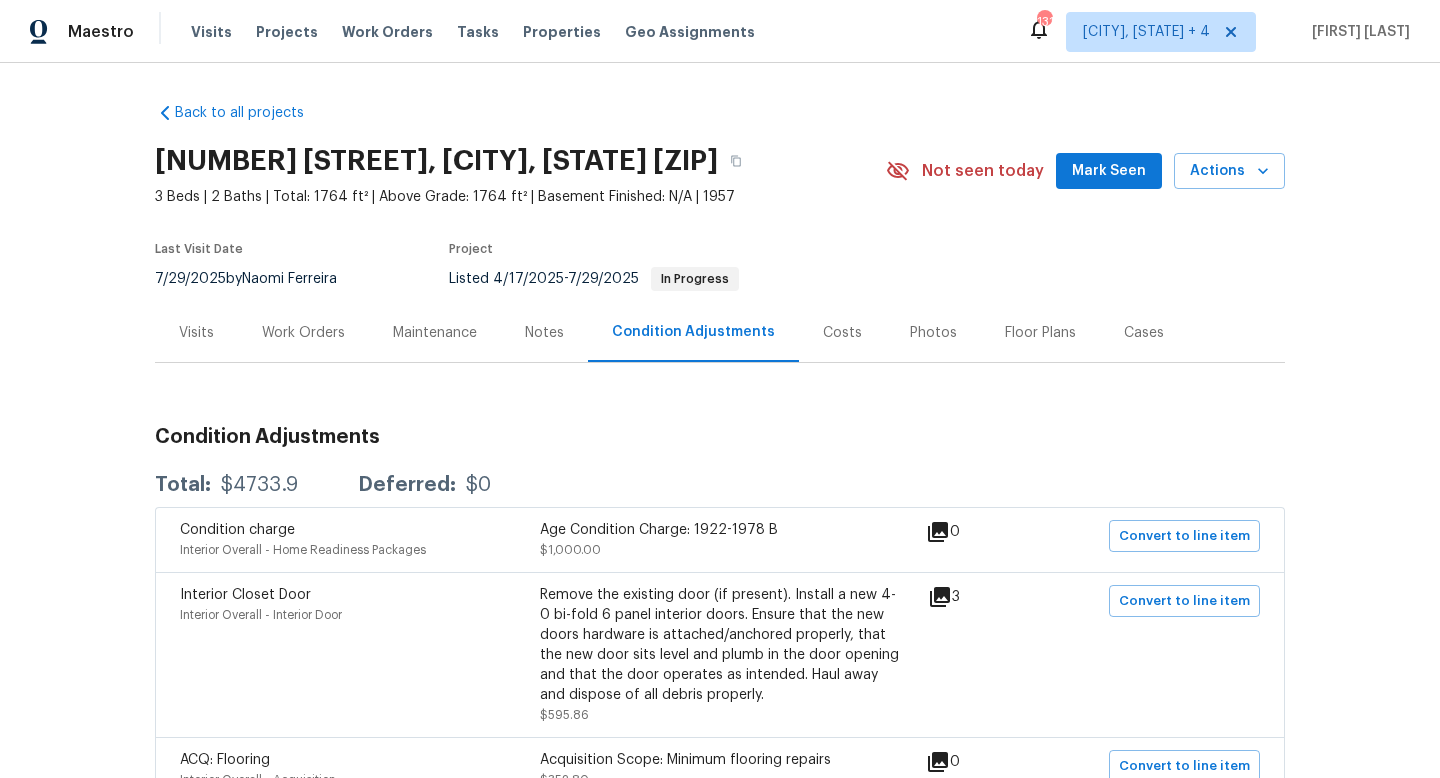 click on "Maintenance" at bounding box center [435, 333] 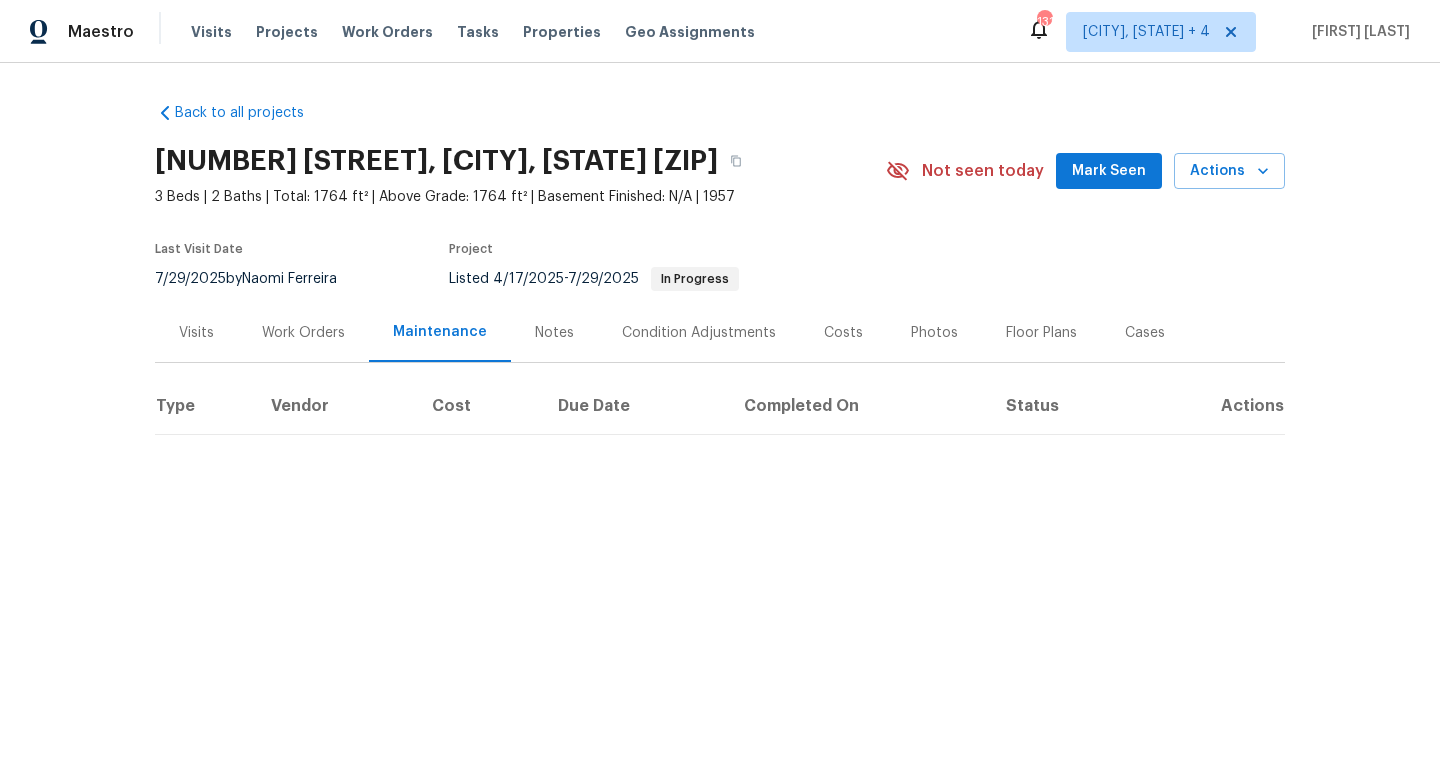 click on "Notes" at bounding box center [554, 332] 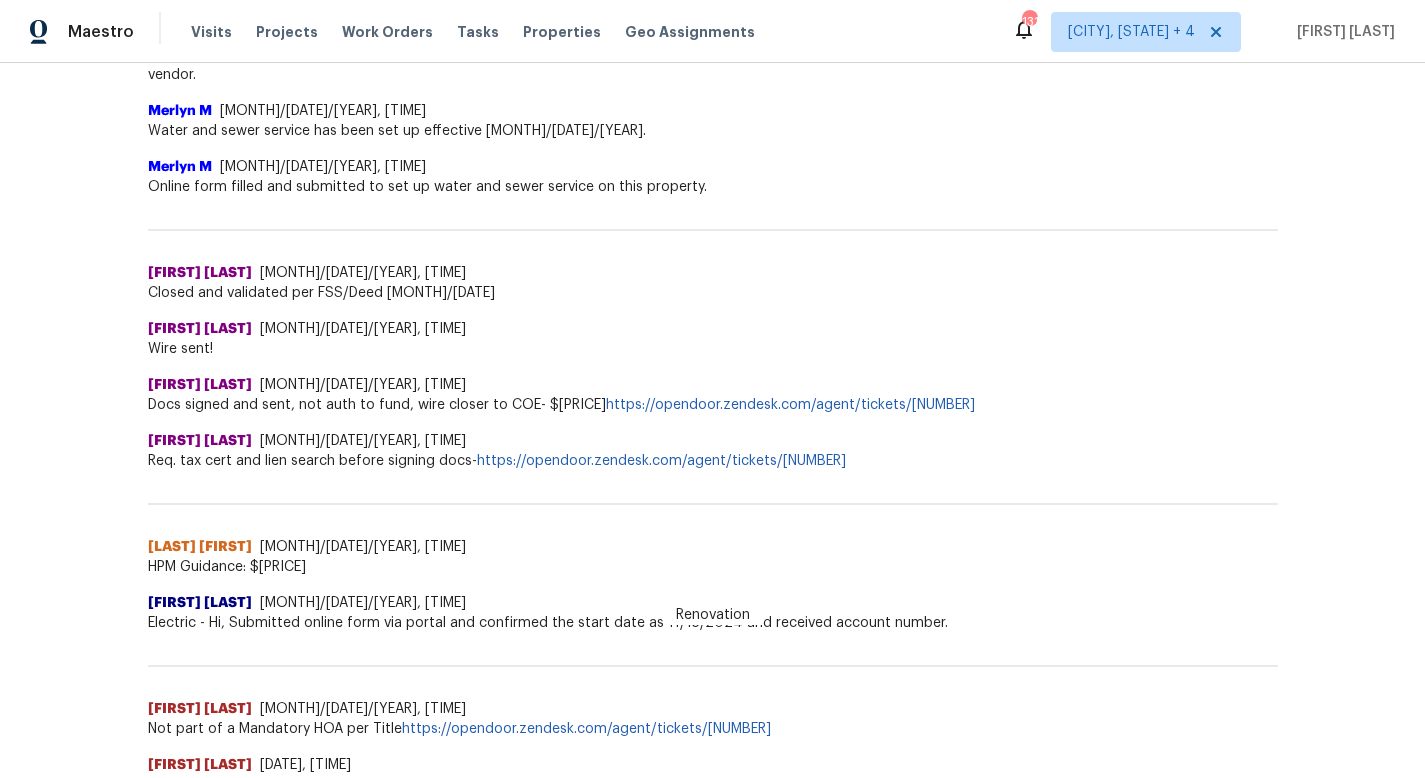 scroll, scrollTop: 940, scrollLeft: 0, axis: vertical 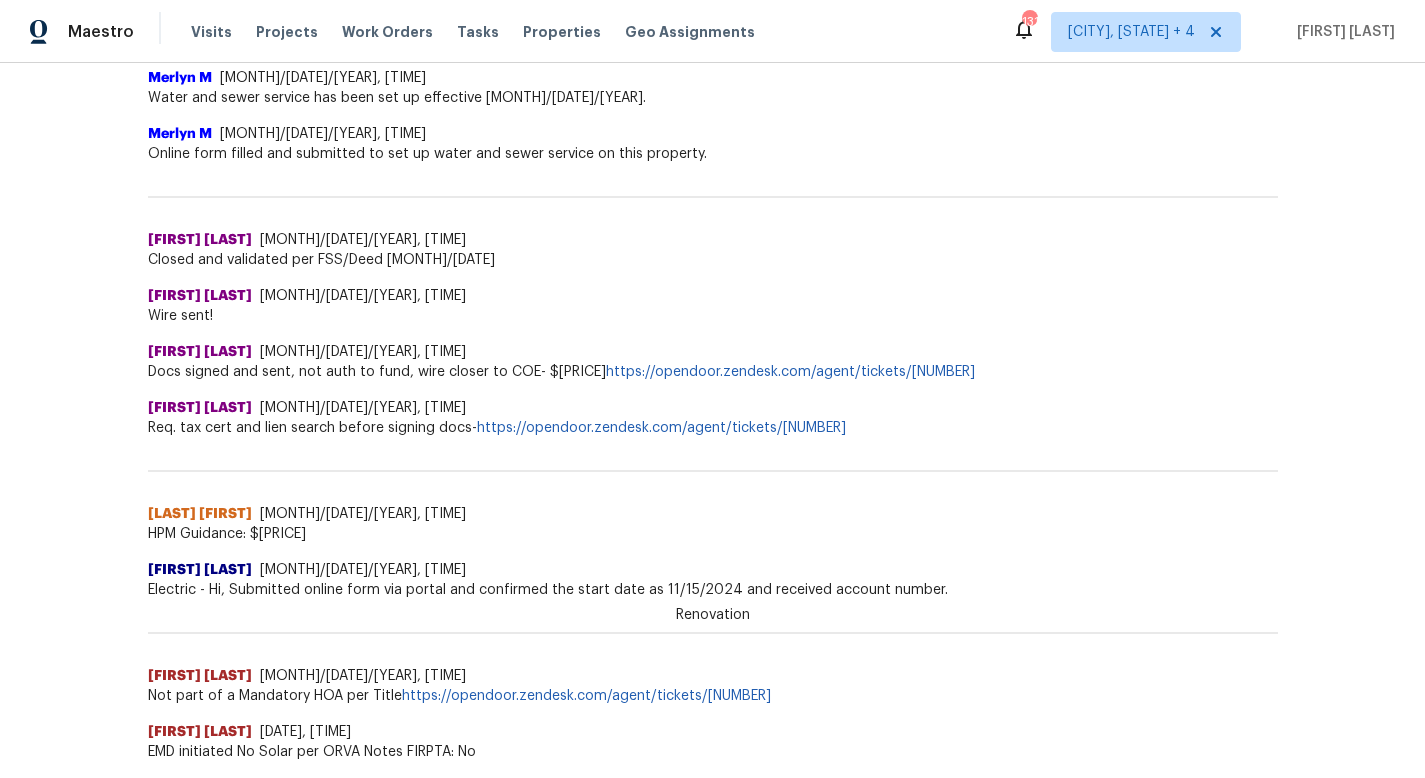 click on "[FIRST] [LAST] [MONTH]/[DATE]/[YEAR], [TIME]" at bounding box center [713, 514] 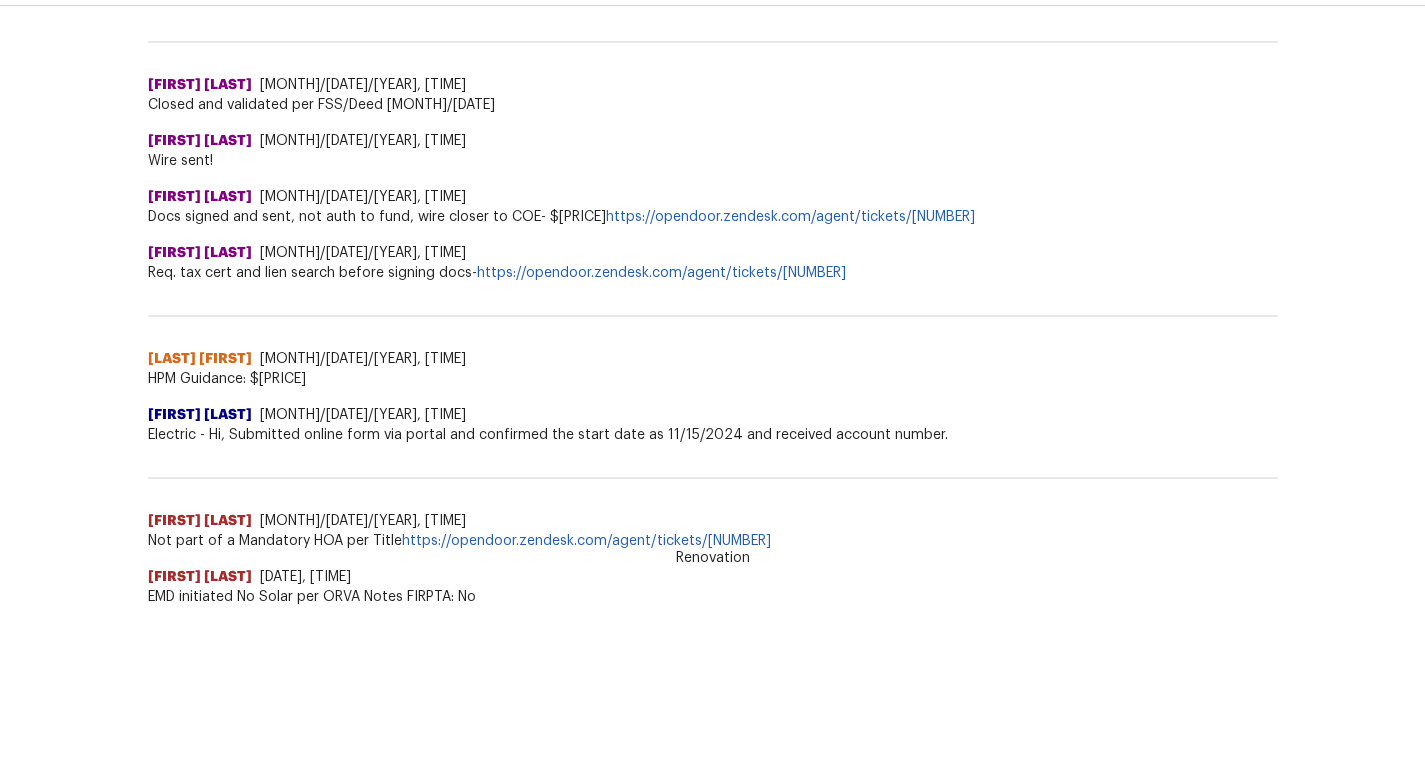 scroll, scrollTop: 69, scrollLeft: 0, axis: vertical 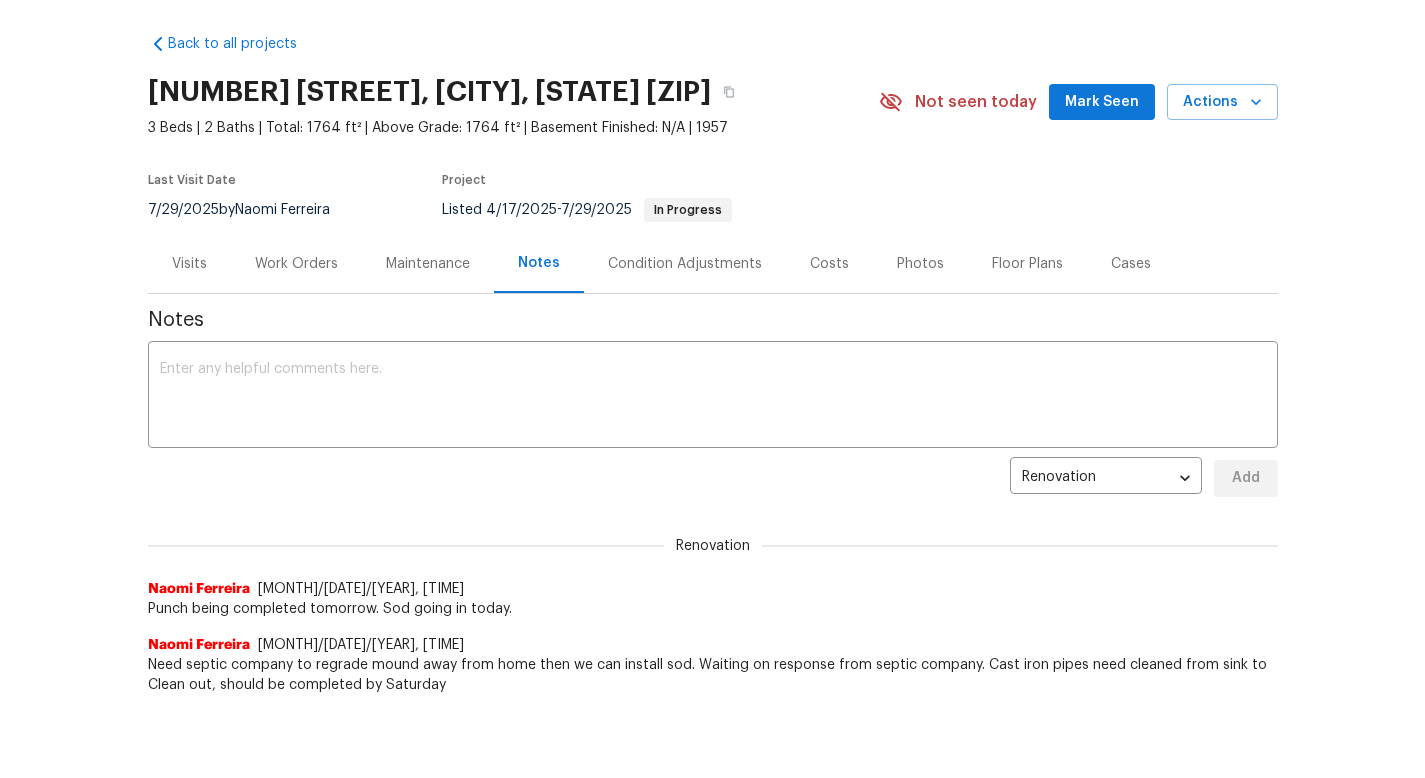 click on "Maintenance" at bounding box center [428, 263] 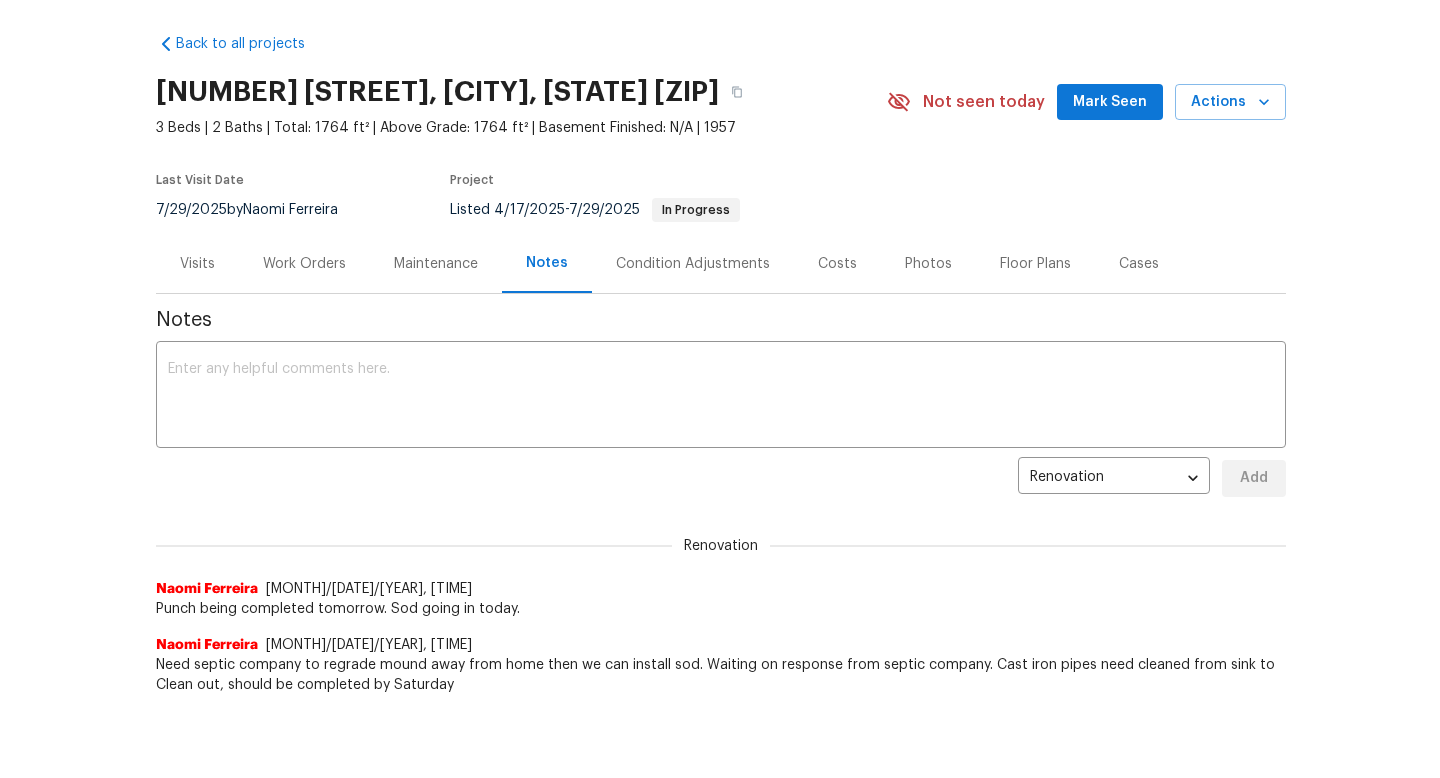 scroll, scrollTop: 0, scrollLeft: 0, axis: both 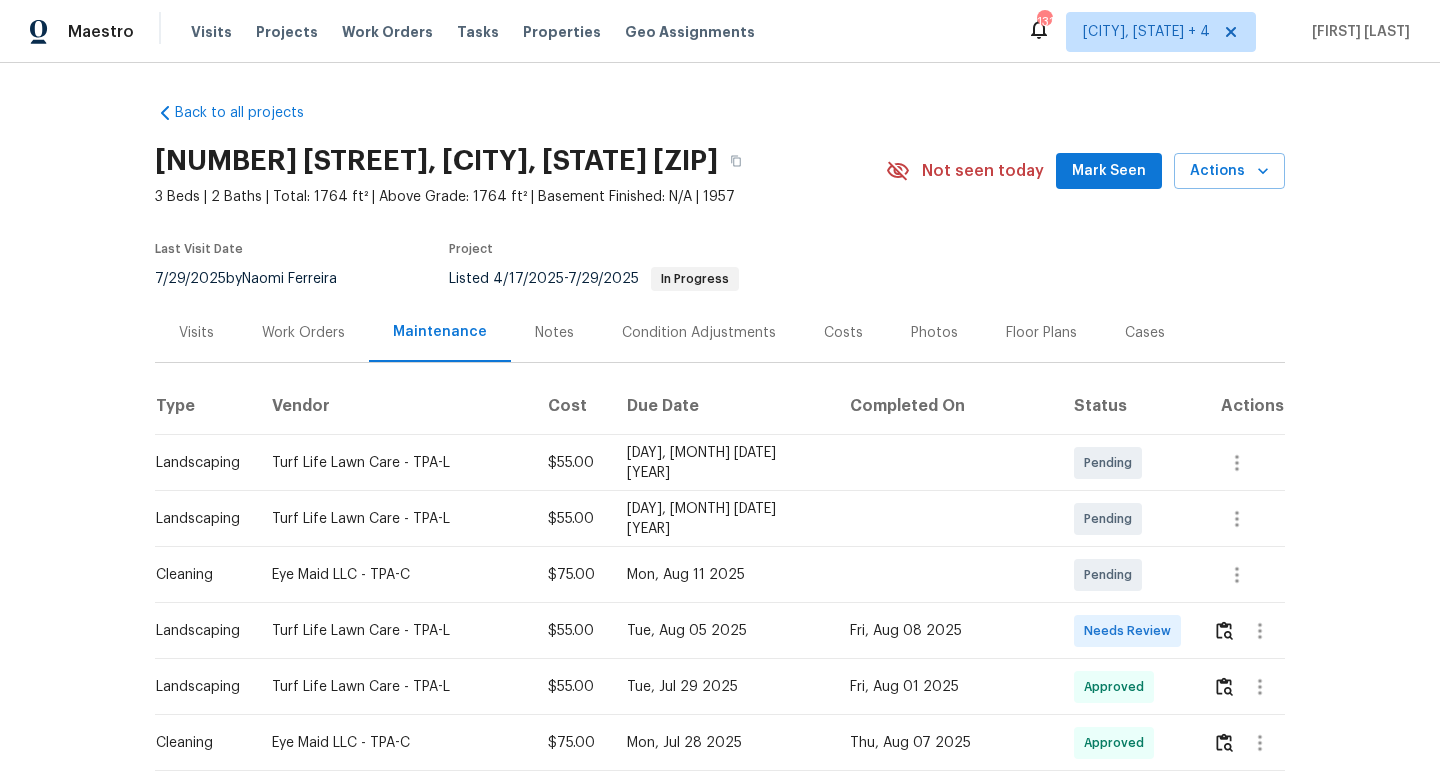 click on "Work Orders" at bounding box center [303, 332] 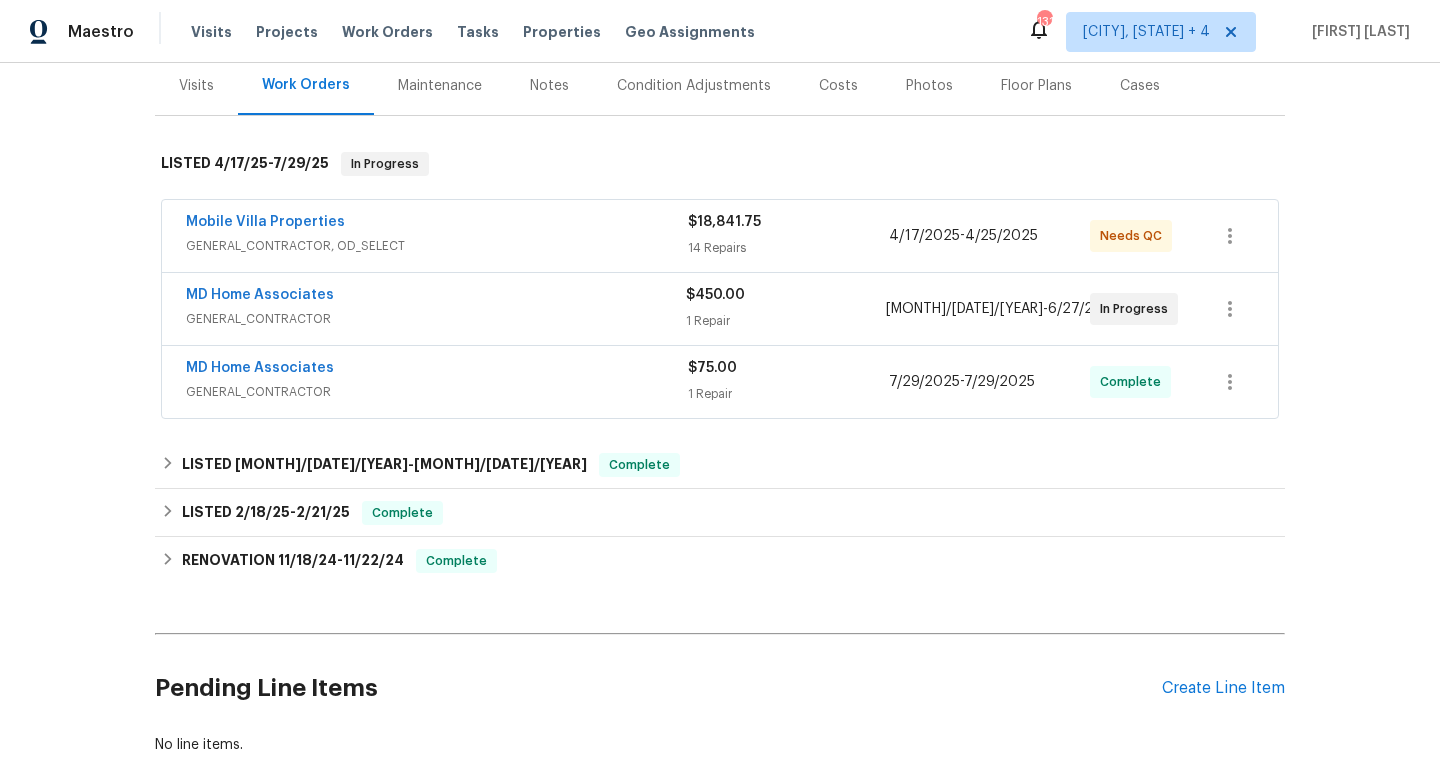 scroll, scrollTop: 375, scrollLeft: 0, axis: vertical 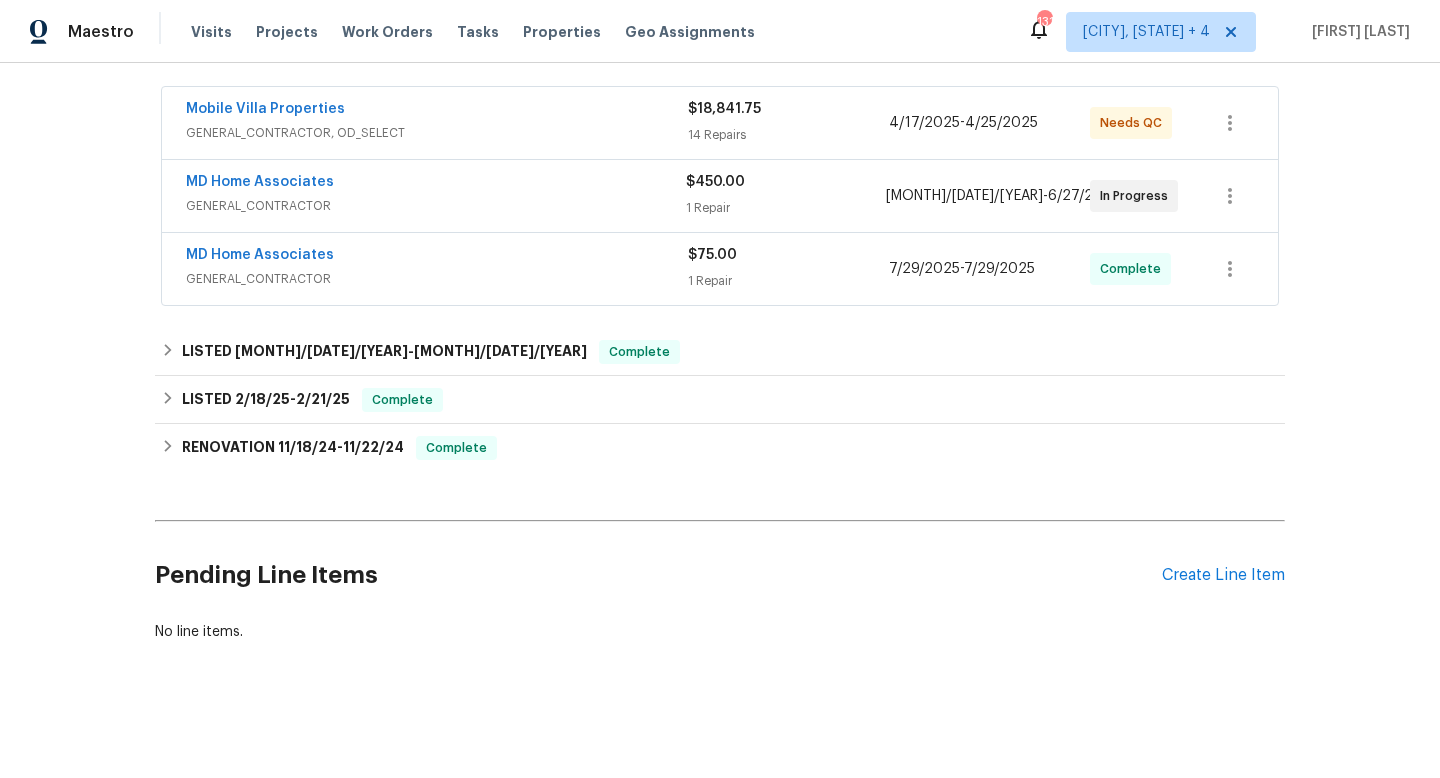 click on "Mobile Villa Properties" at bounding box center [437, 111] 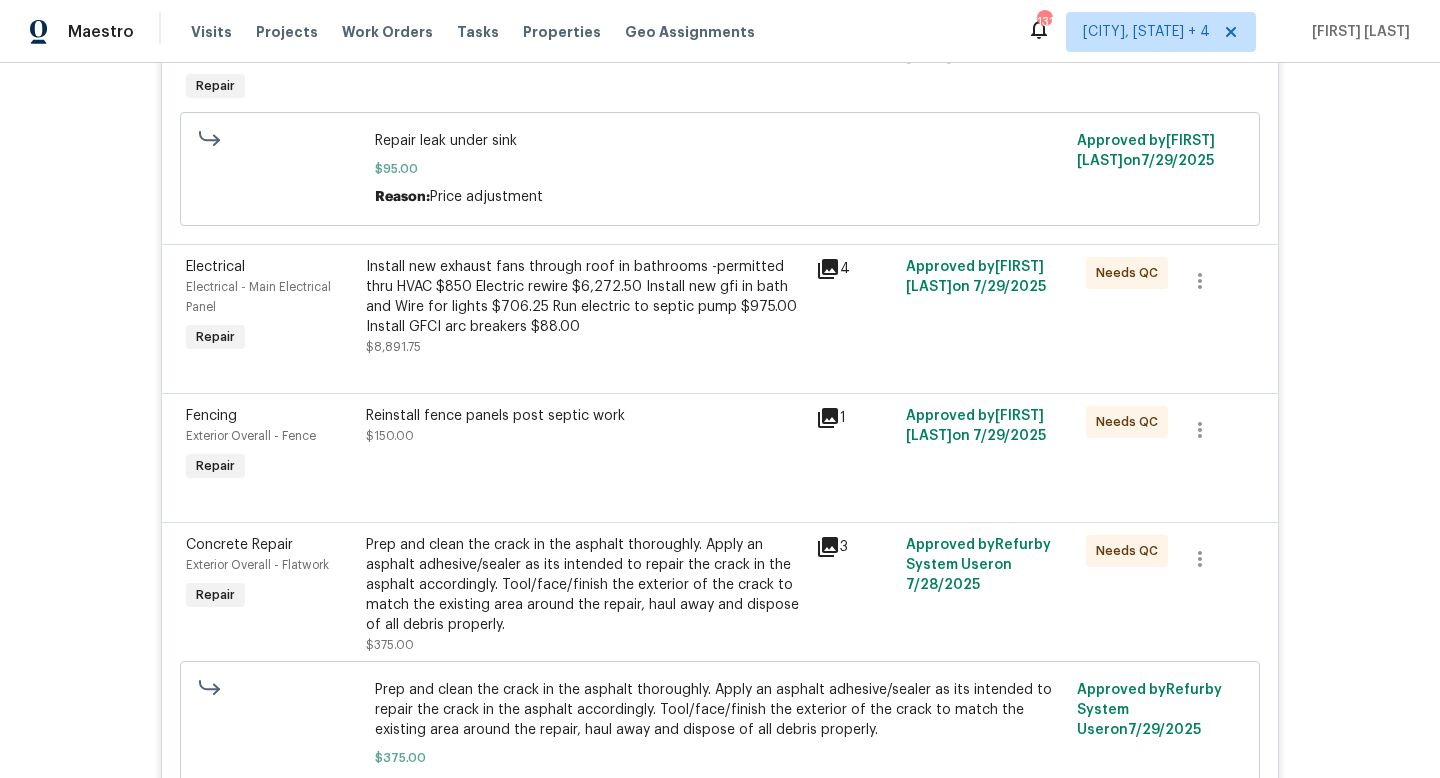 scroll, scrollTop: 578, scrollLeft: 0, axis: vertical 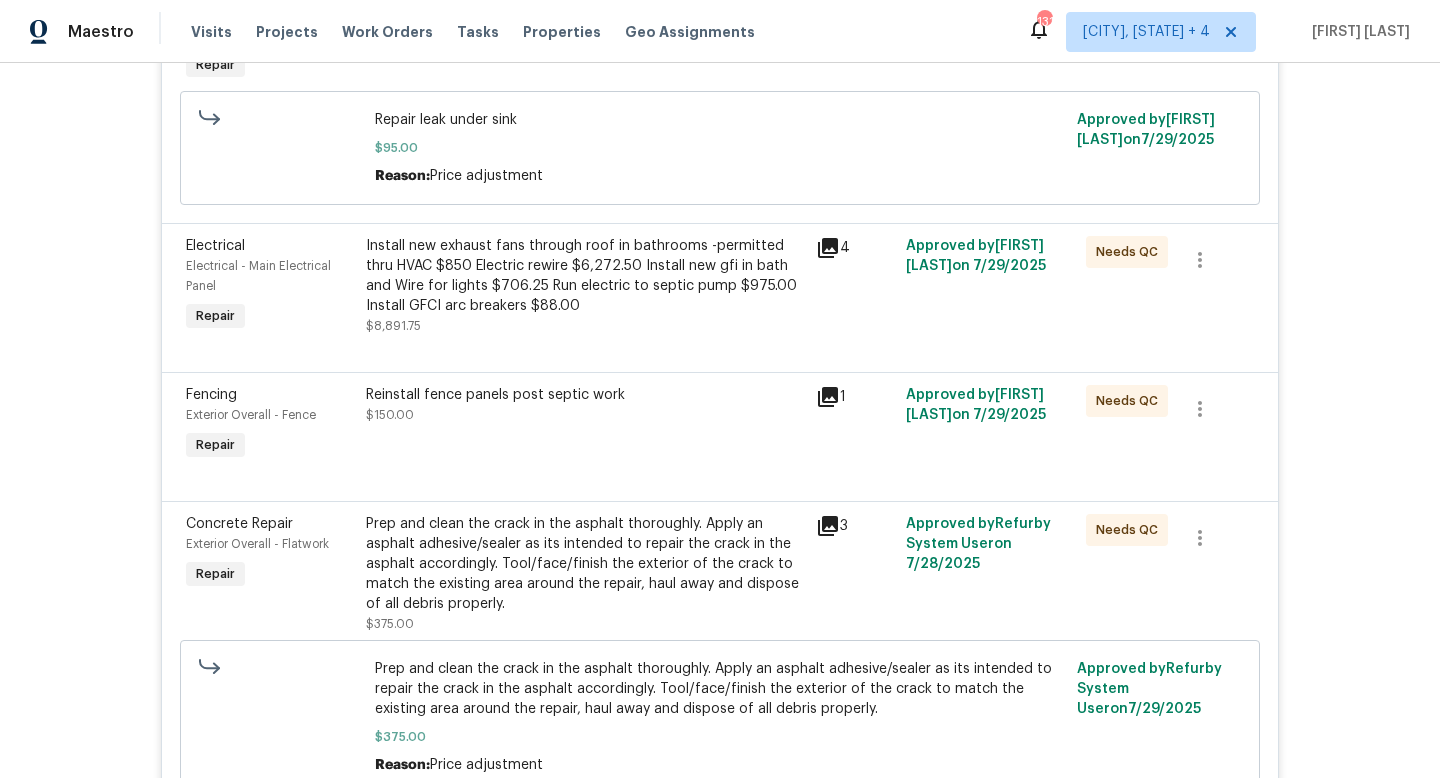 click on "Install new exhaust fans through roof in
bathrooms -permitted thru HVAC $850
Electric rewire $6,272.50
Install new gfi in bath and Wire for lights
$706.25
Run electric to septic pump $975.00
Install GFCI arc breakers $88.00" at bounding box center (585, 276) 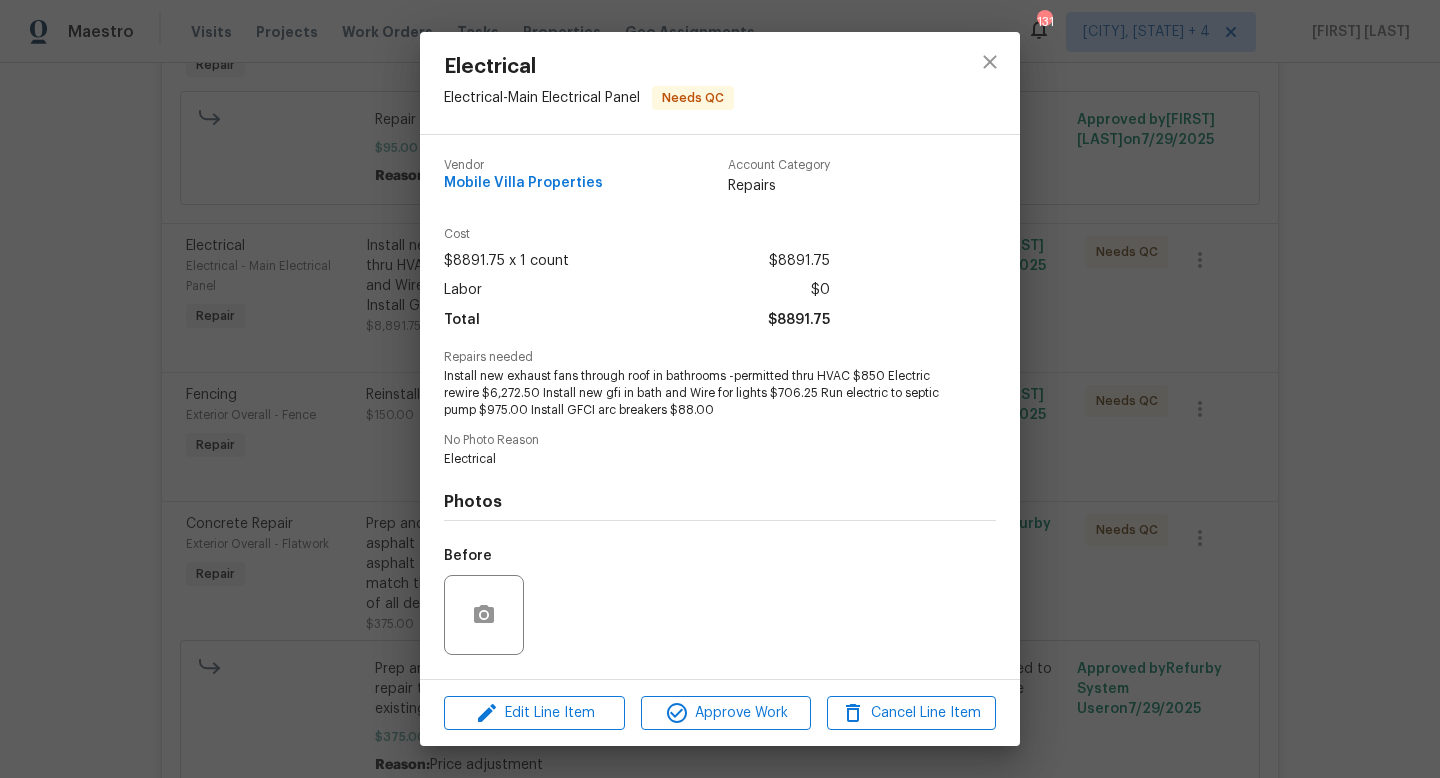 scroll, scrollTop: 7, scrollLeft: 0, axis: vertical 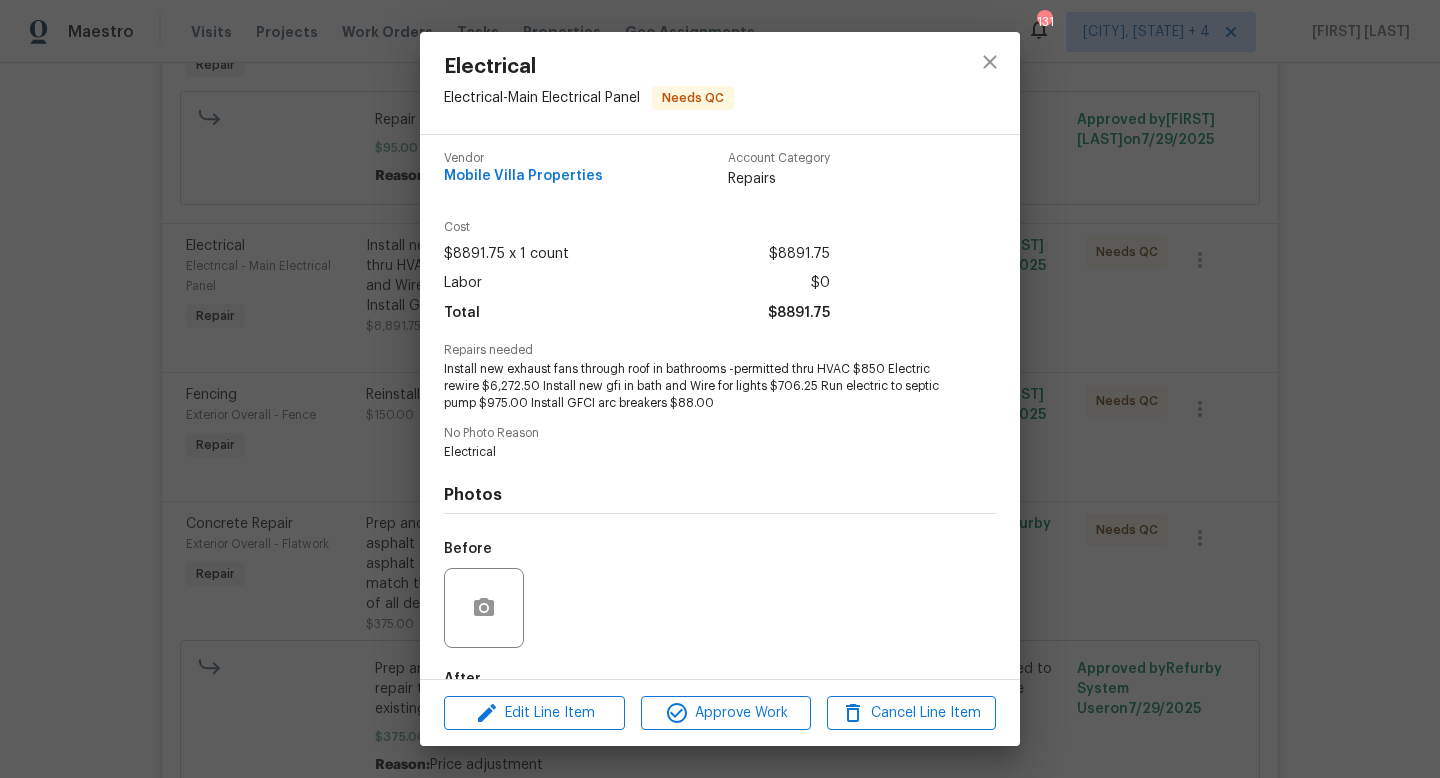 click on "Electrical Electrical  -  Main Electrical Panel Needs QC Vendor Mobile Villa Properties Account Category Repairs Cost $[PRICE] x 1 count $[PRICE] Labor $0 Total $[PRICE] Repairs needed Install new exhaust fans through roof in
bathrooms -permitted thru HVAC $[PRICE]
Electric rewire $[PRICE]
Install new gfi in bath and Wire for lights
$[PRICE]
Run electric to septic pump $[PRICE]
Install GFCI arc breakers $[PRICE] No Photo Reason Electrical Photos Before After  Edit Line Item  Approve Work  Cancel Line Item" at bounding box center (720, 389) 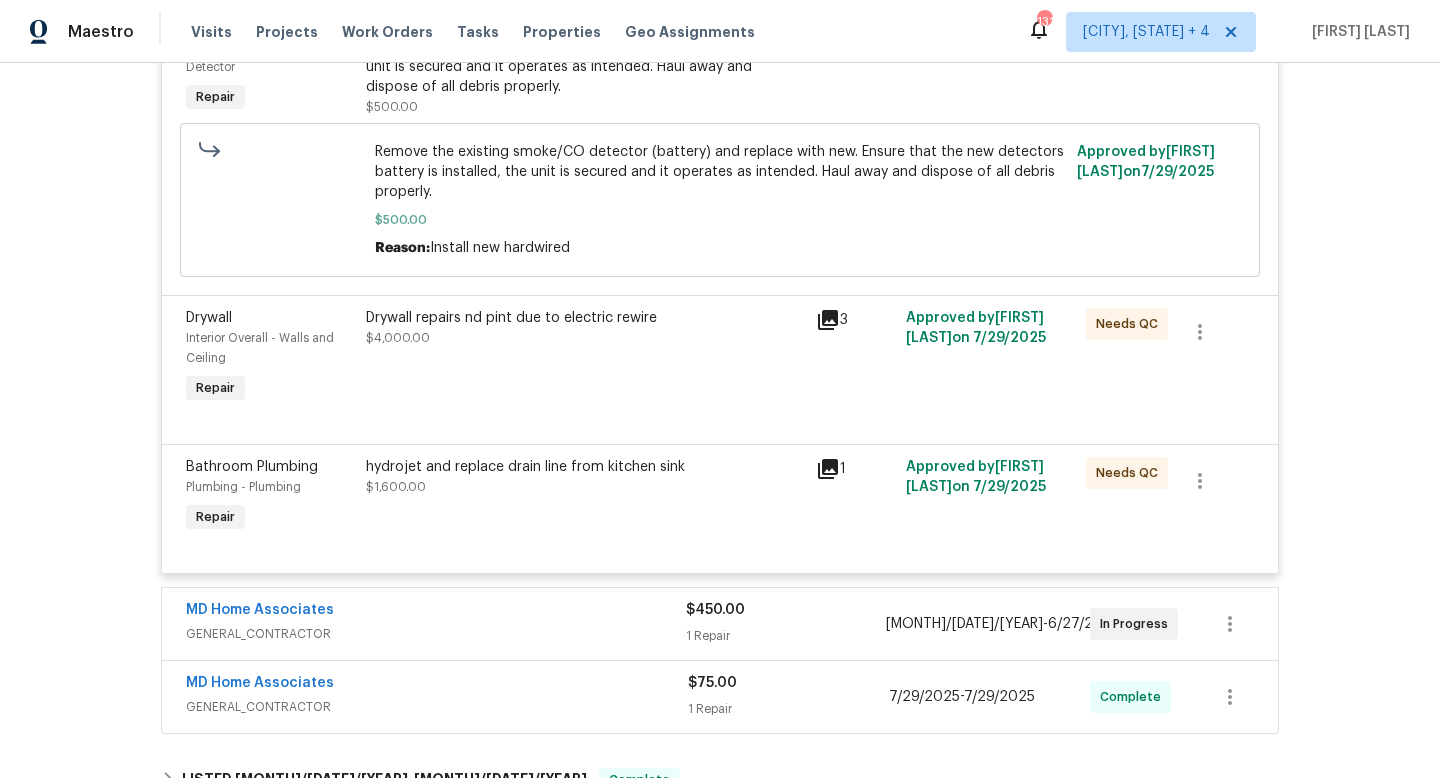 scroll, scrollTop: 3386, scrollLeft: 0, axis: vertical 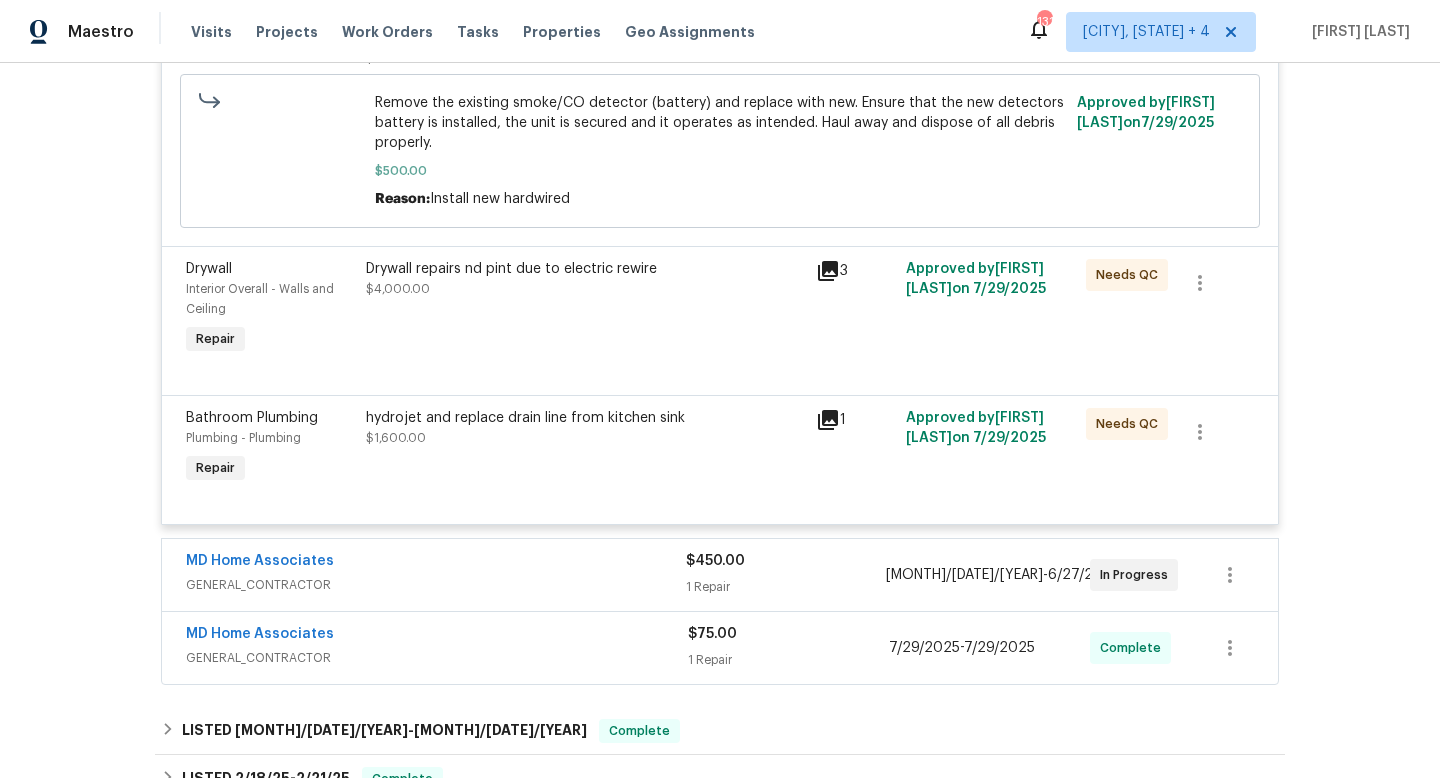 click on "hydrojet and replace drain line from kitchen
sink $[PRICE].00" at bounding box center (585, 428) 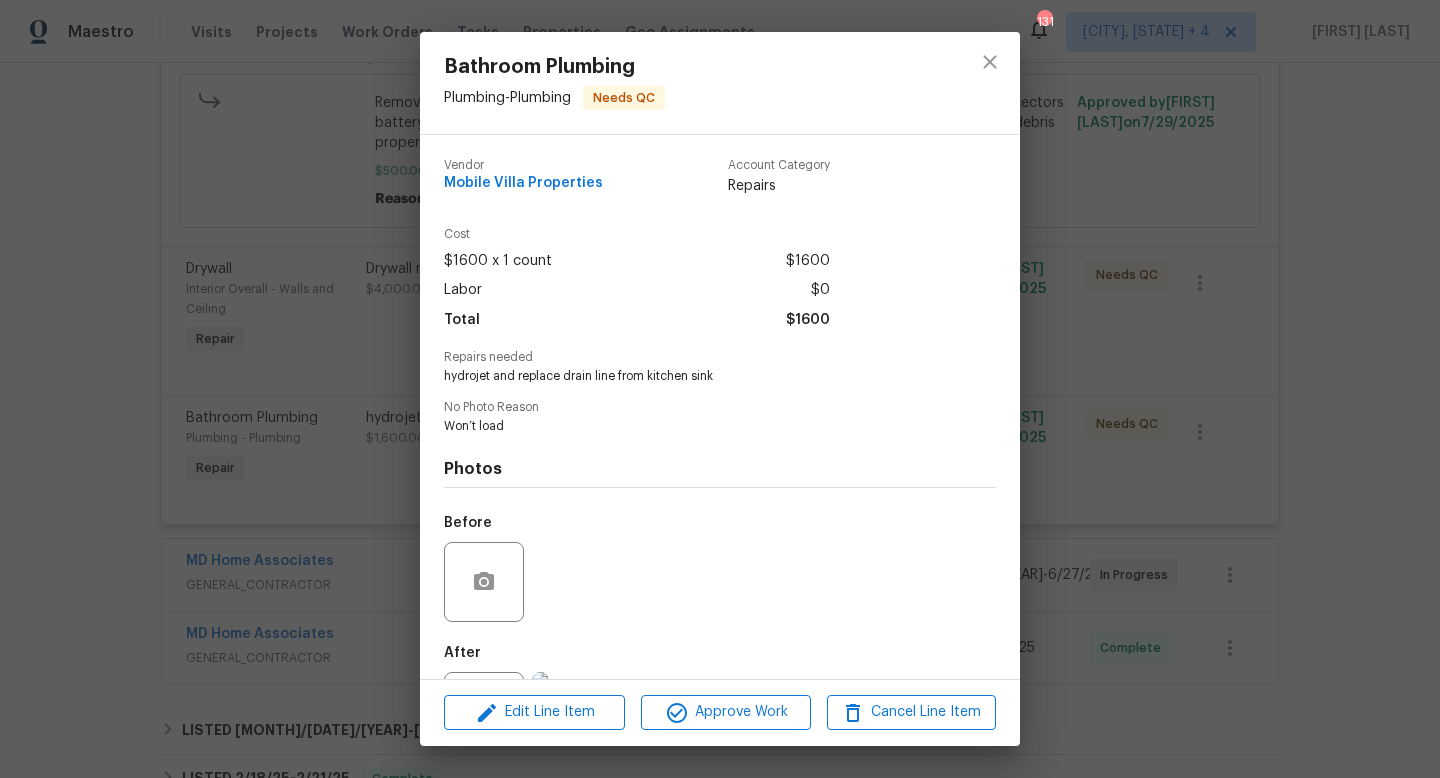 click on "Bathroom Plumbing Plumbing  -  Plumbing Needs QC Vendor Mobile Villa Properties Account Category Repairs Cost $[PRICE] x 1 count $[PRICE] Labor $0 Total $[PRICE] Repairs needed hydrojet and replace drain line from kitchen
sink No Photo Reason Won’t load Photos Before After  Edit Line Item  Approve Work  Cancel Line Item" at bounding box center (720, 389) 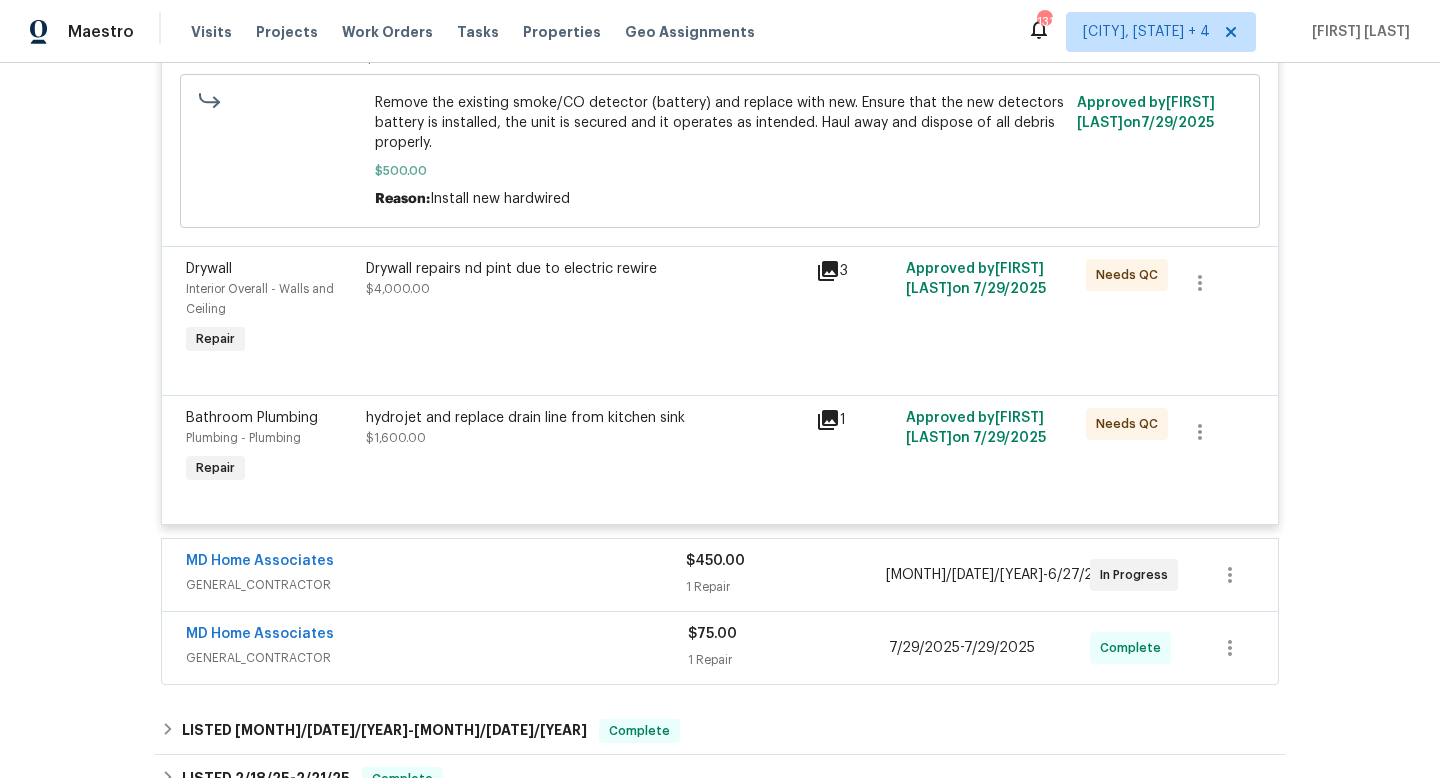 click 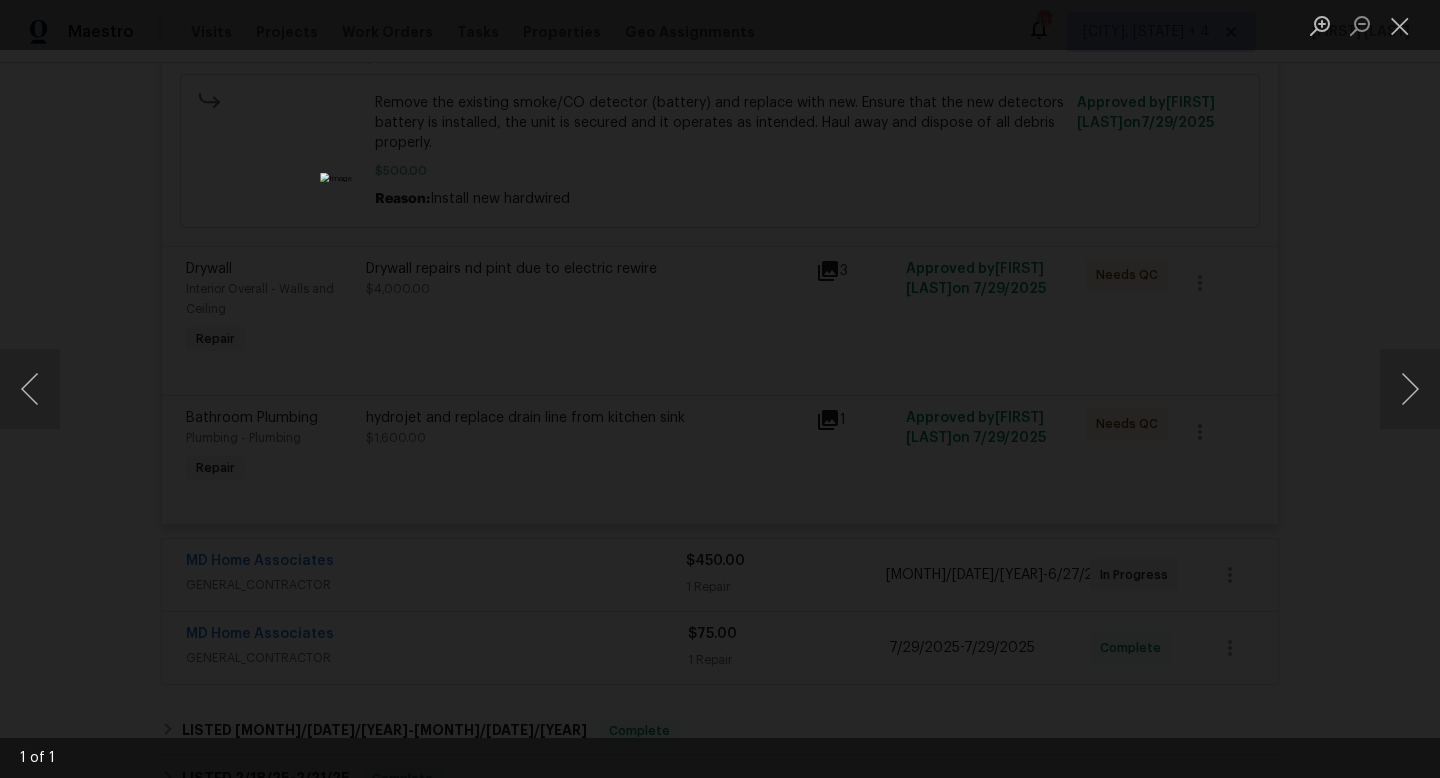 click at bounding box center [720, 389] 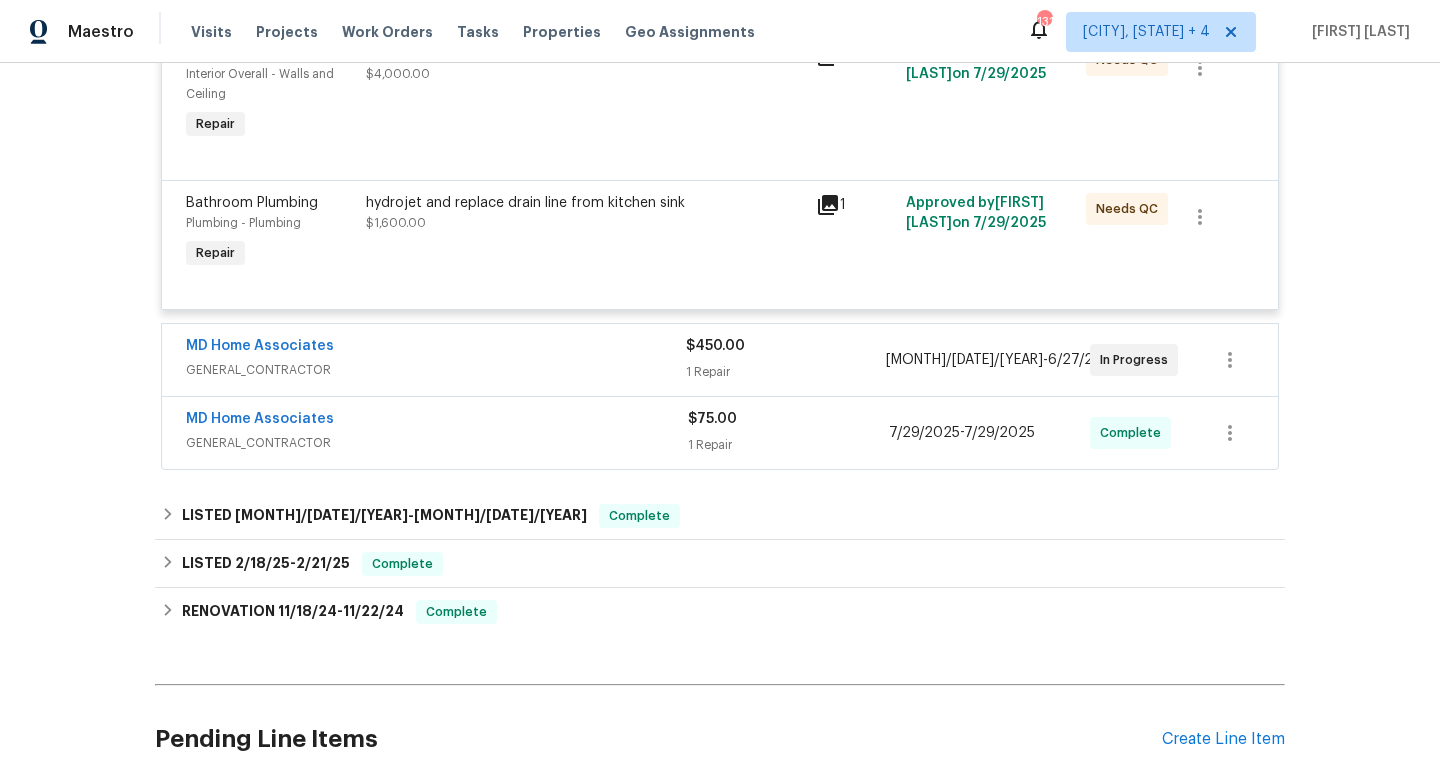 scroll, scrollTop: 3695, scrollLeft: 0, axis: vertical 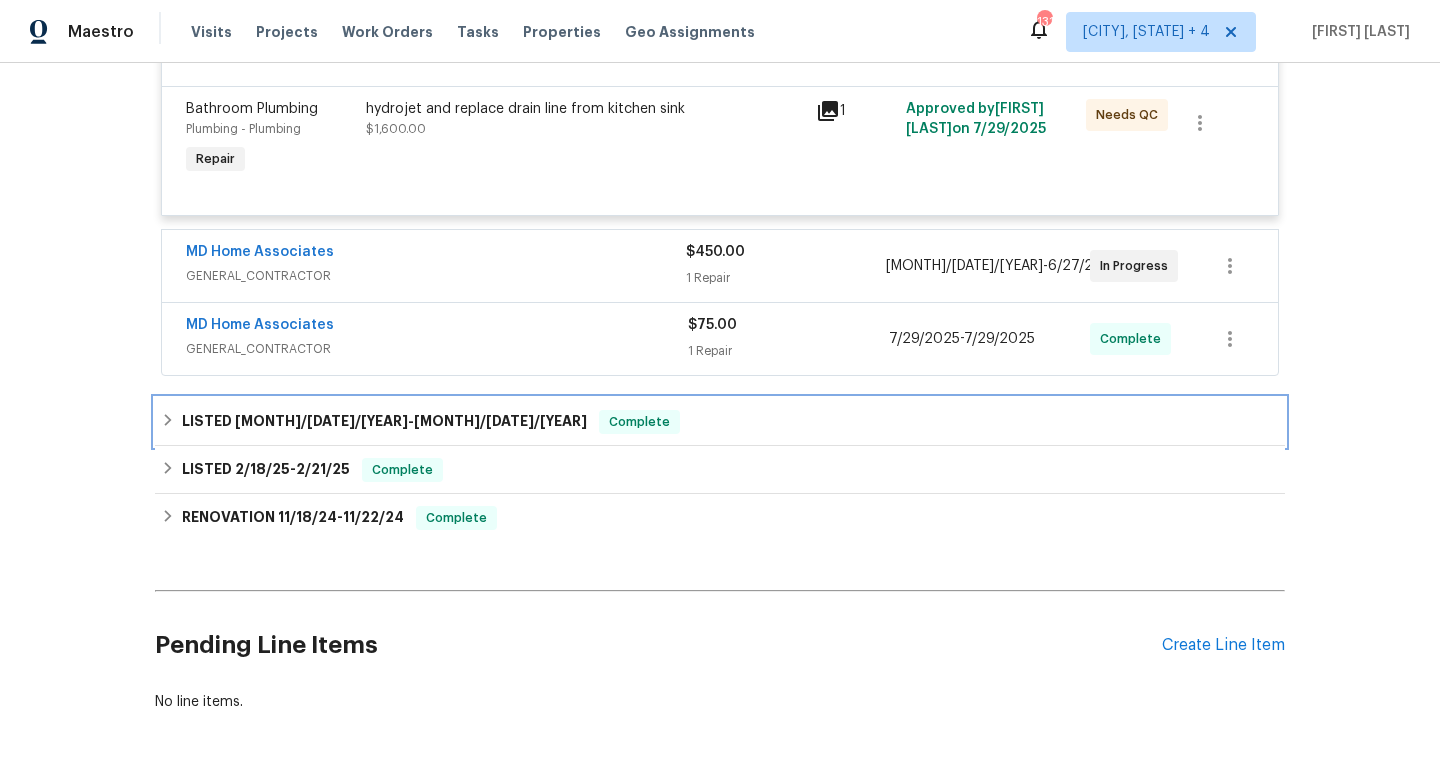 click on "LISTED   [MONTH]/[DATE]/[YEAR]  -  [MONTH]/[DATE]/[YEAR] Complete" at bounding box center [720, 422] 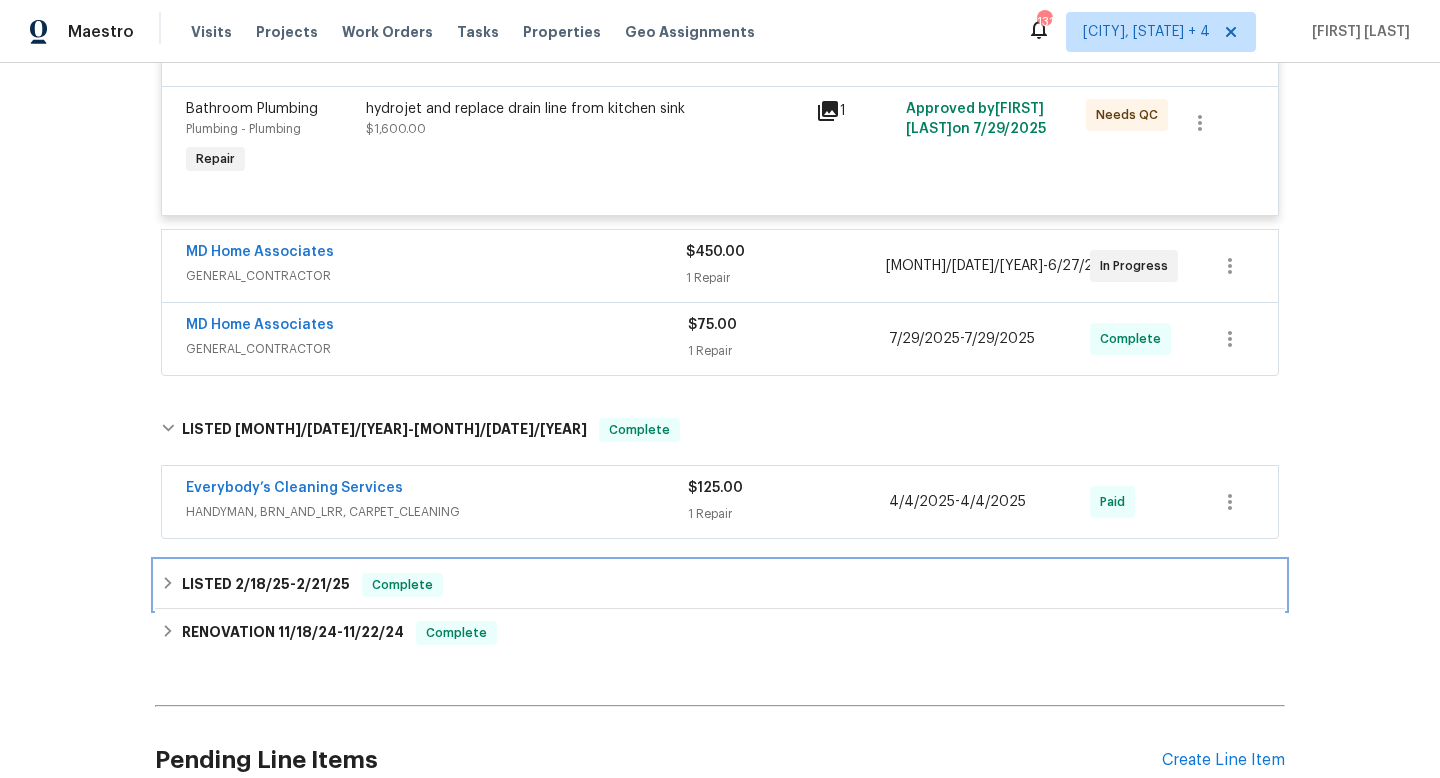 click on "LISTED   [MONTH]/[DATE]/[YEAR]  -  [MONTH]/[DATE]/[YEAR] Complete" at bounding box center [720, 585] 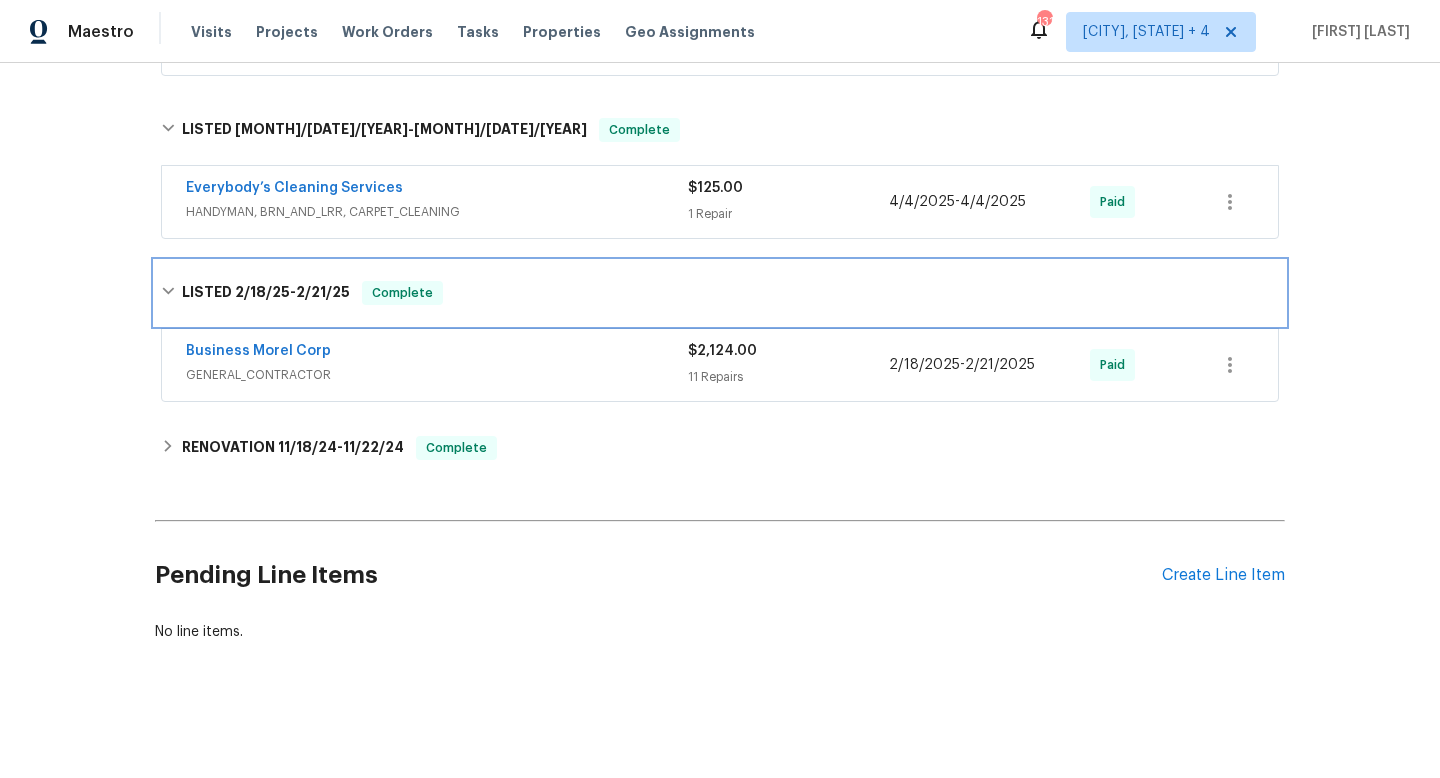 scroll, scrollTop: 4022, scrollLeft: 0, axis: vertical 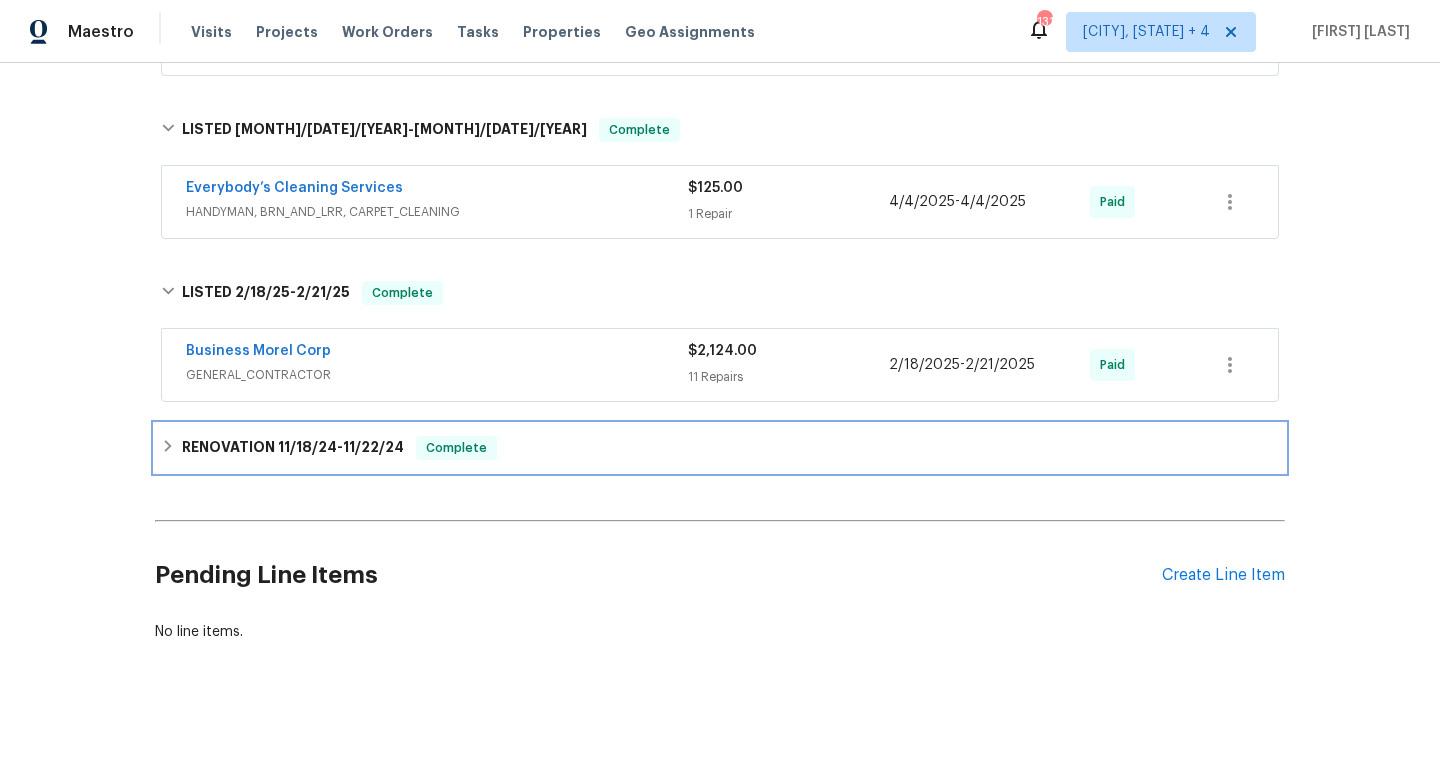 click on "RENOVATION   11/18/24  -  11/22/24 Complete" at bounding box center [720, 448] 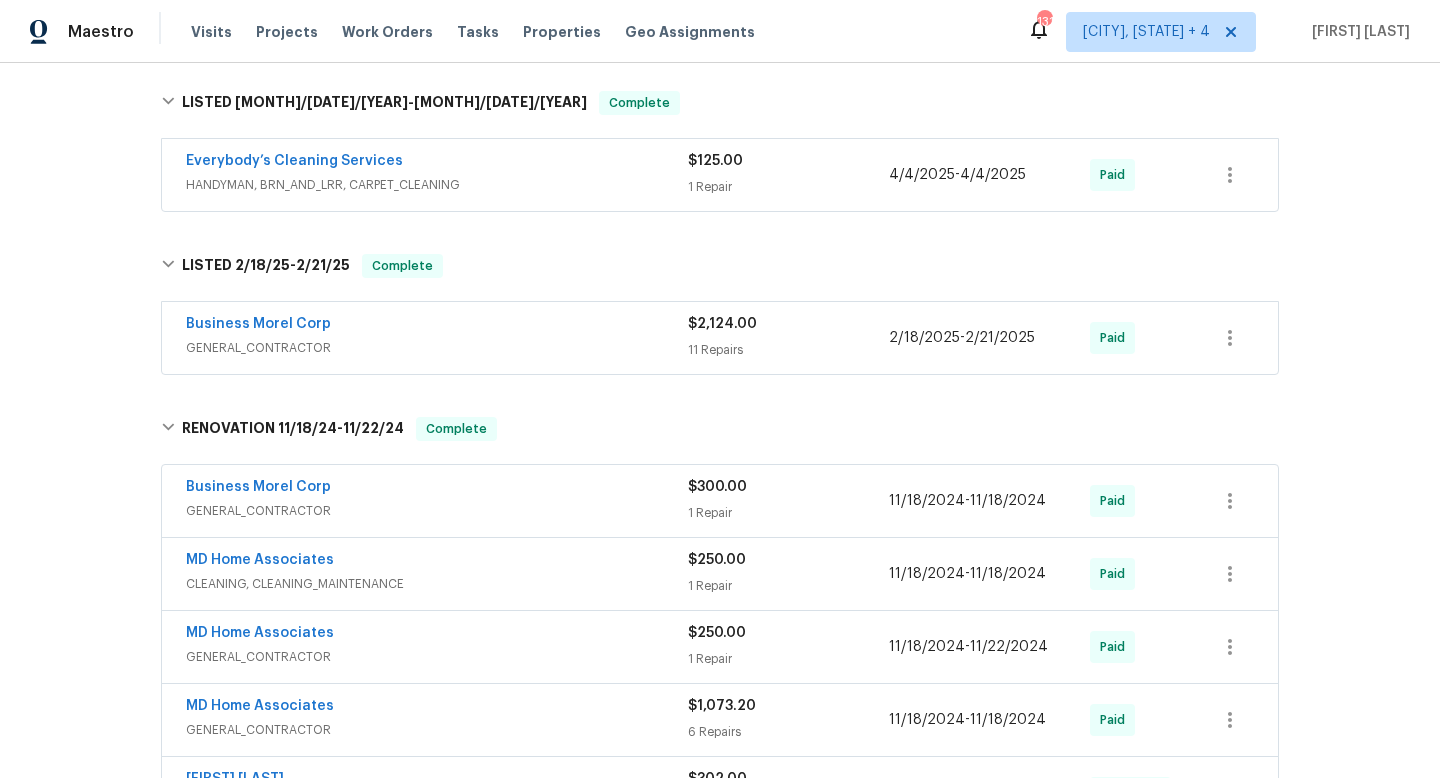 click on "GENERAL_CONTRACTOR" at bounding box center (437, 348) 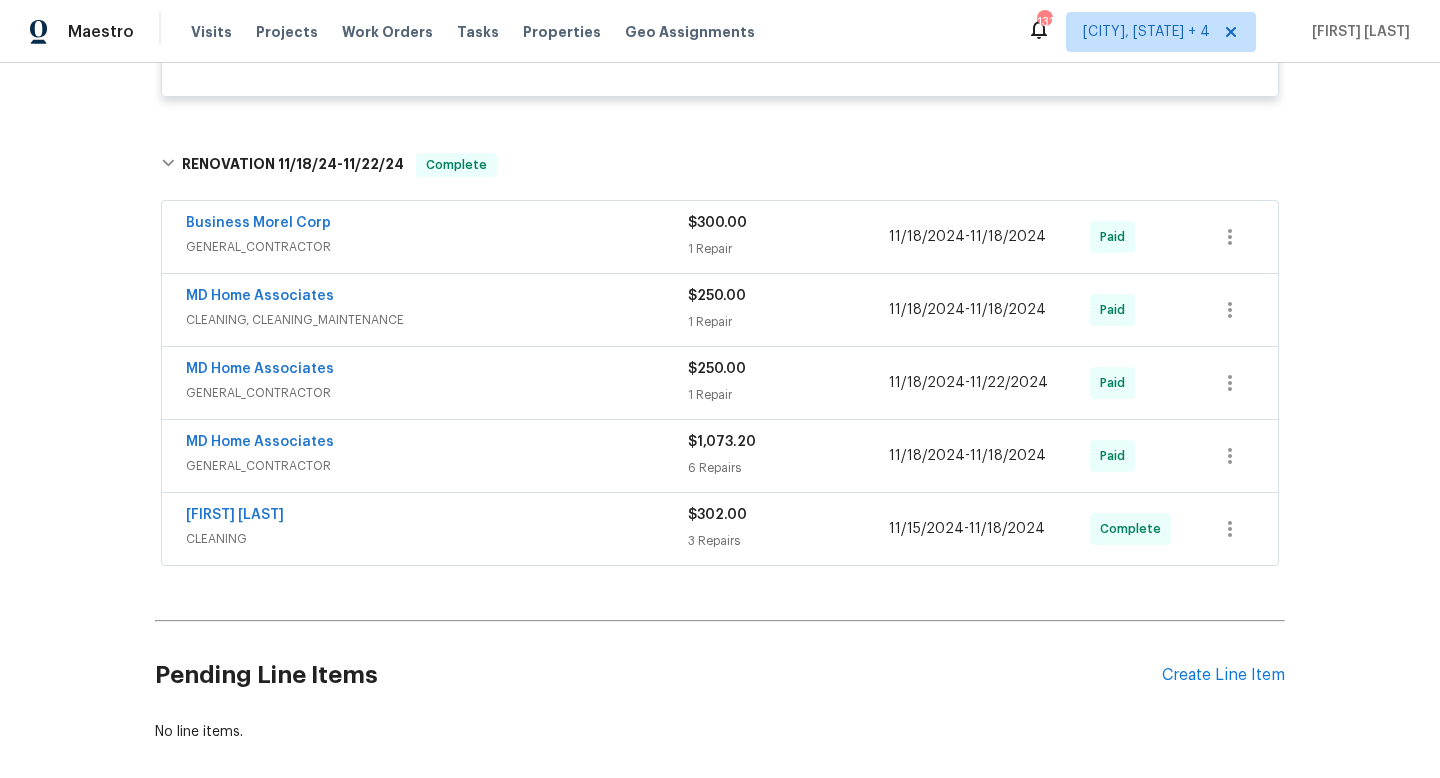 scroll, scrollTop: 6054, scrollLeft: 0, axis: vertical 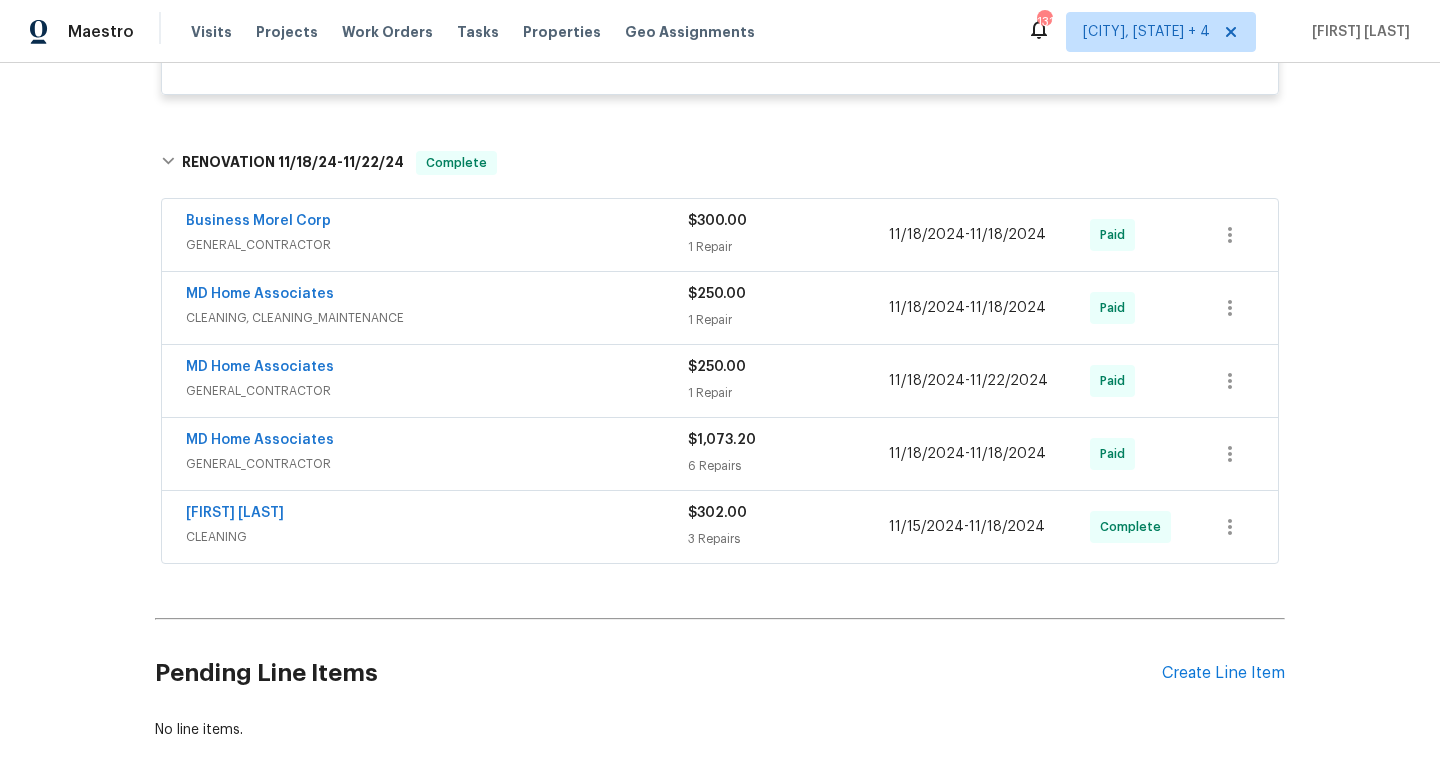 click on "MD Home Associates" at bounding box center (437, 442) 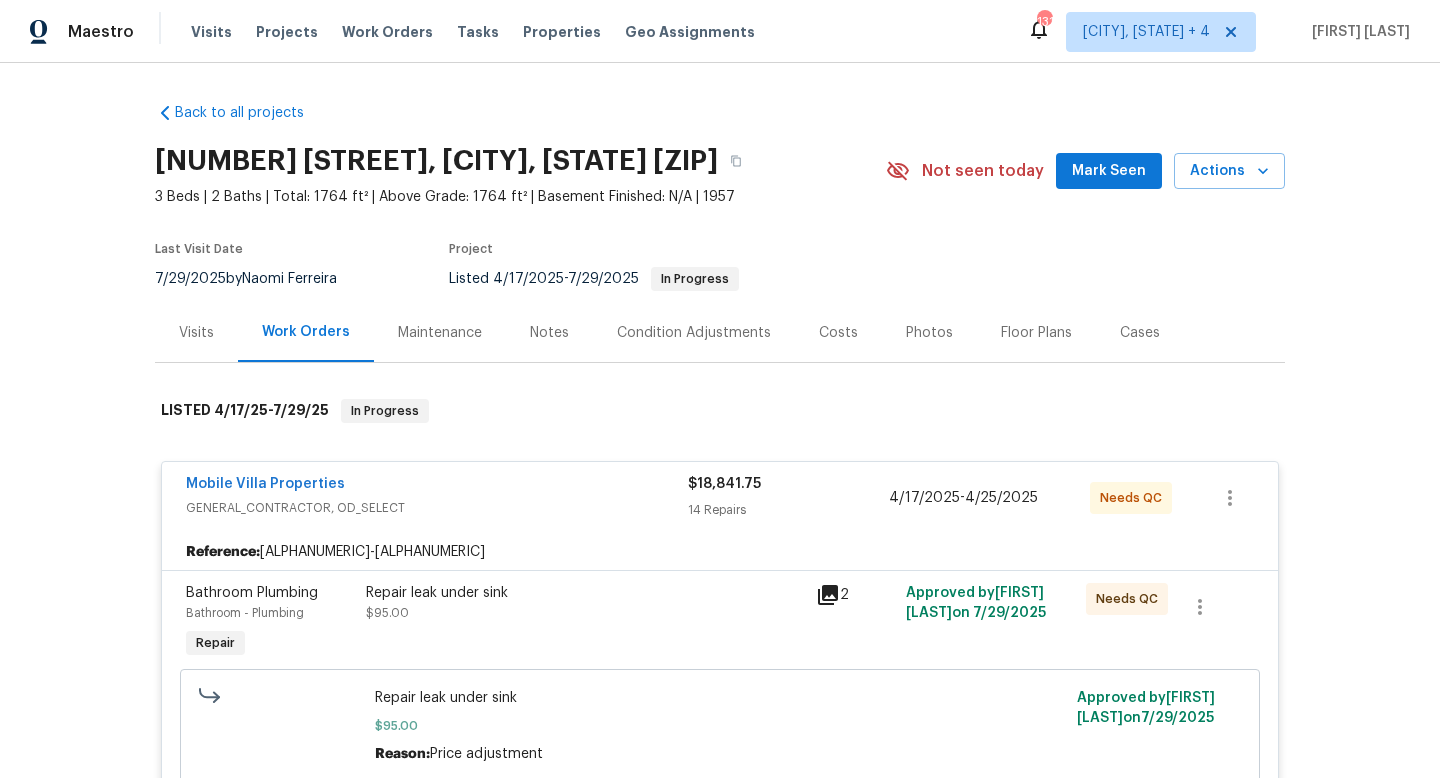 scroll, scrollTop: 452, scrollLeft: 0, axis: vertical 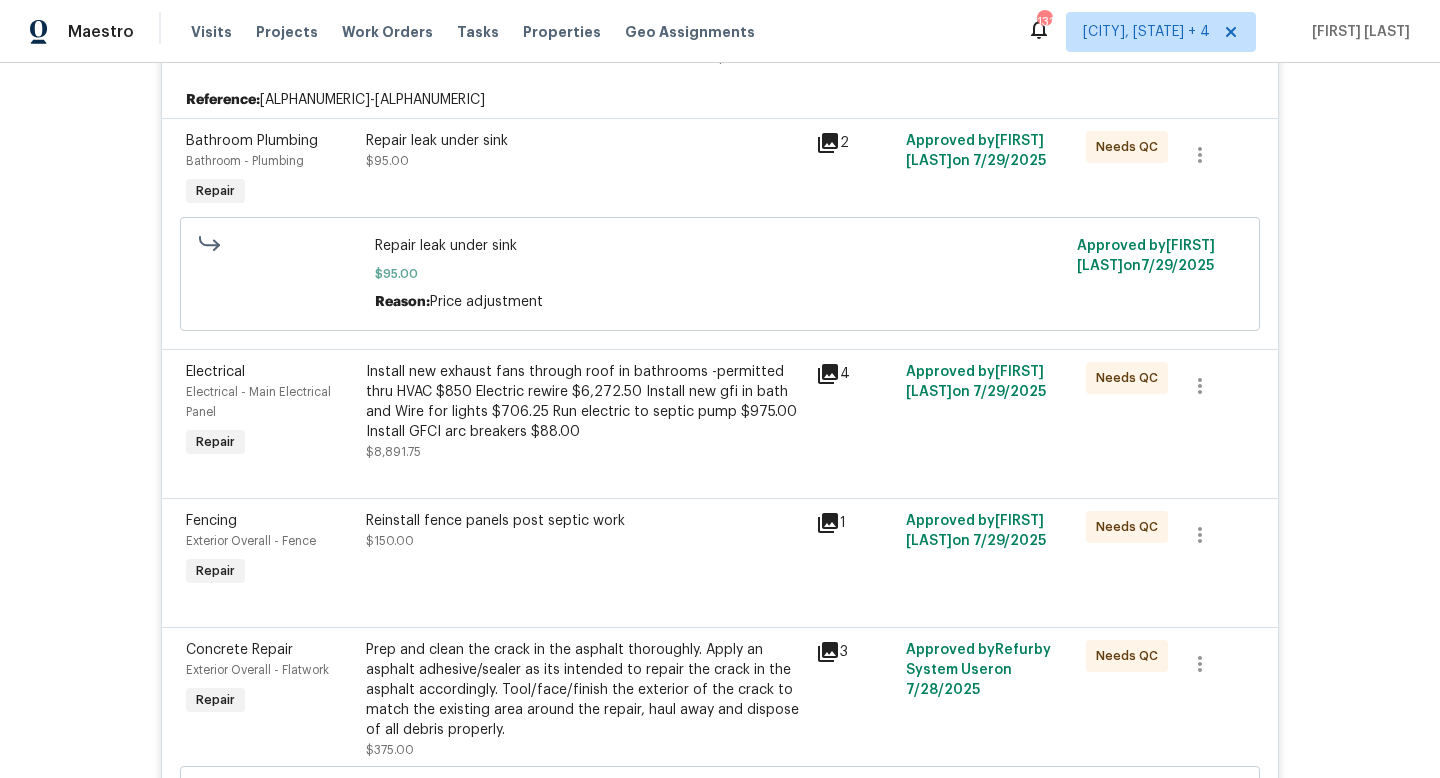 click 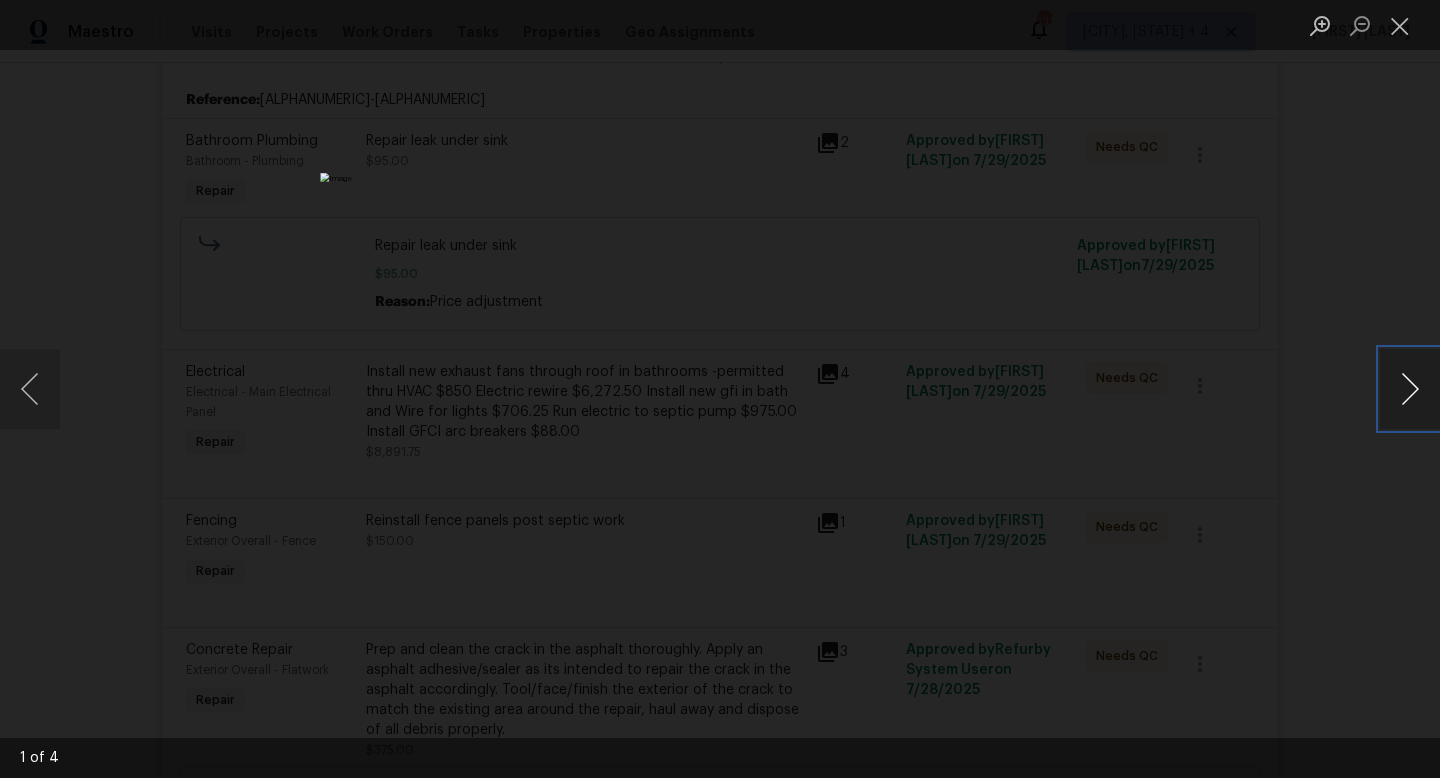 click at bounding box center (1410, 389) 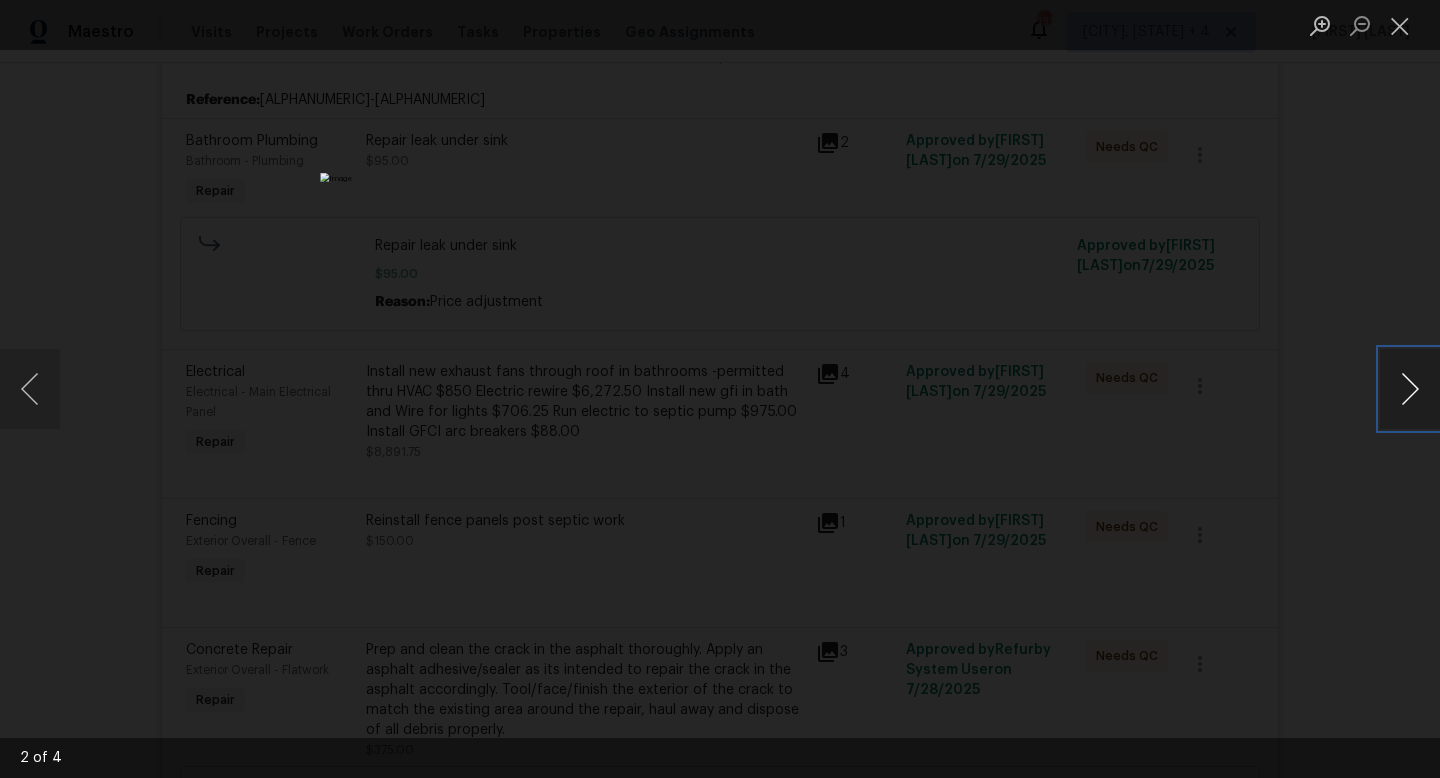 click at bounding box center [1410, 389] 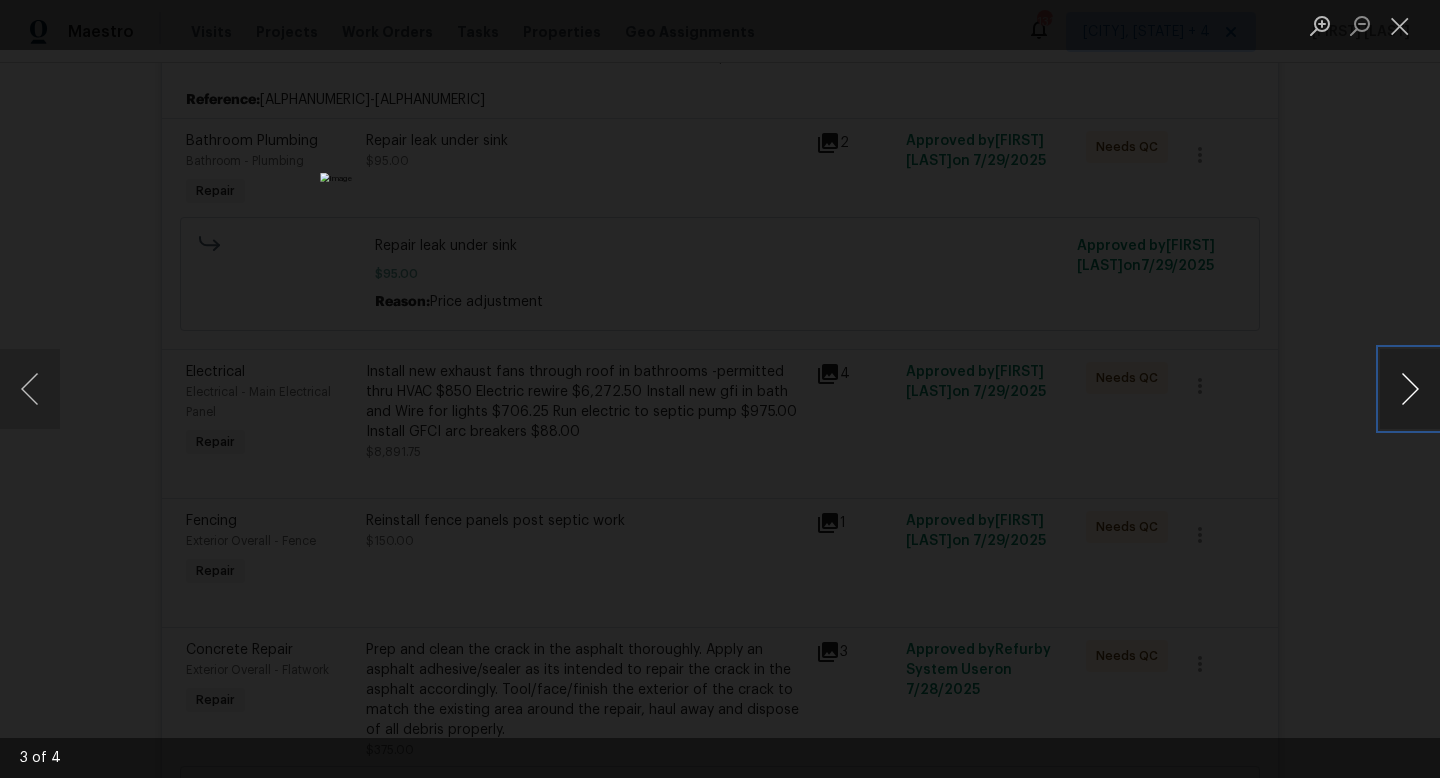 click at bounding box center [1410, 389] 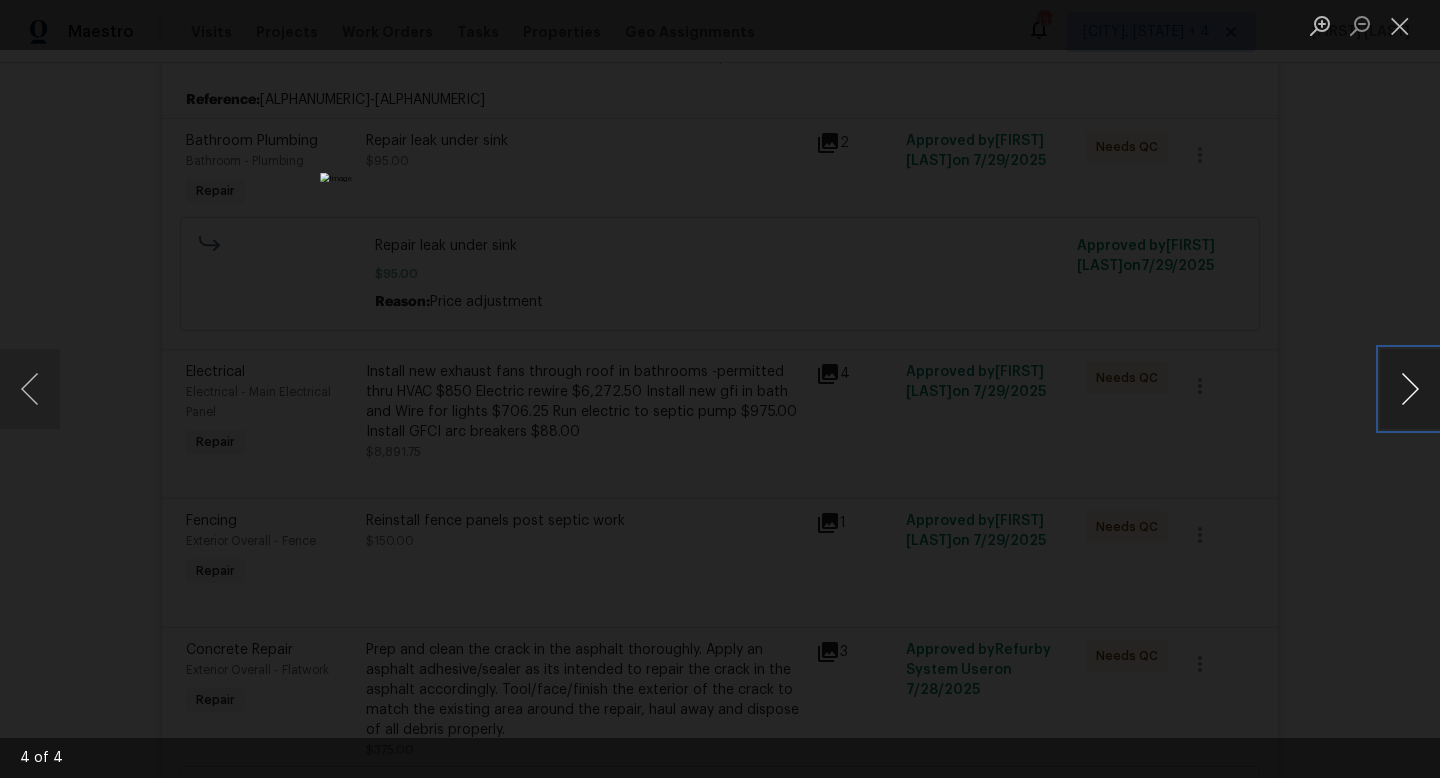 type 